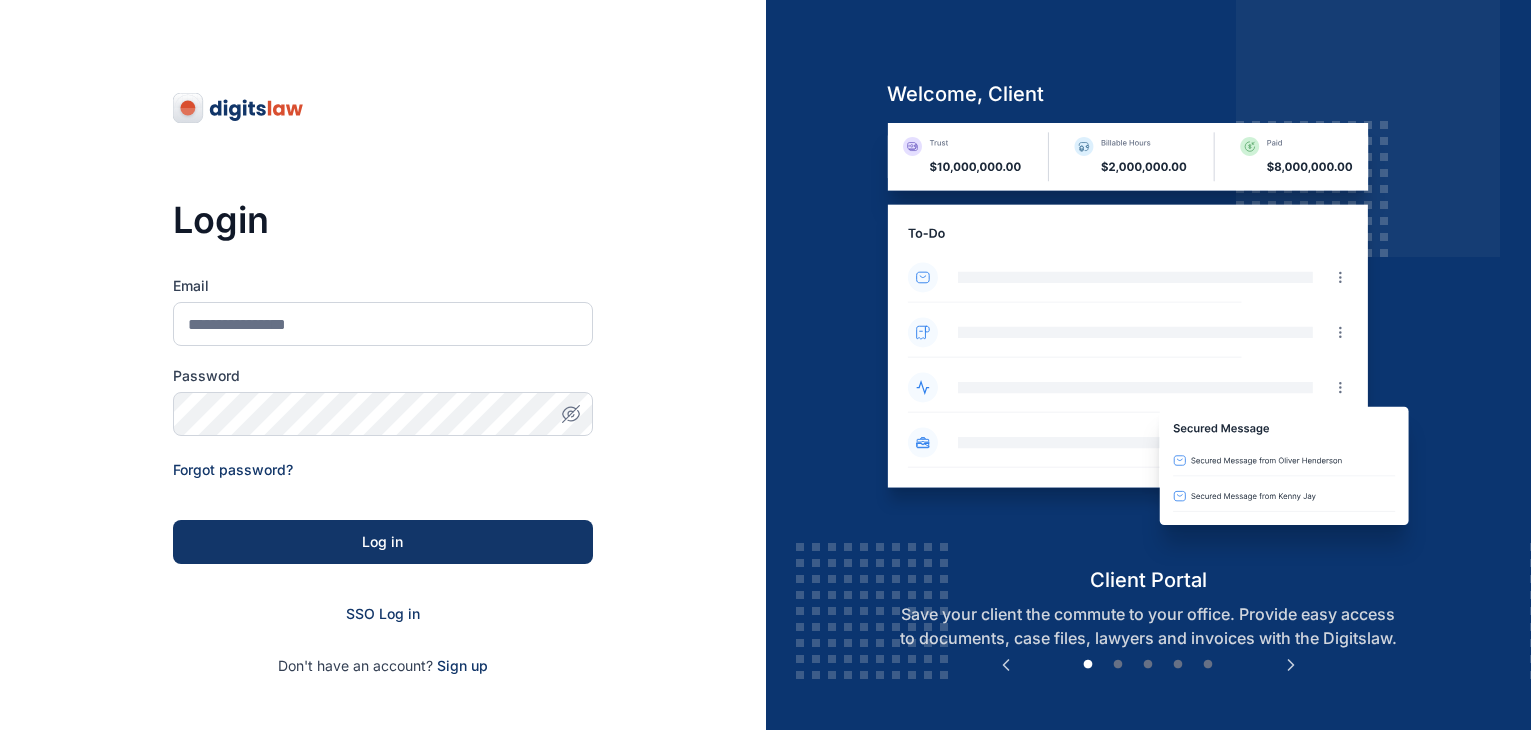 scroll, scrollTop: 0, scrollLeft: 0, axis: both 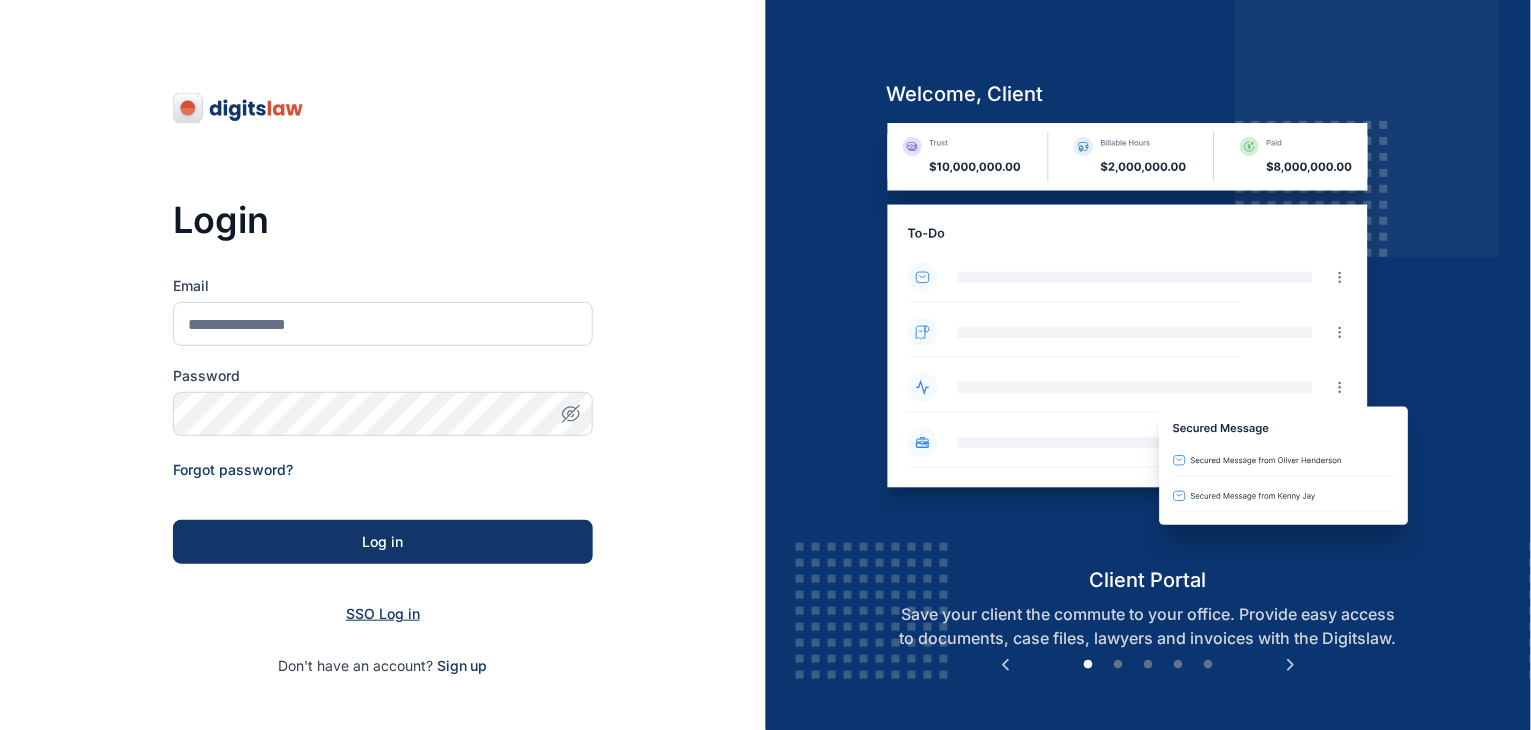 click on "SSO Log in" at bounding box center (383, 613) 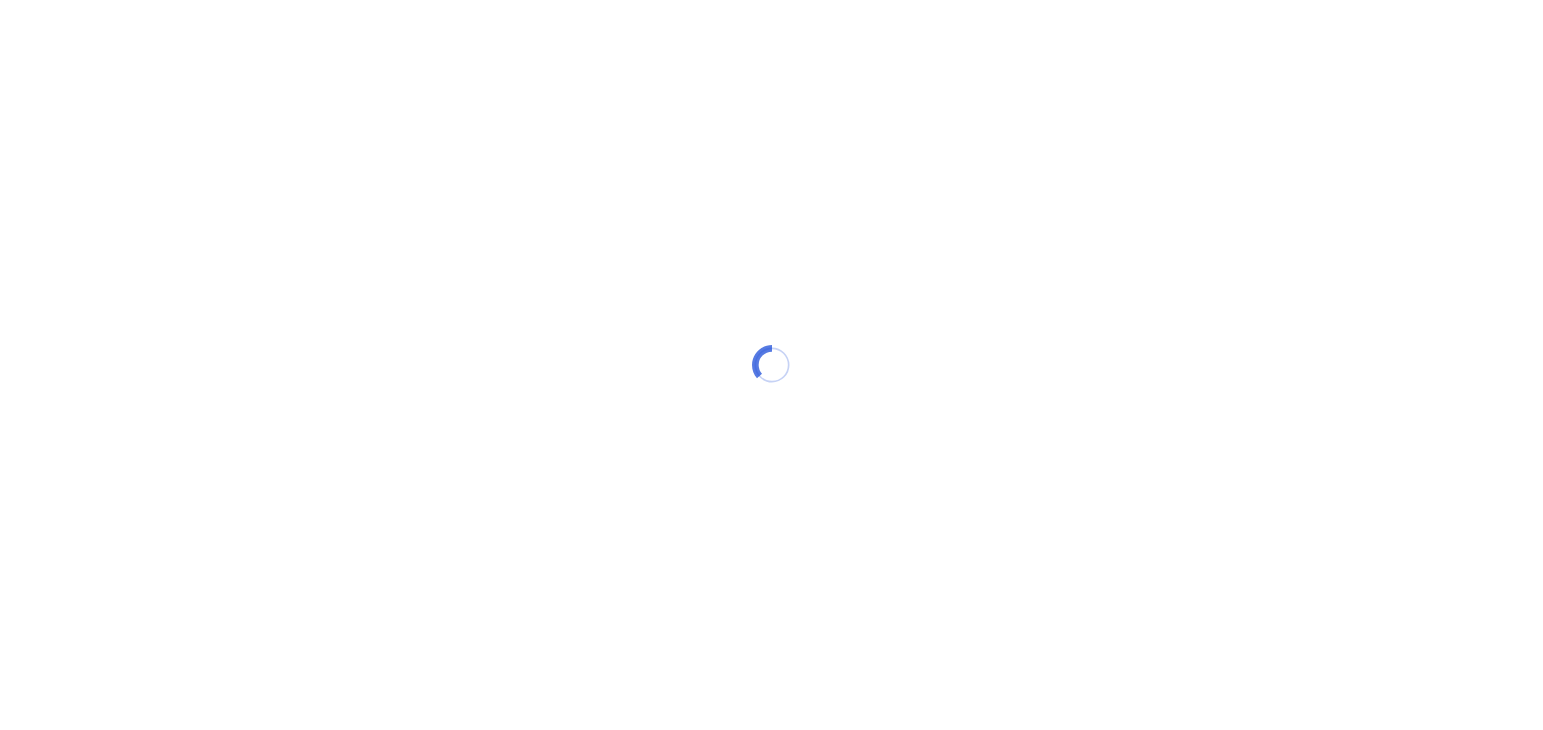 scroll, scrollTop: 0, scrollLeft: 0, axis: both 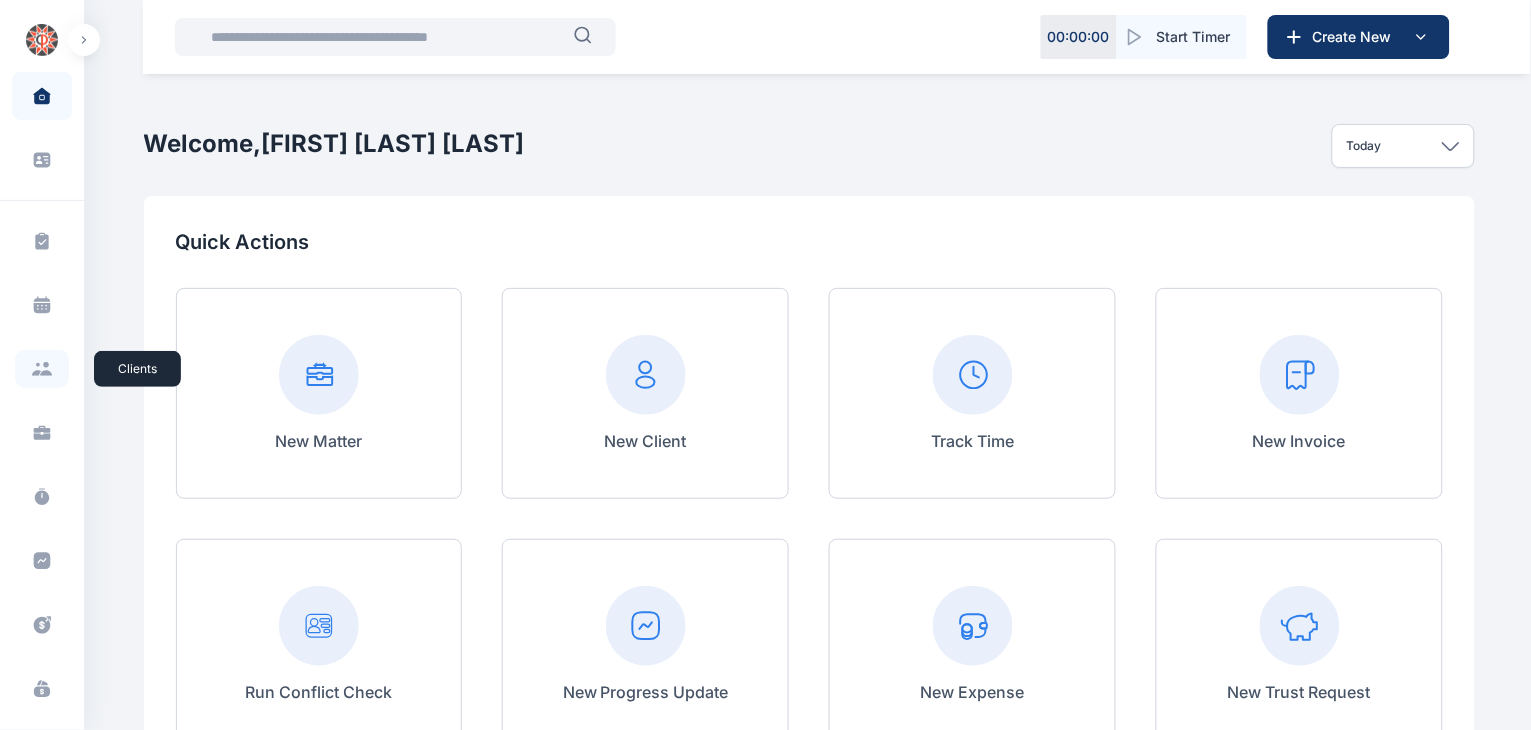 click 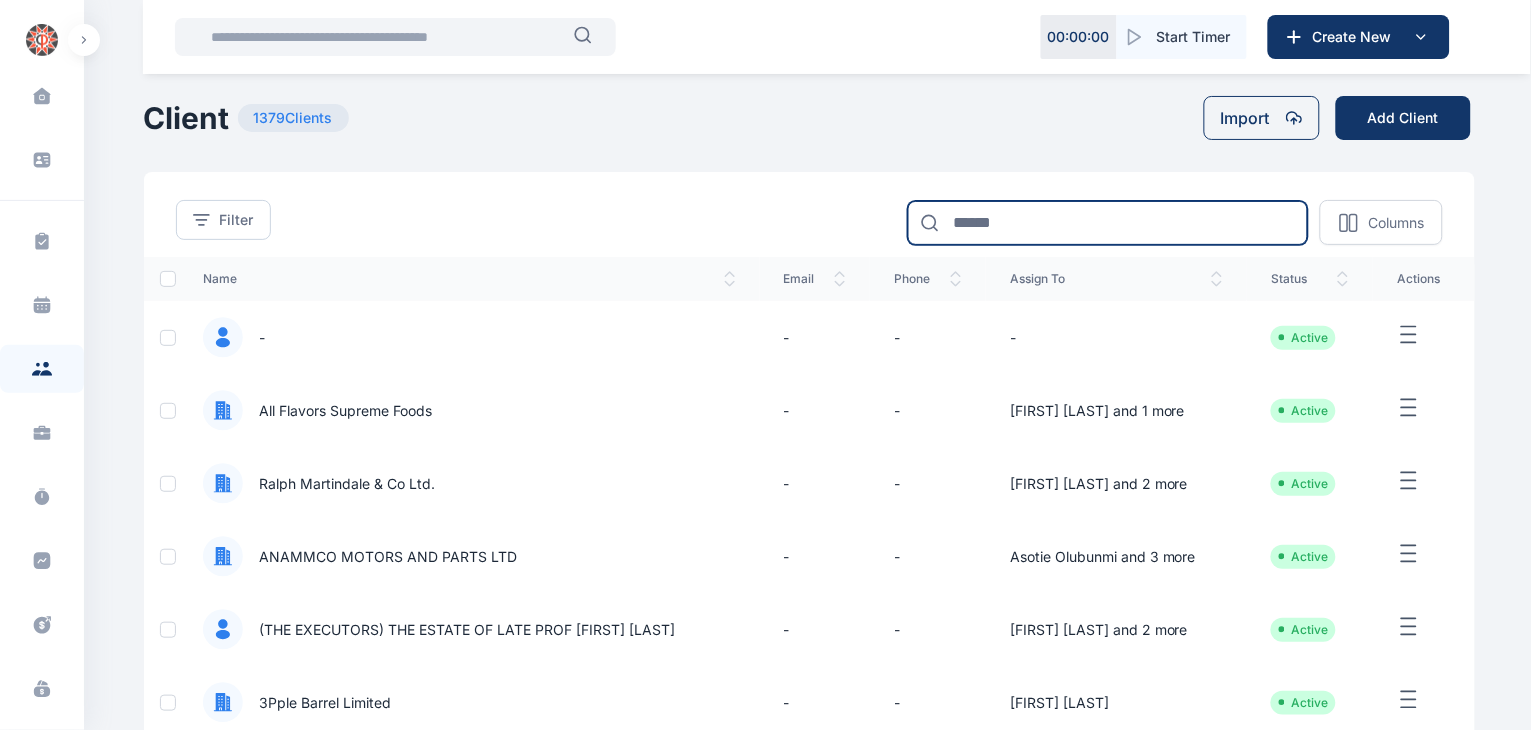 click at bounding box center (1108, 223) 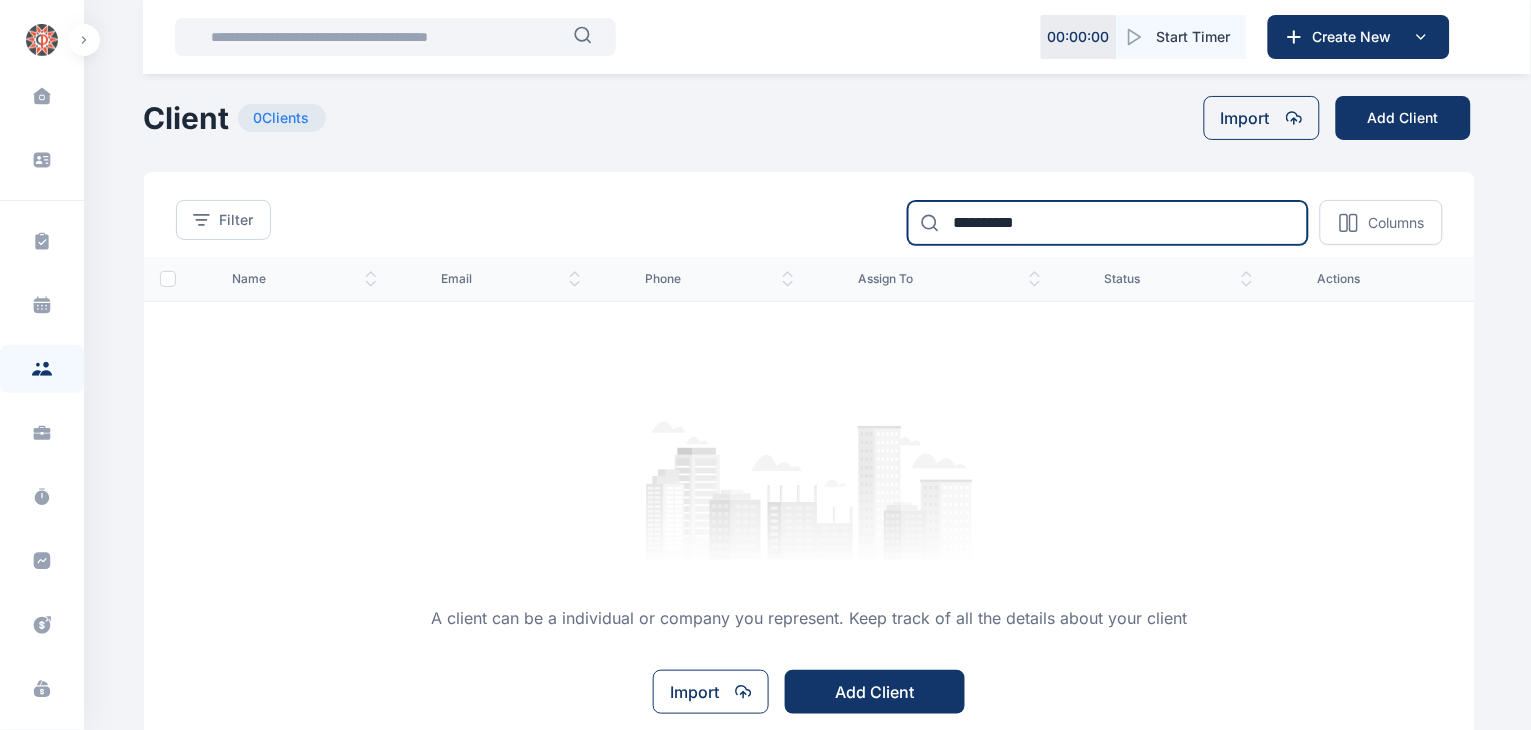 click on "**********" at bounding box center [1108, 223] 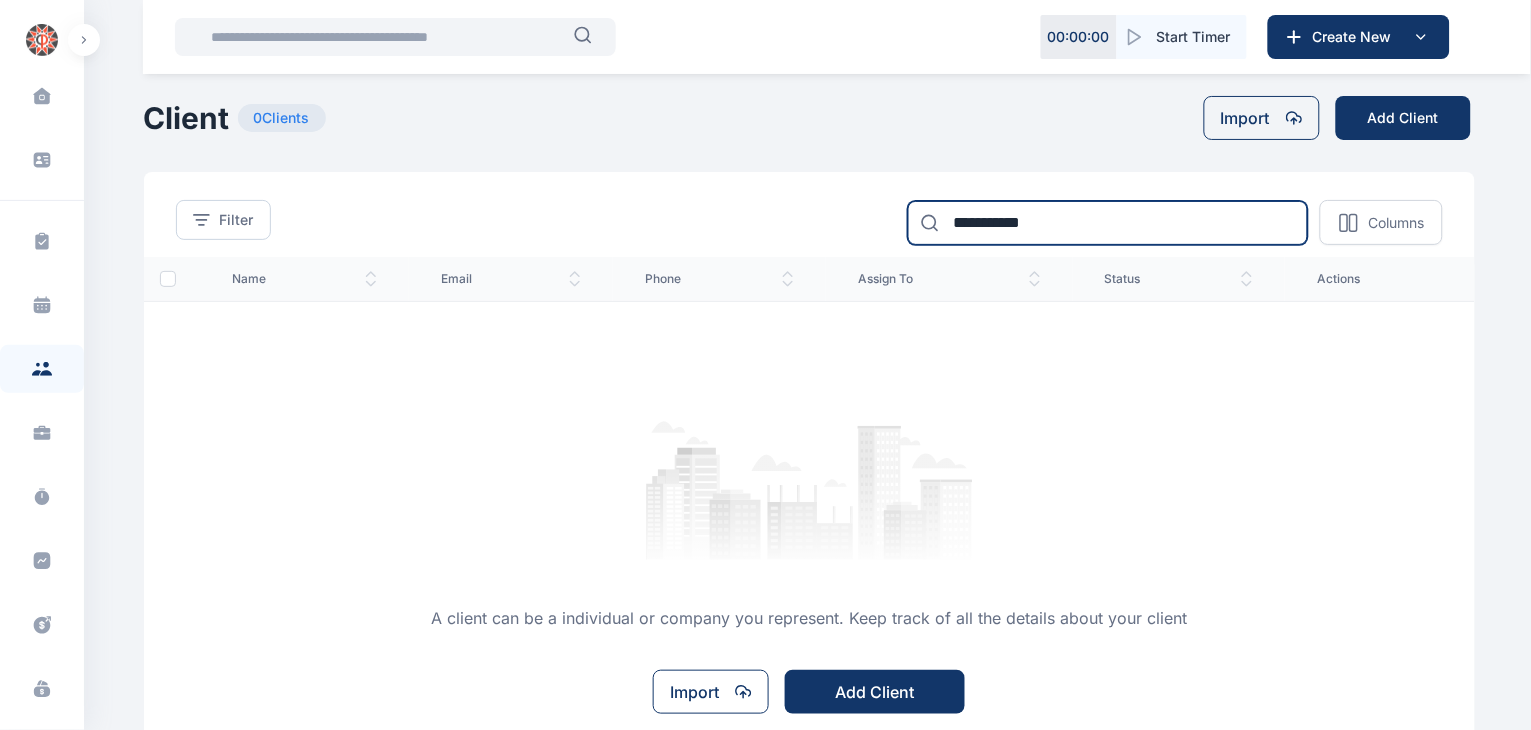 click on "**********" at bounding box center (1108, 223) 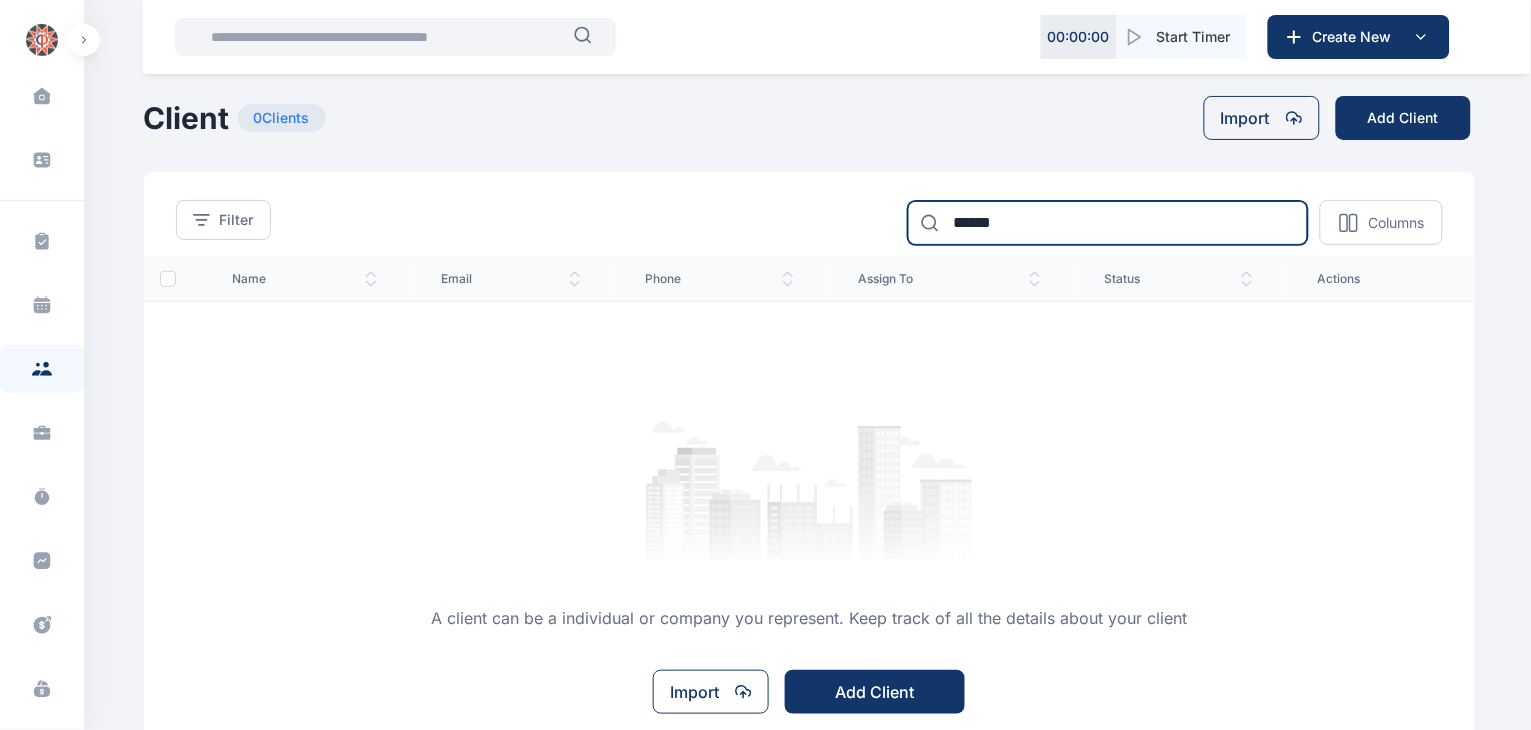 type on "******" 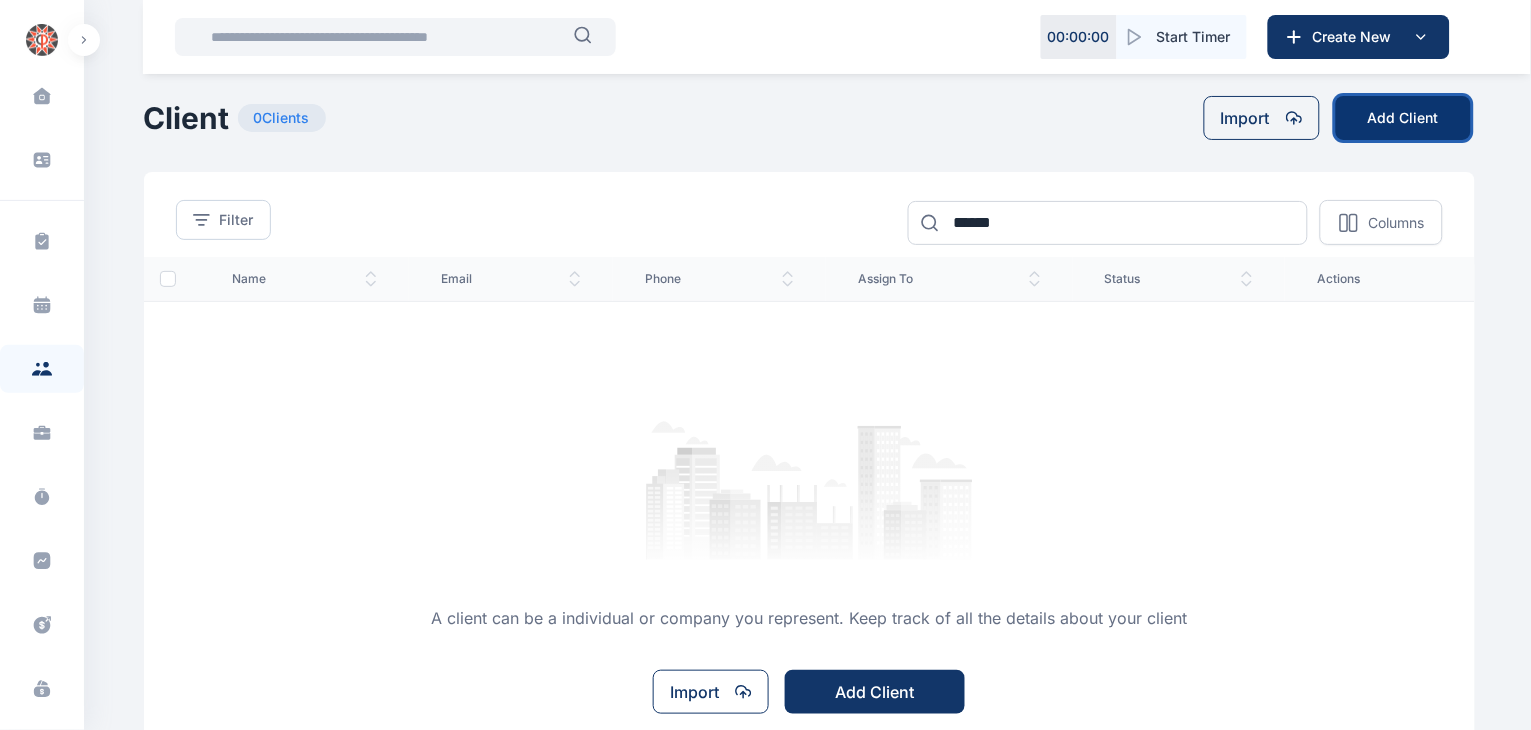 click on "Add Client" at bounding box center (1403, 118) 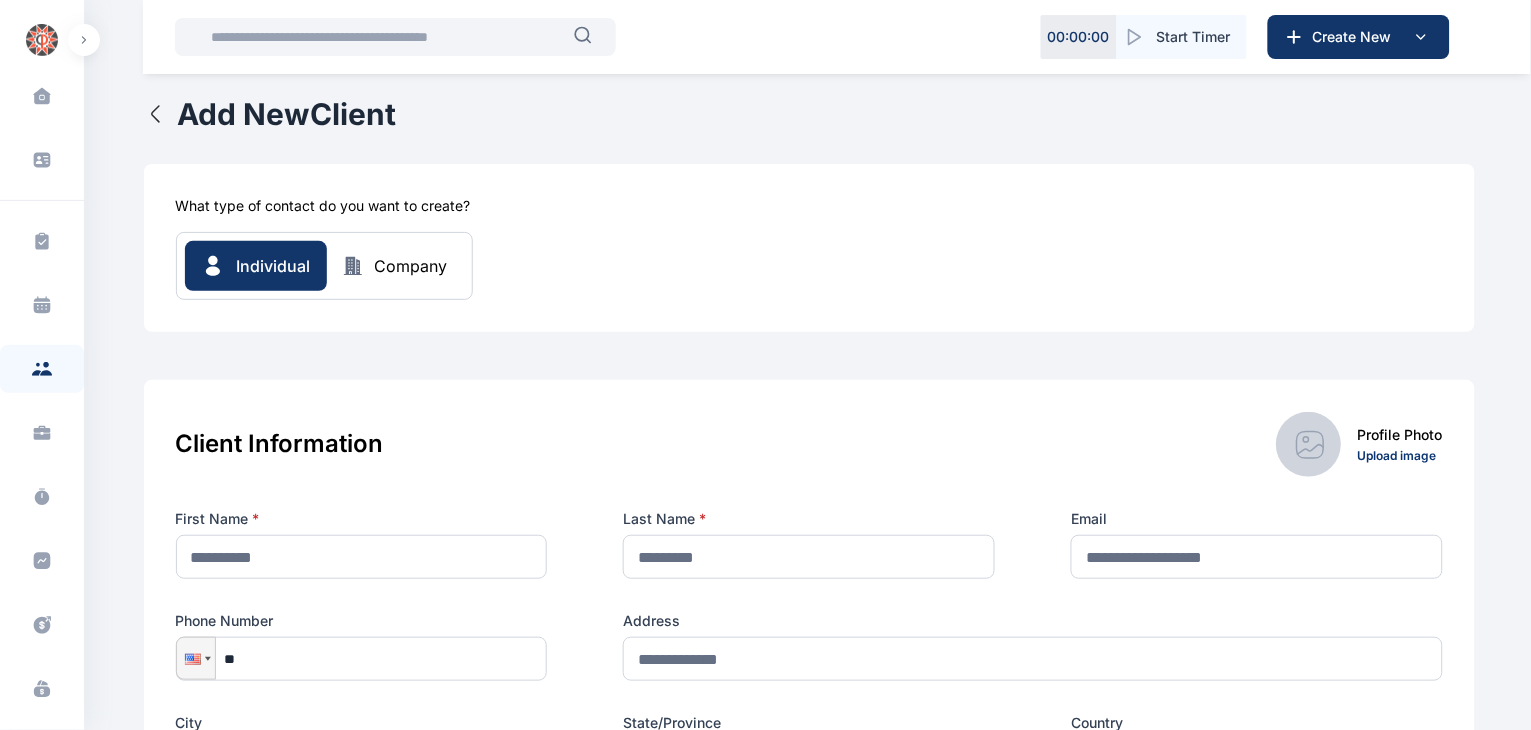 click on "Company" at bounding box center (411, 266) 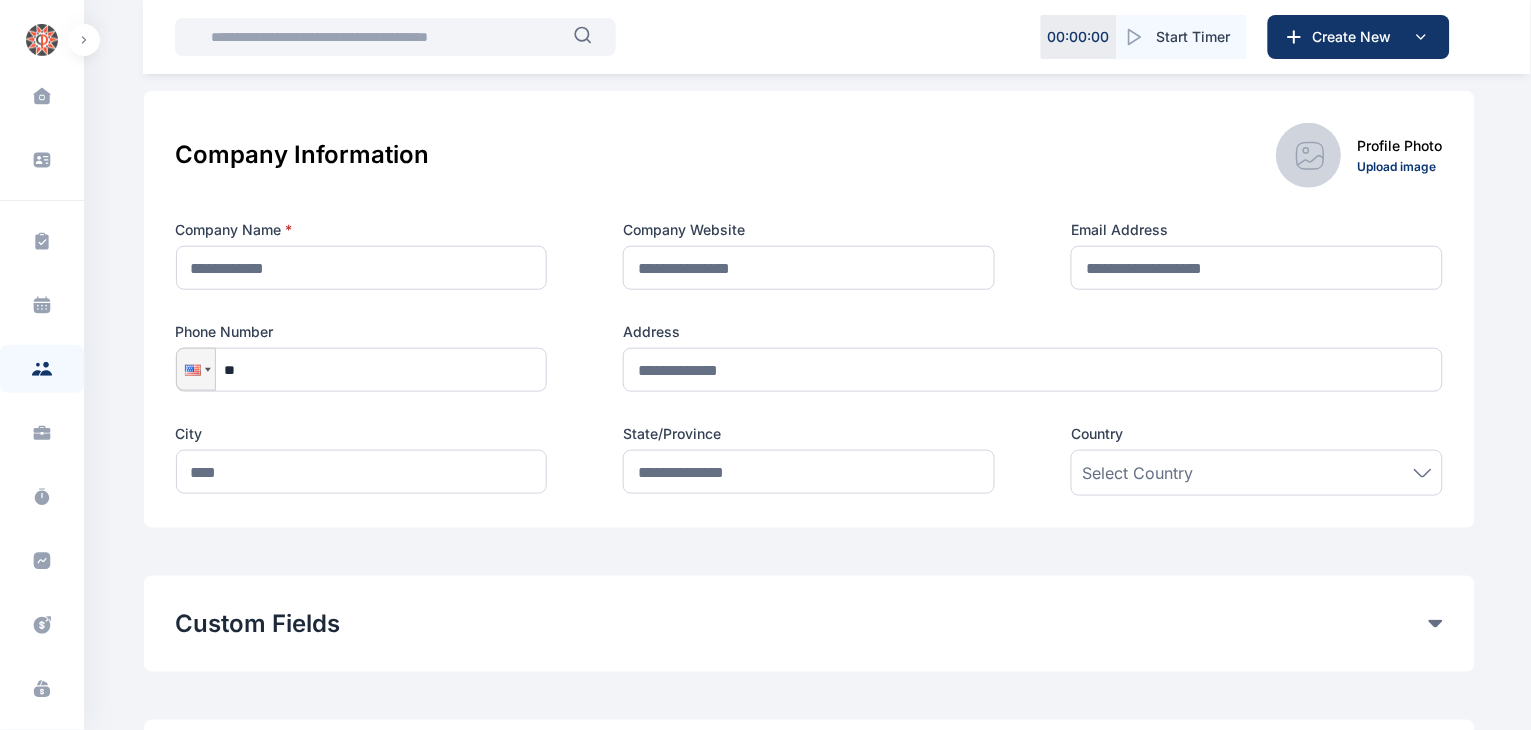 scroll, scrollTop: 303, scrollLeft: 0, axis: vertical 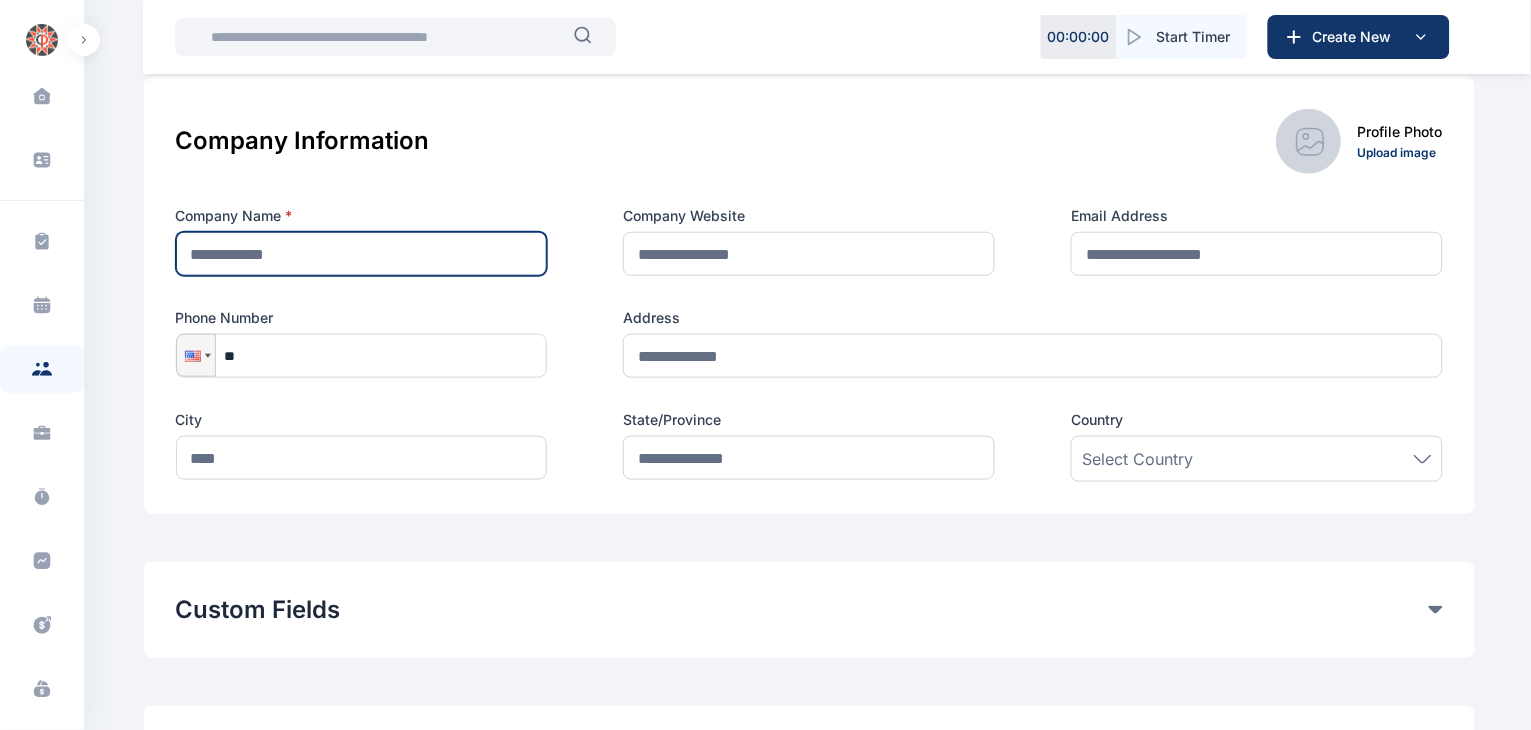 click at bounding box center [362, 254] 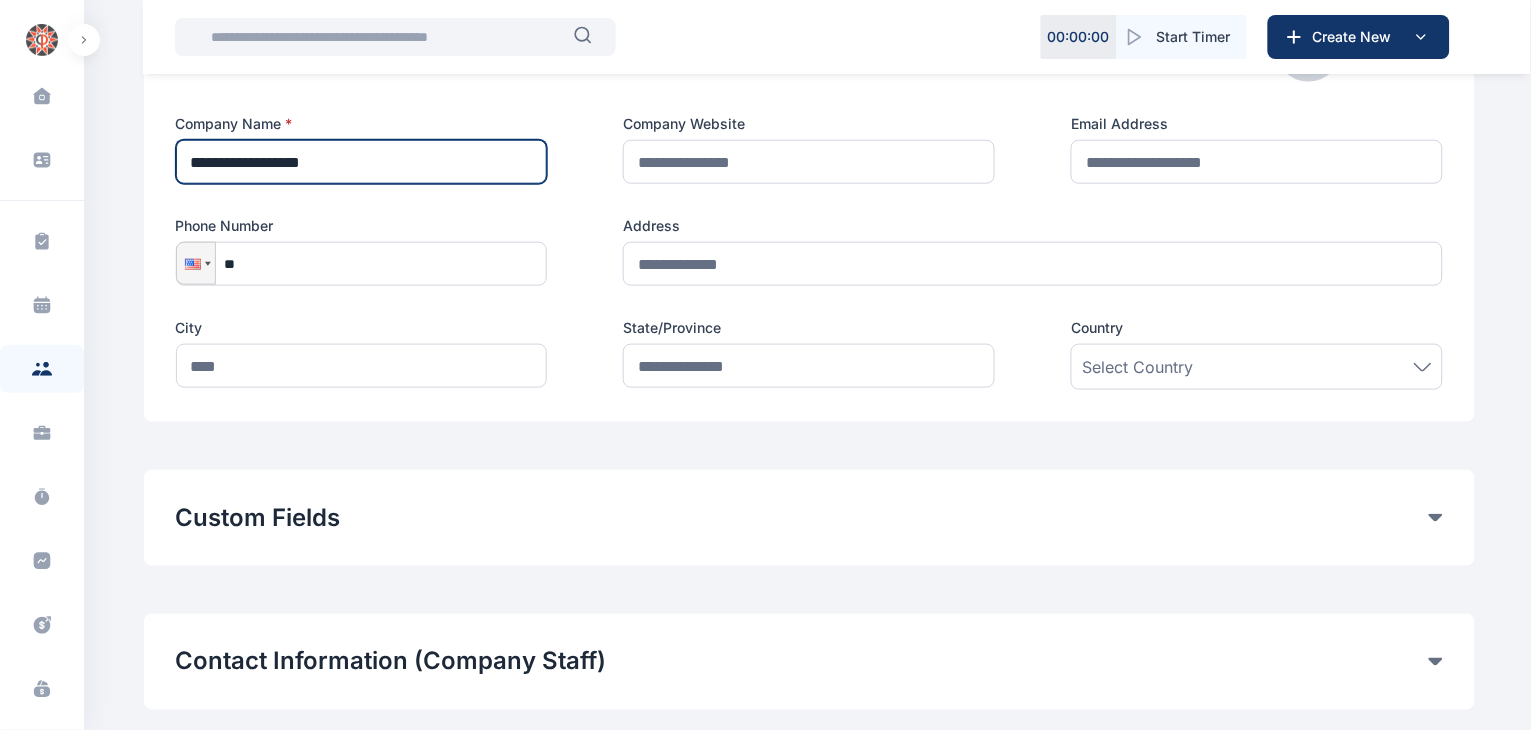 scroll, scrollTop: 388, scrollLeft: 0, axis: vertical 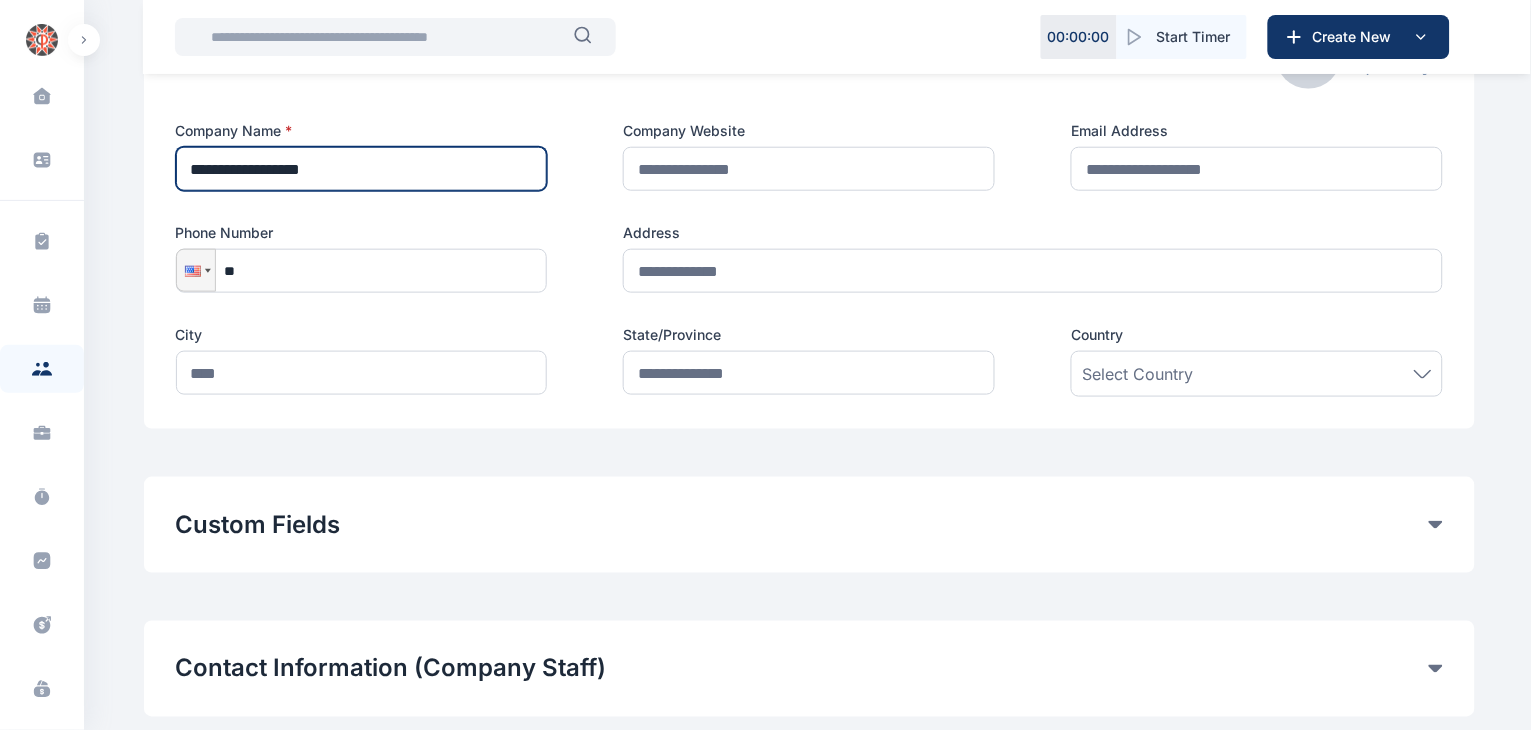 type on "**********" 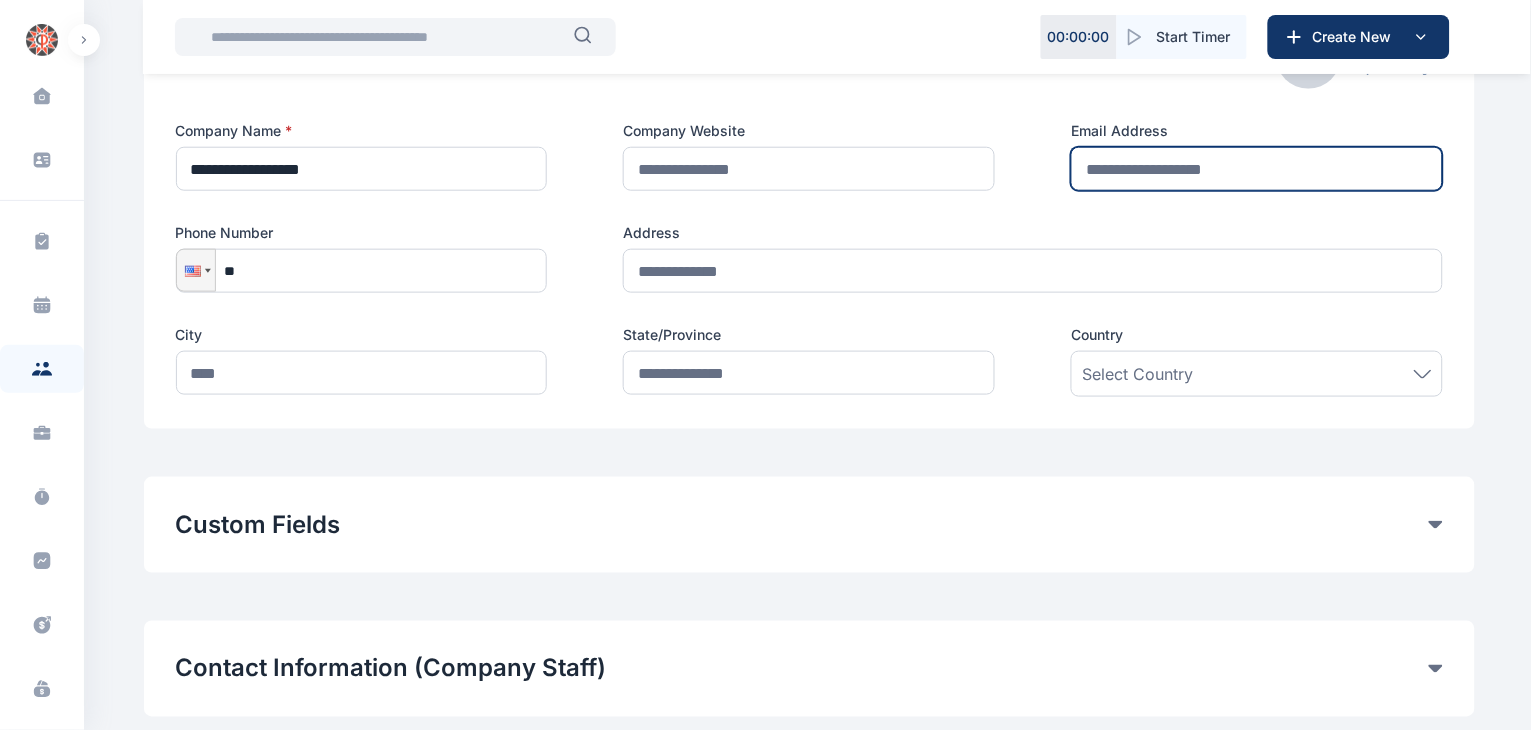 click at bounding box center (1257, 169) 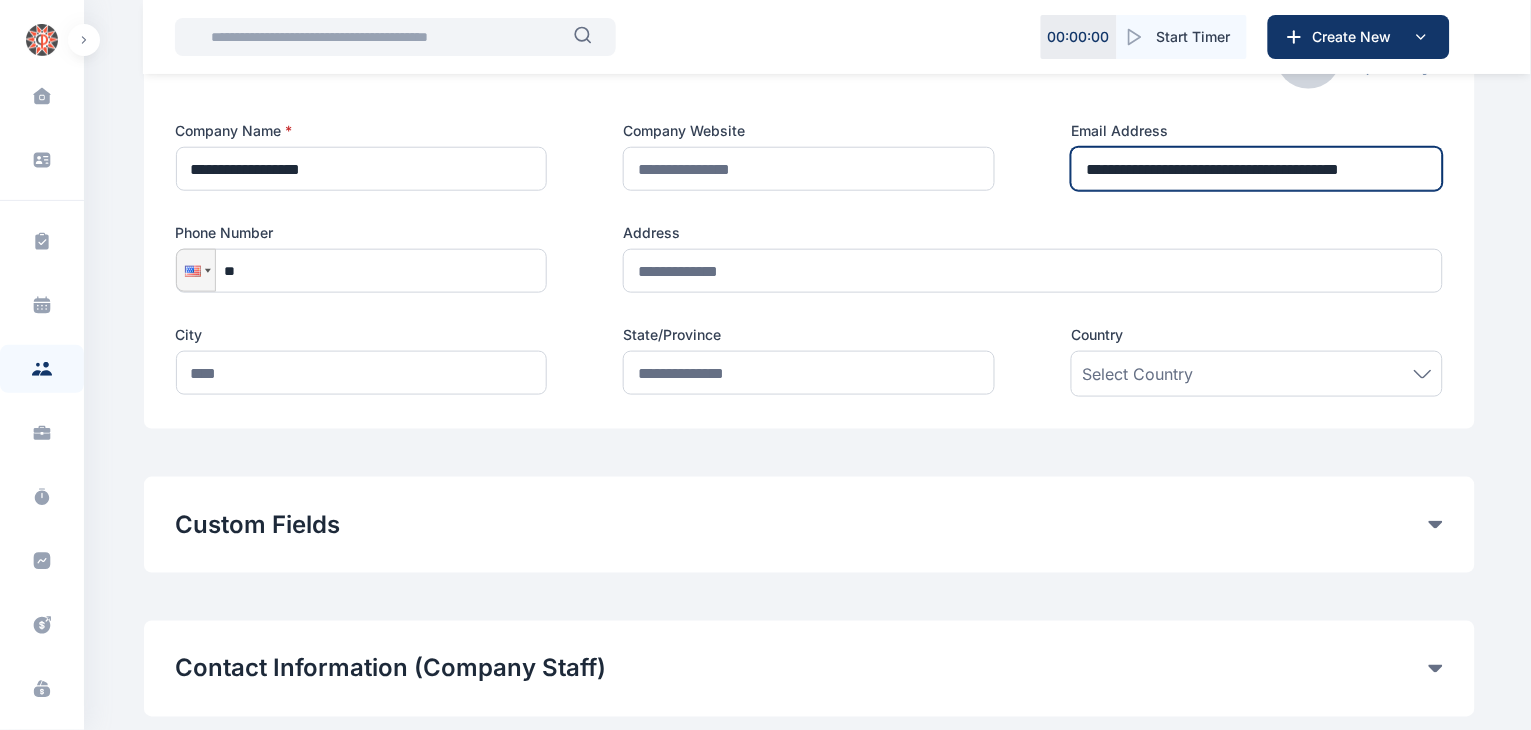 scroll, scrollTop: 0, scrollLeft: 1, axis: horizontal 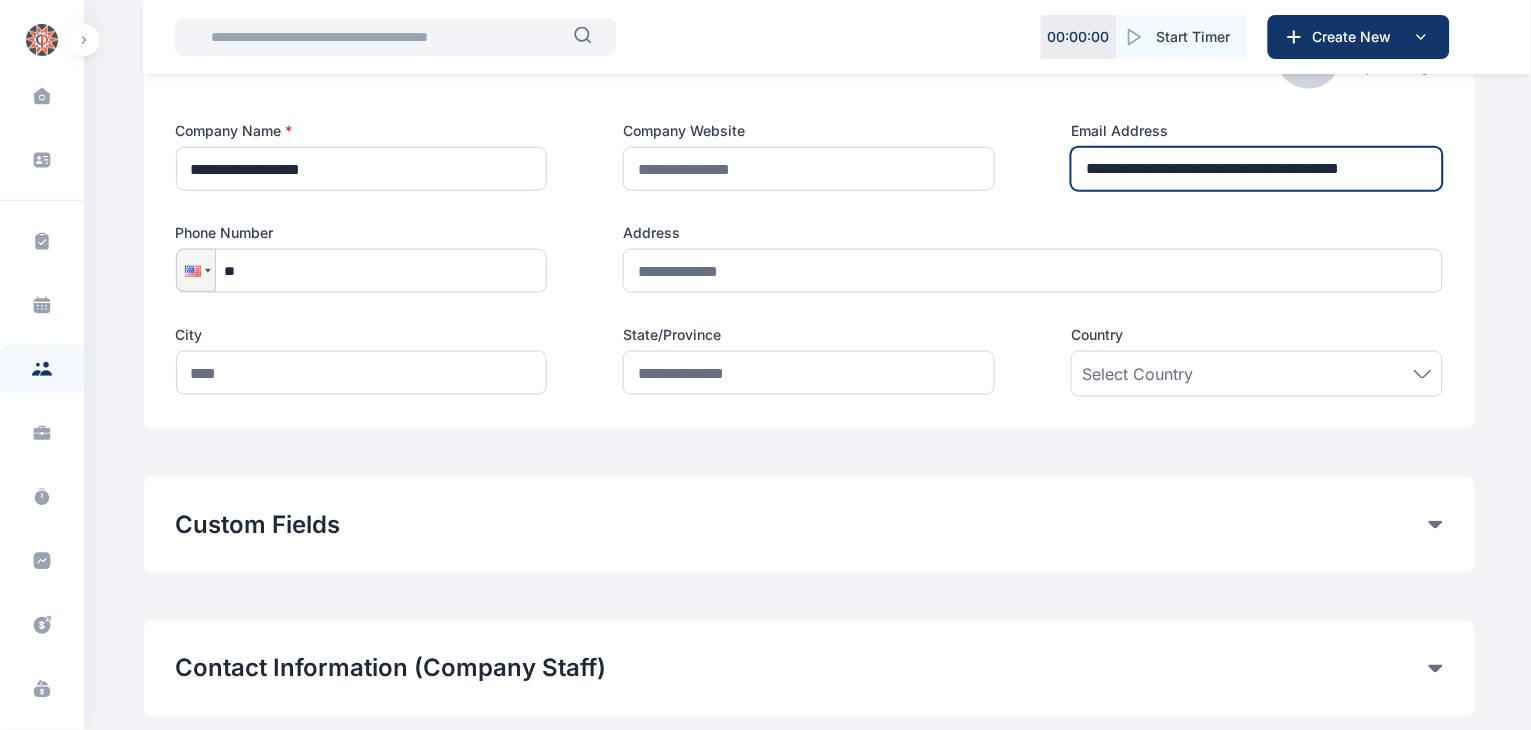 drag, startPoint x: 1235, startPoint y: 166, endPoint x: 1082, endPoint y: 166, distance: 153 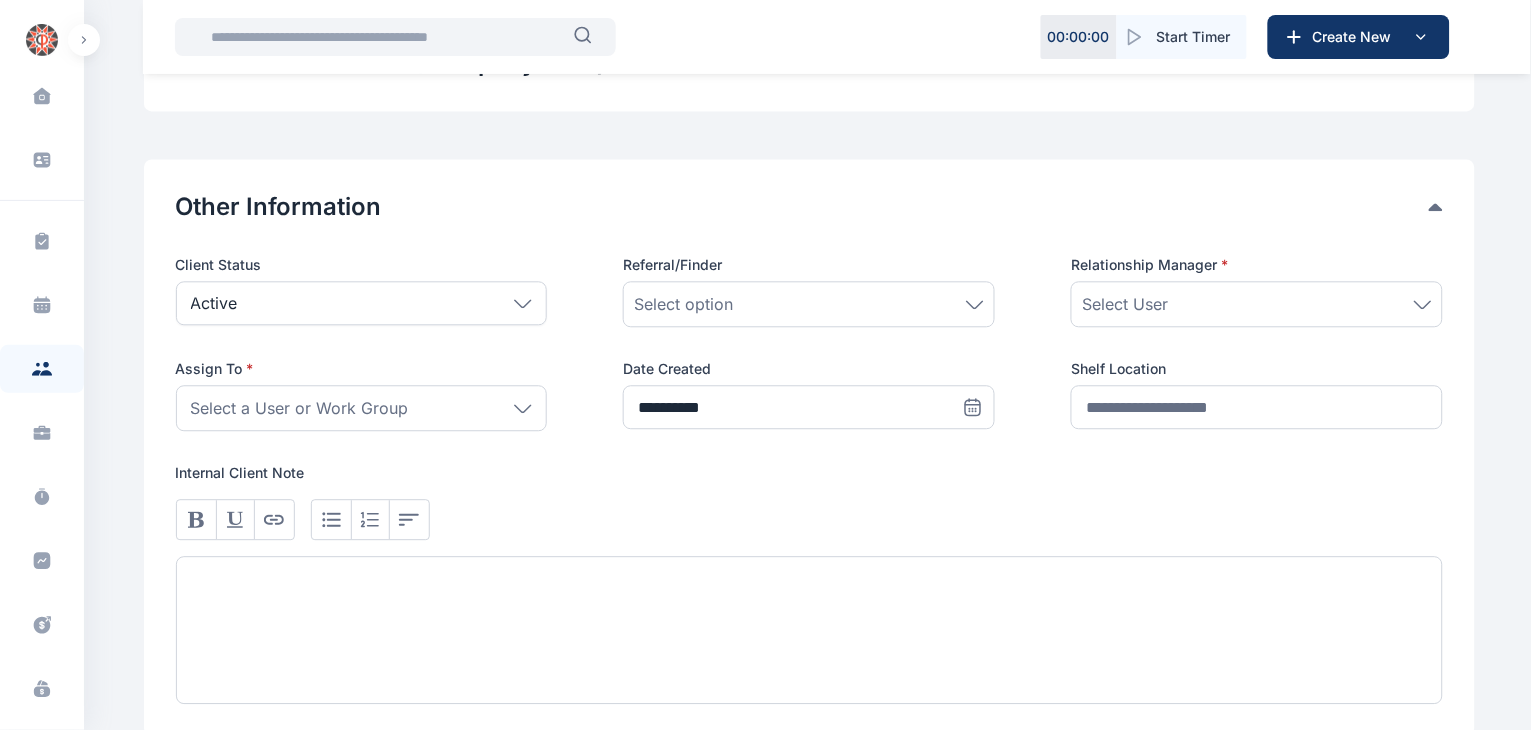 scroll, scrollTop: 1005, scrollLeft: 0, axis: vertical 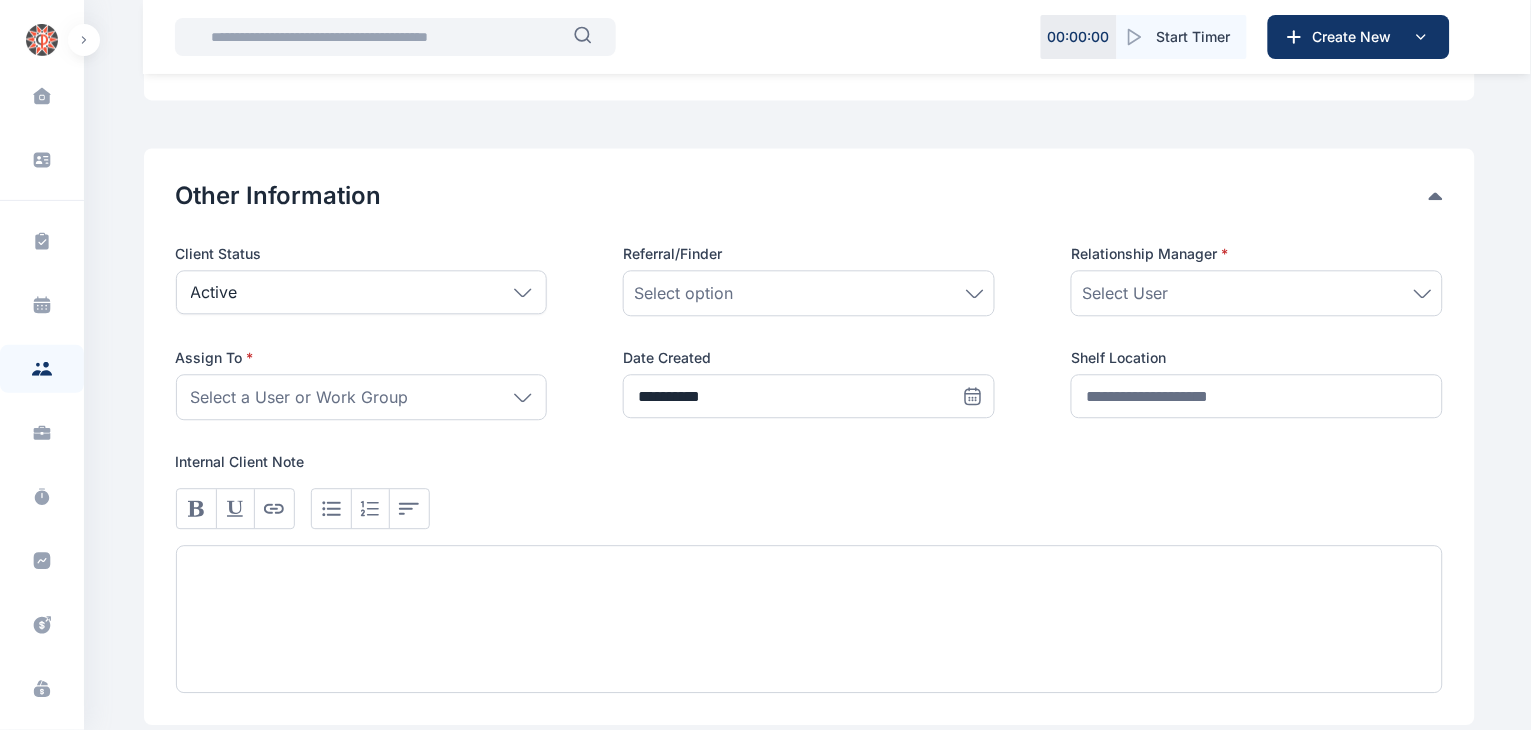 type on "**********" 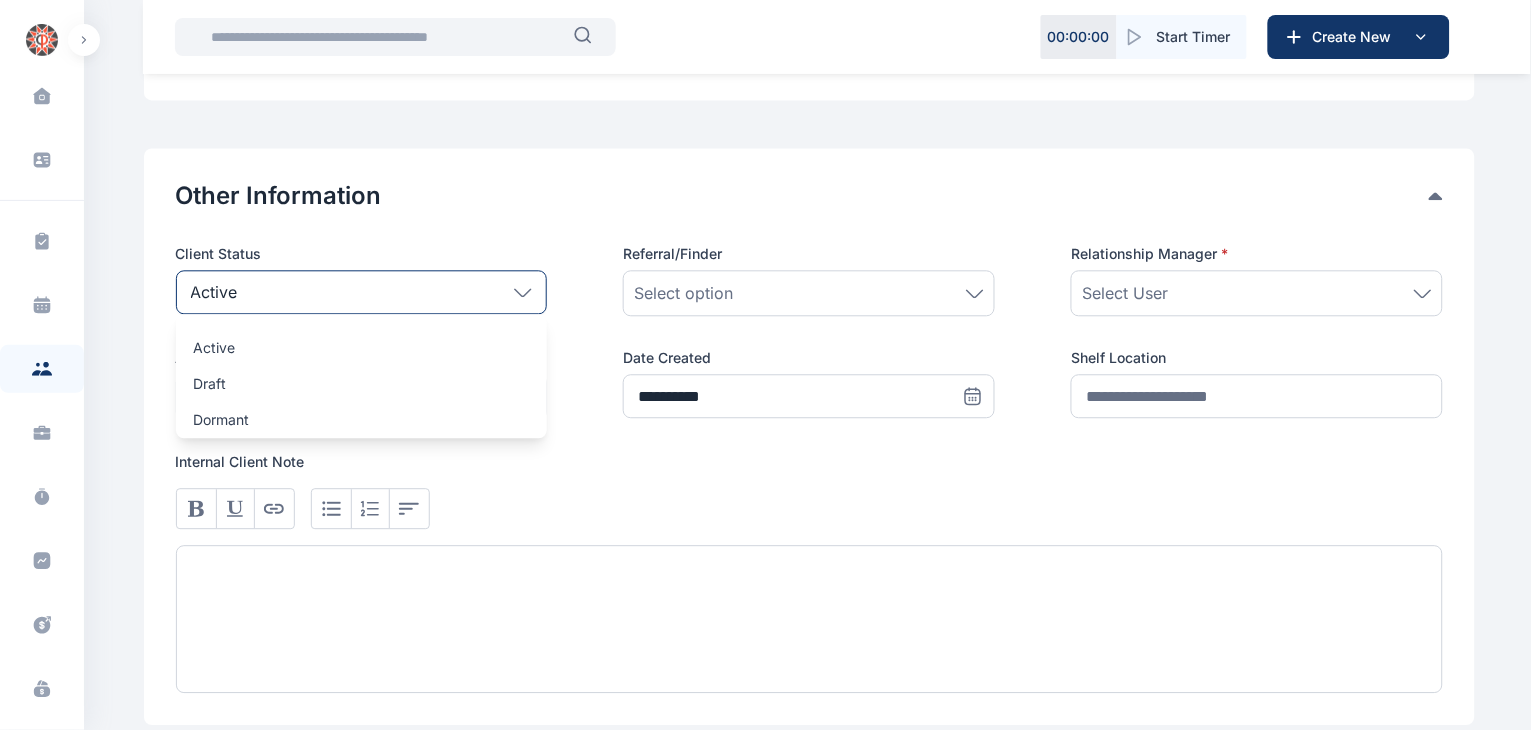 click 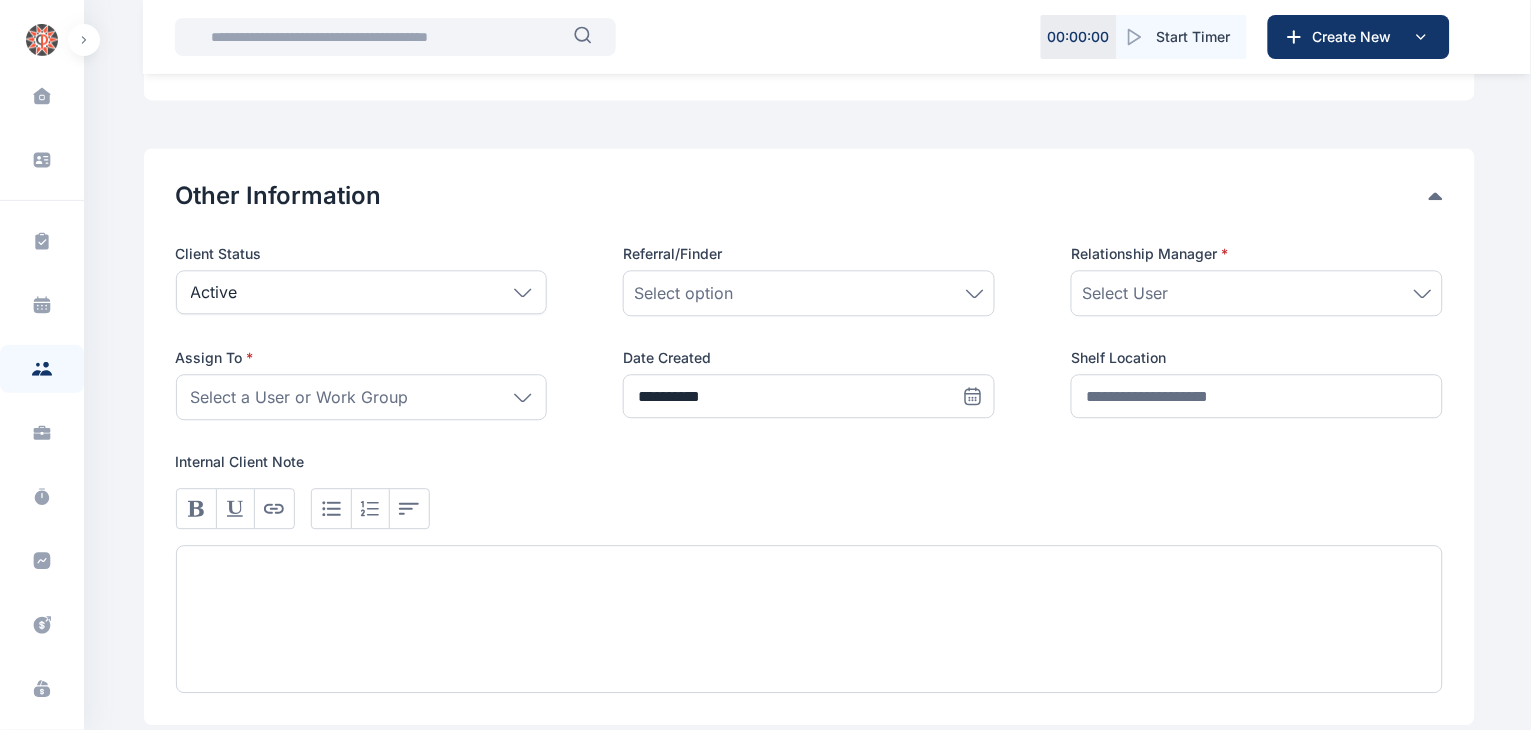 click 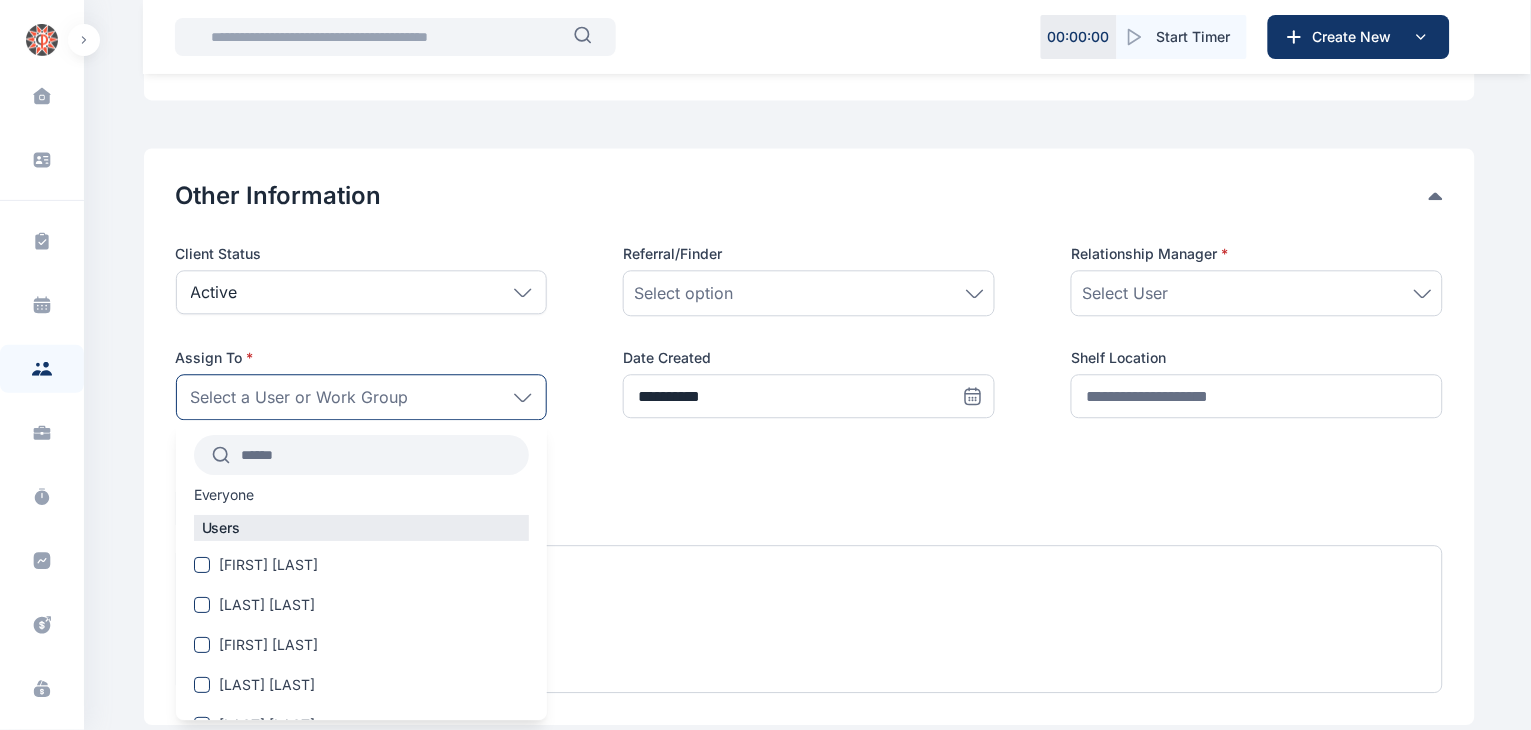 click at bounding box center (380, 455) 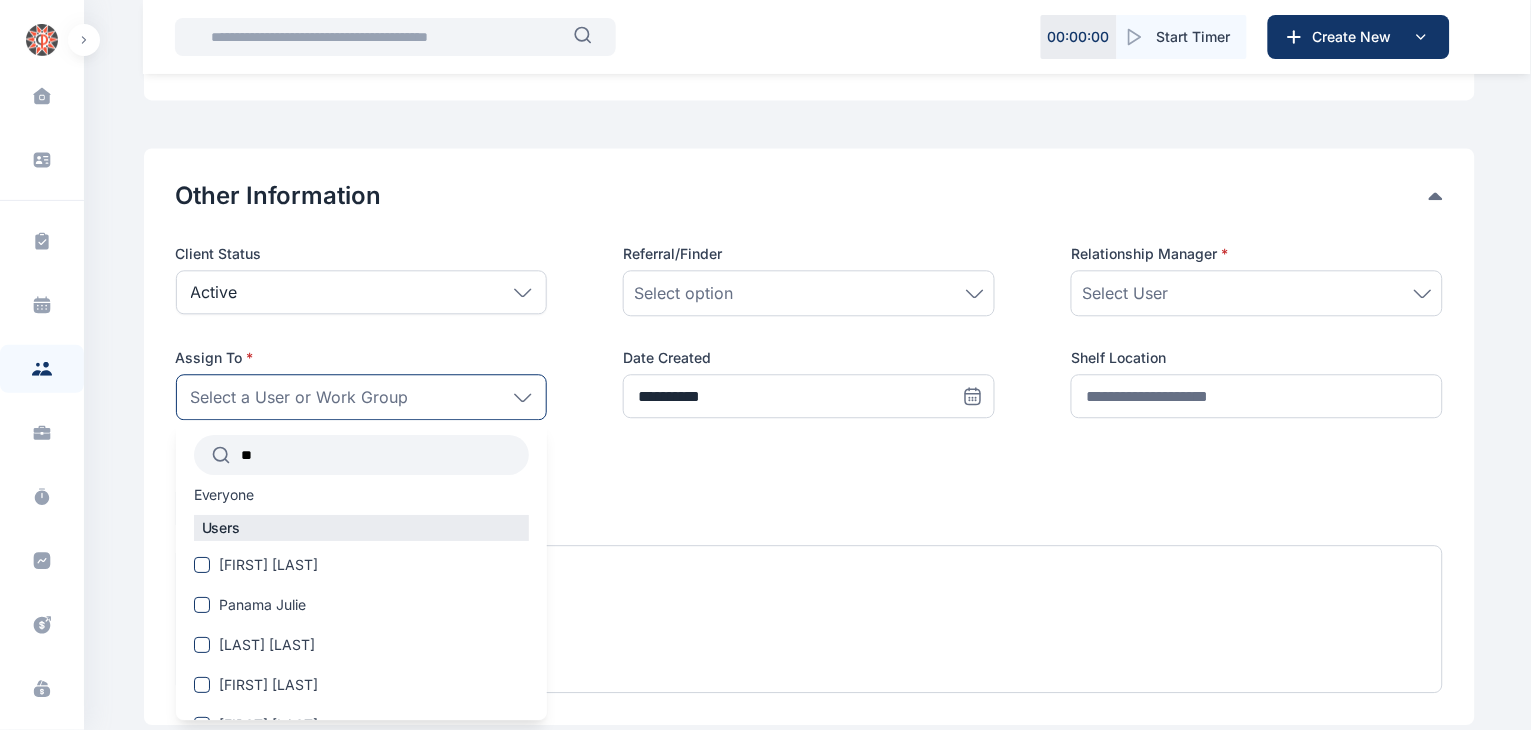 type on "*" 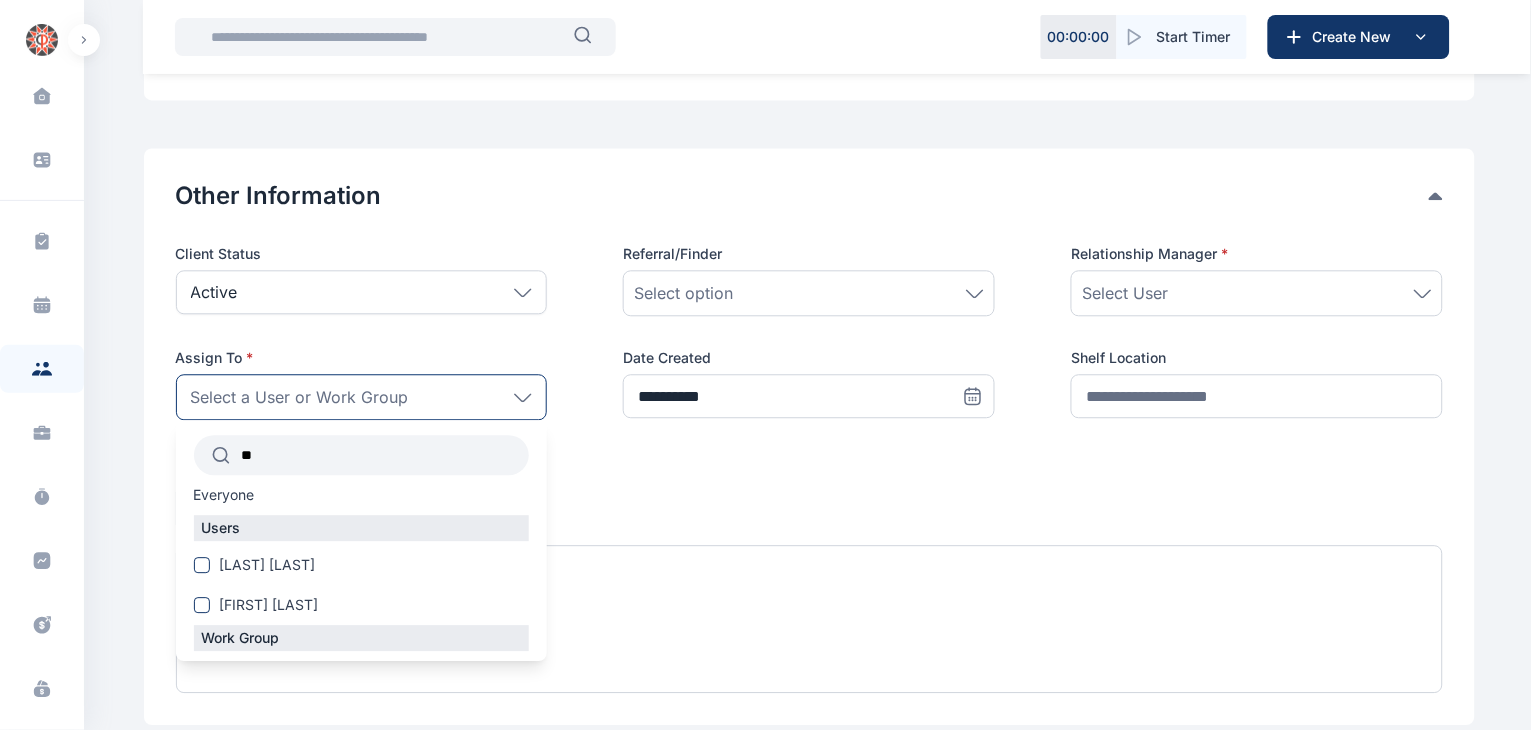 type on "*" 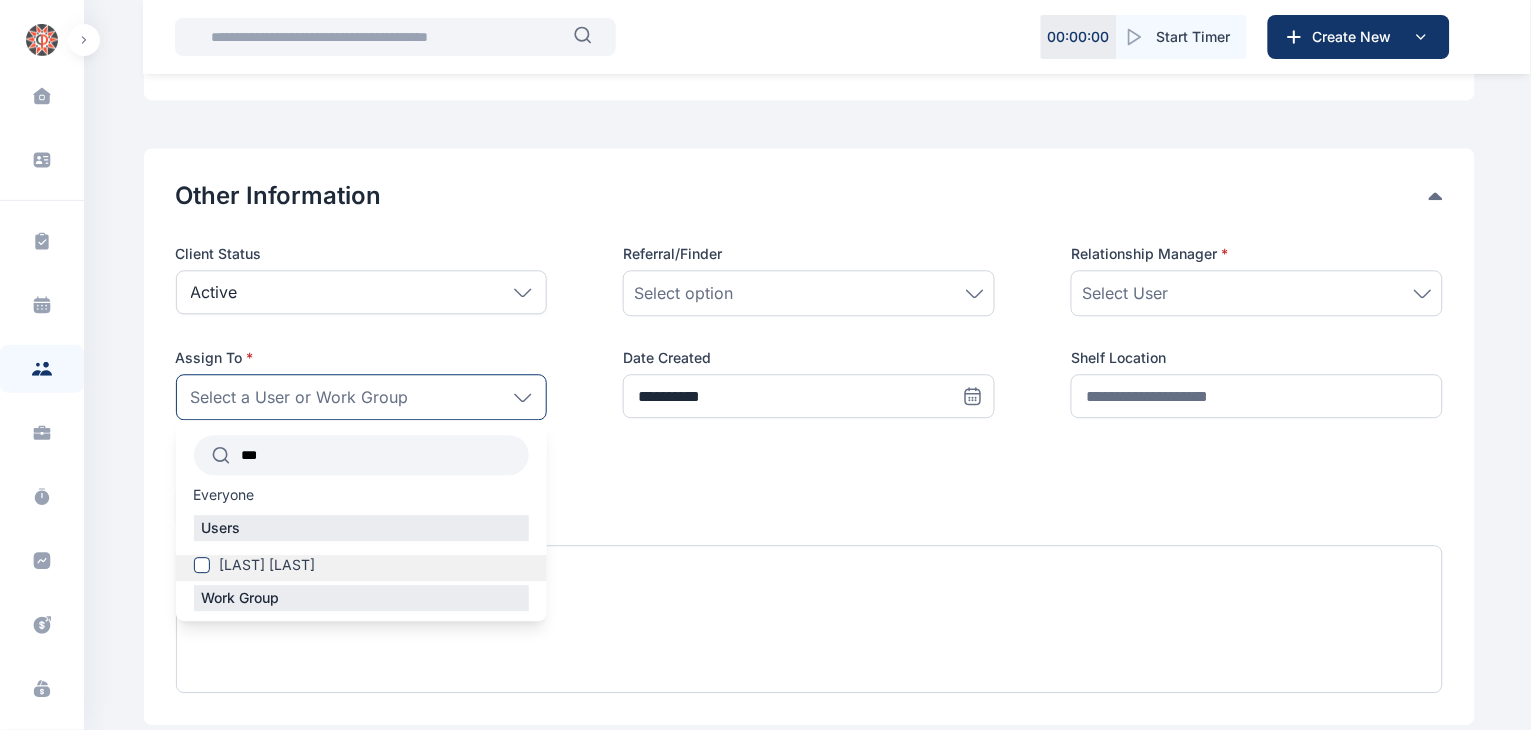 click on "[LAST] [LAST]" at bounding box center (268, 565) 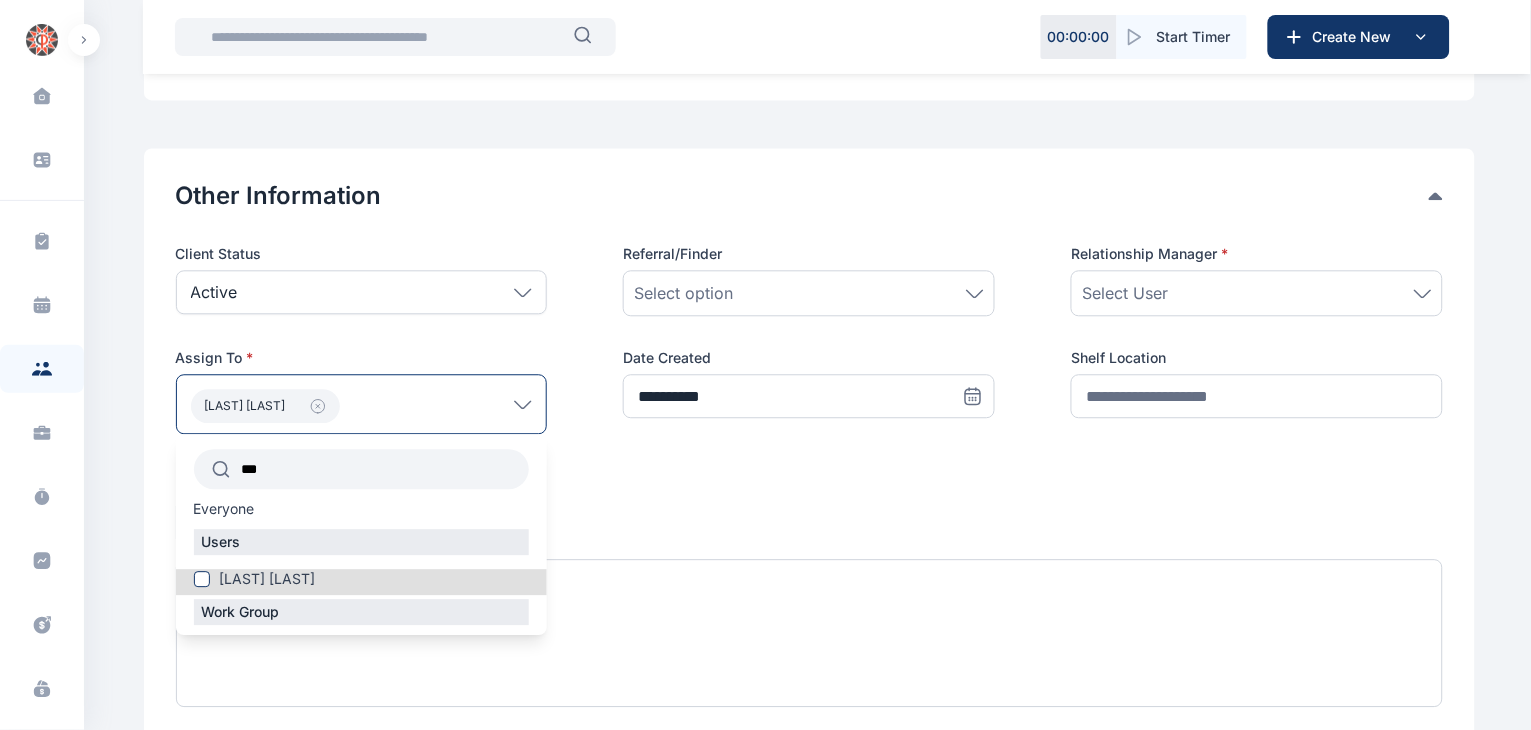 click on "[LAST] [LAST]" at bounding box center [362, 404] 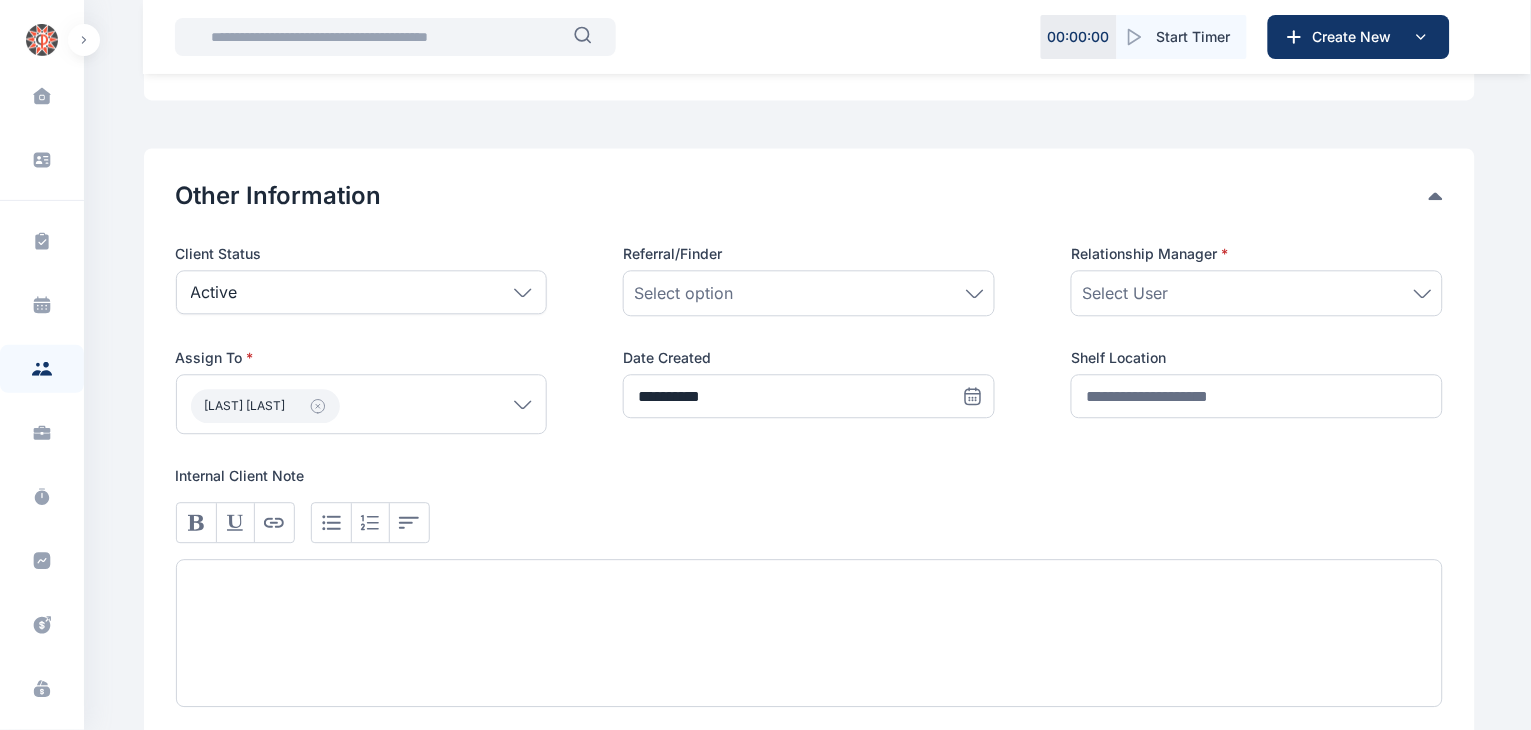 click on "[LAST] [LAST]" at bounding box center [362, 404] 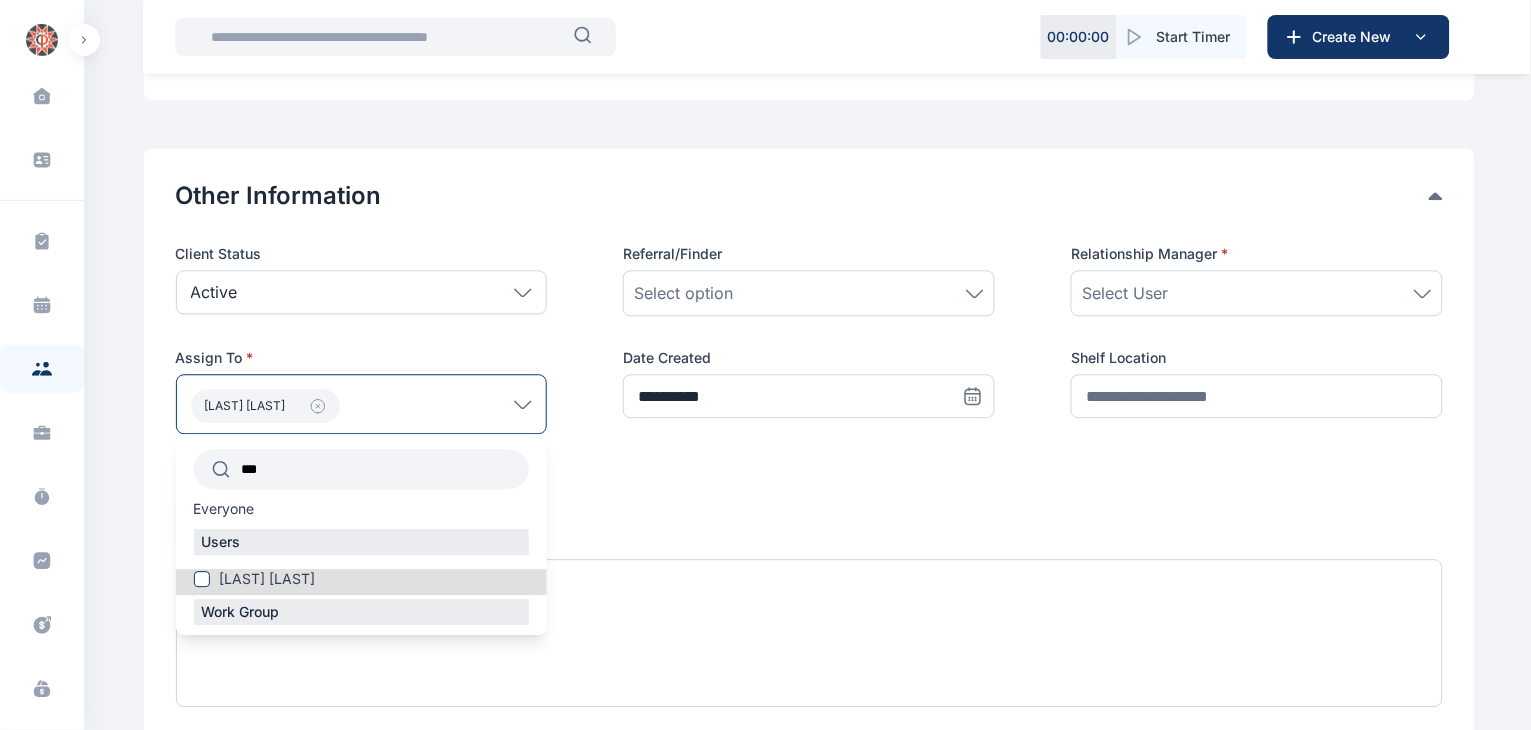 click on "***" at bounding box center (380, 469) 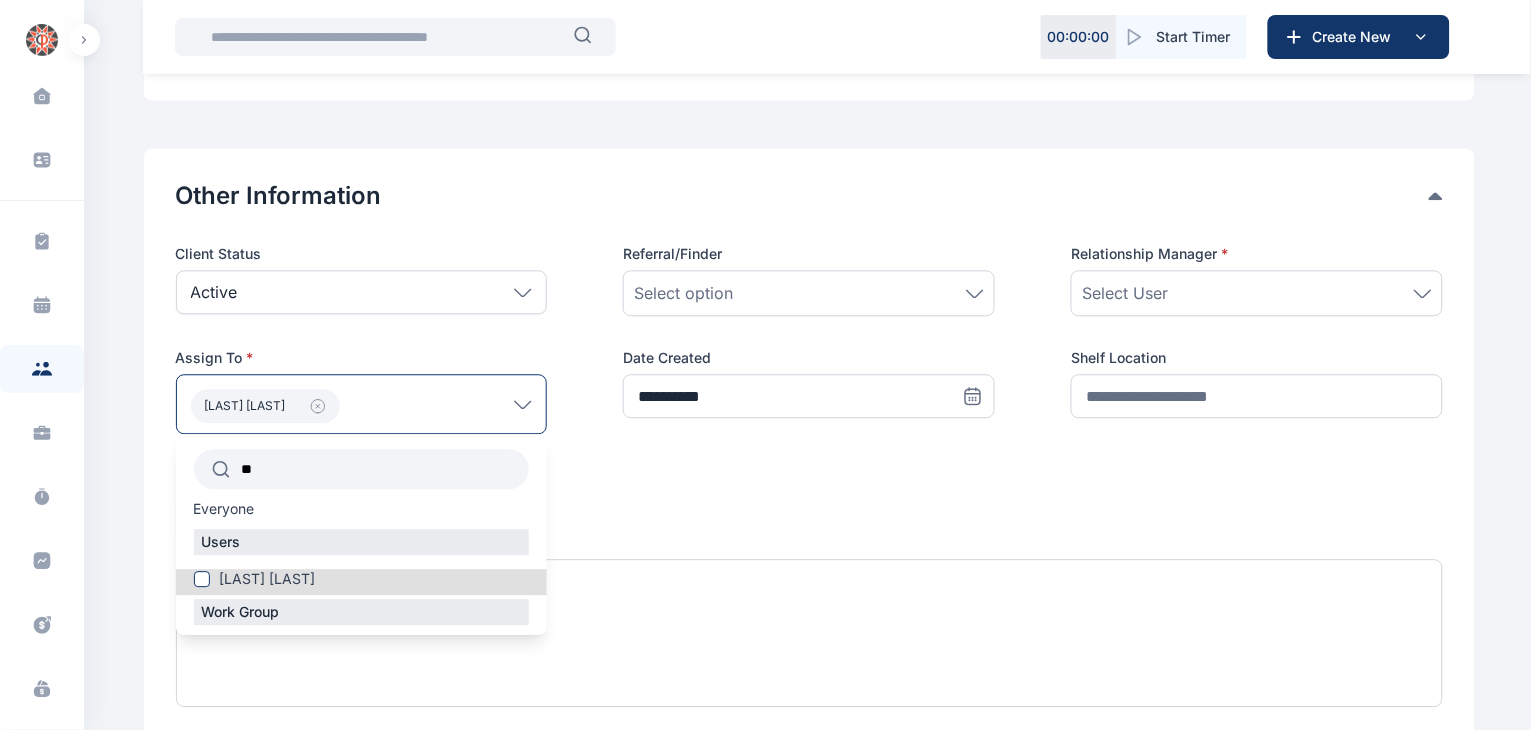 type on "*" 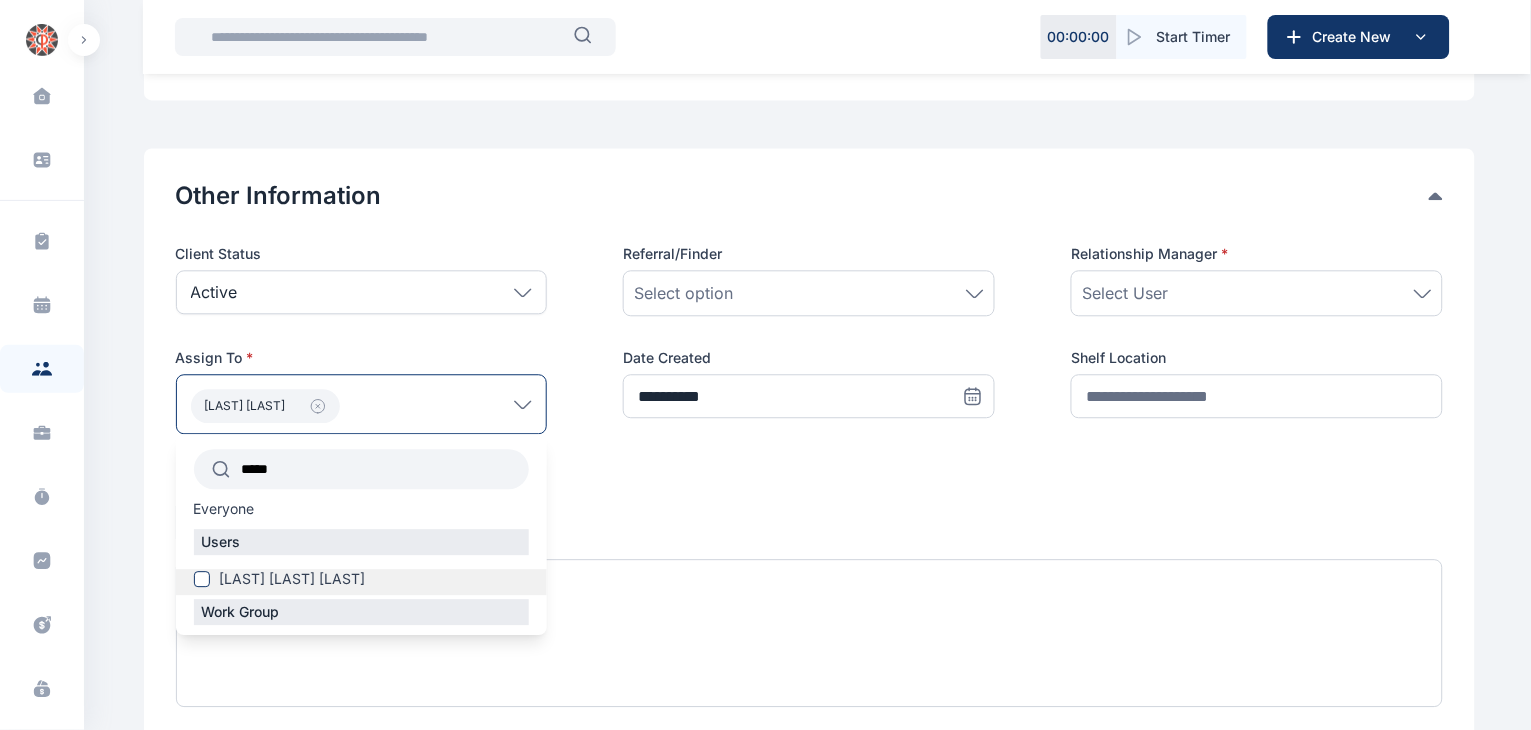 type on "*****" 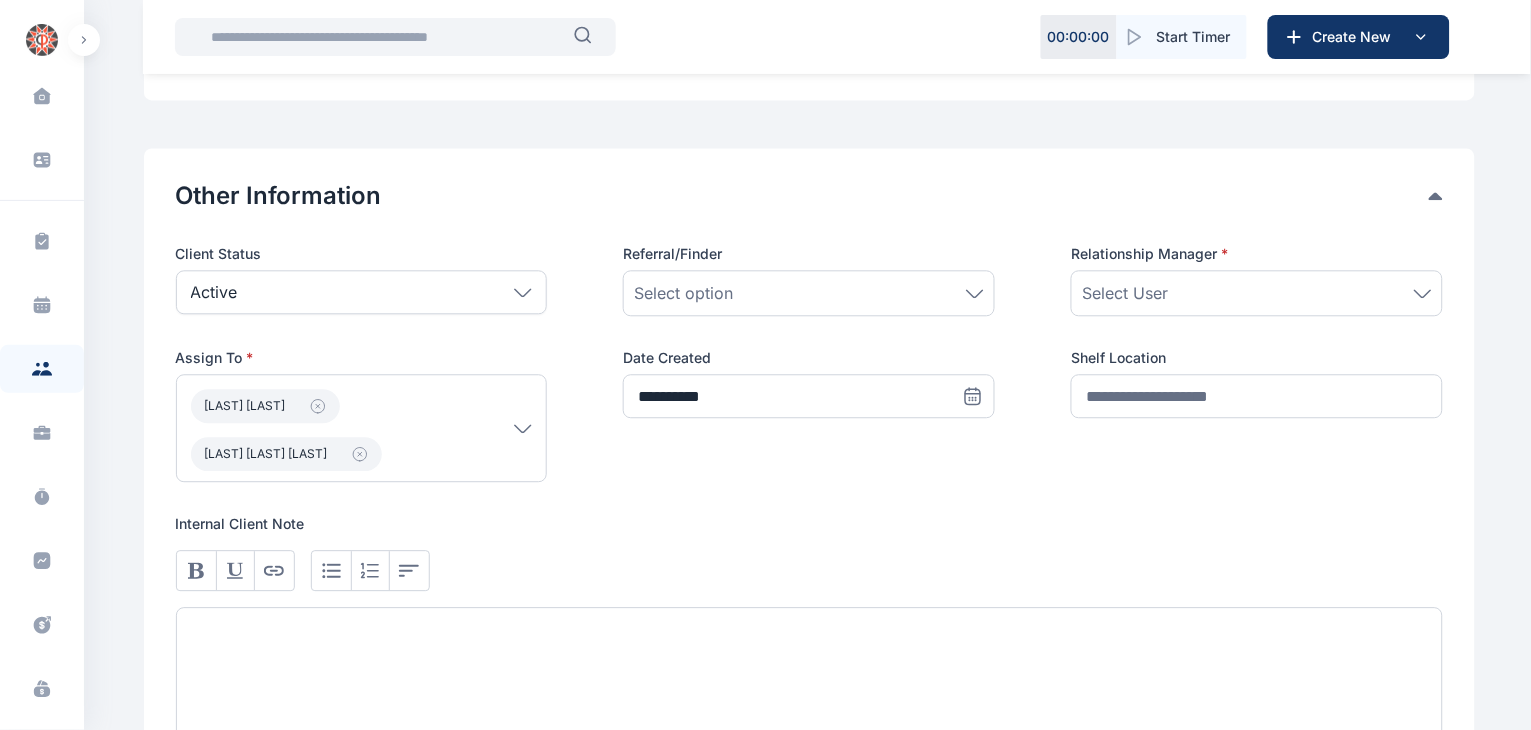 click 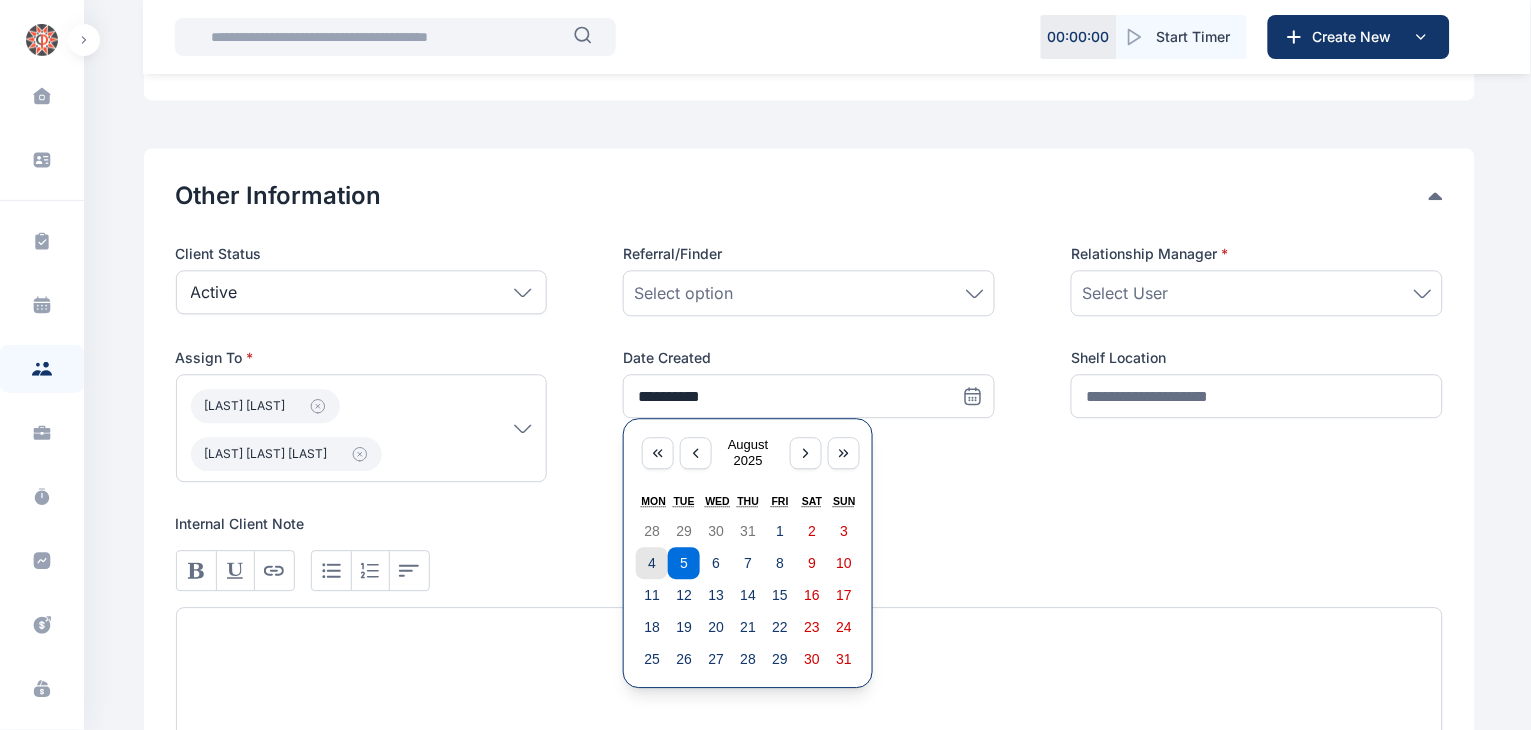 click on "4" at bounding box center [652, 563] 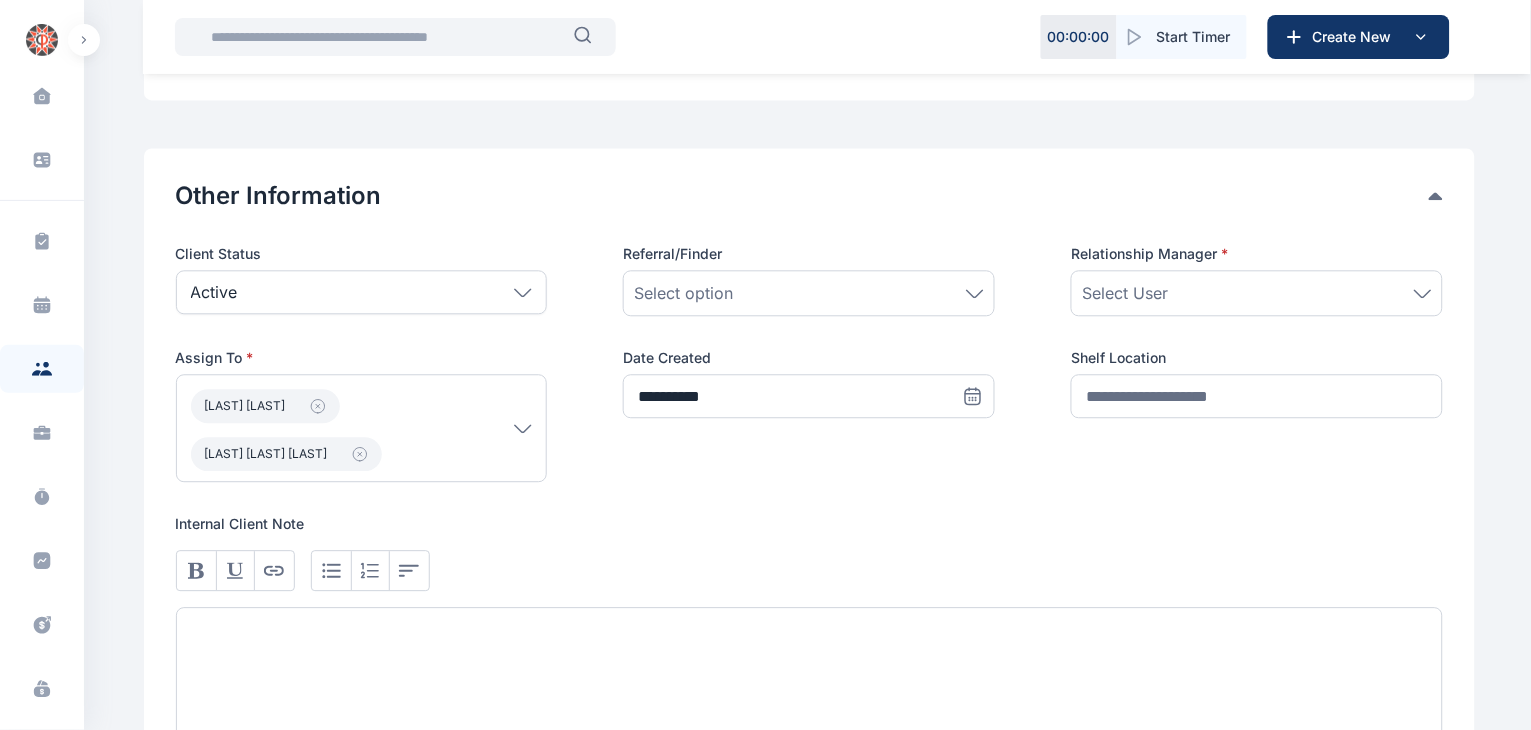 scroll, scrollTop: 1381, scrollLeft: 0, axis: vertical 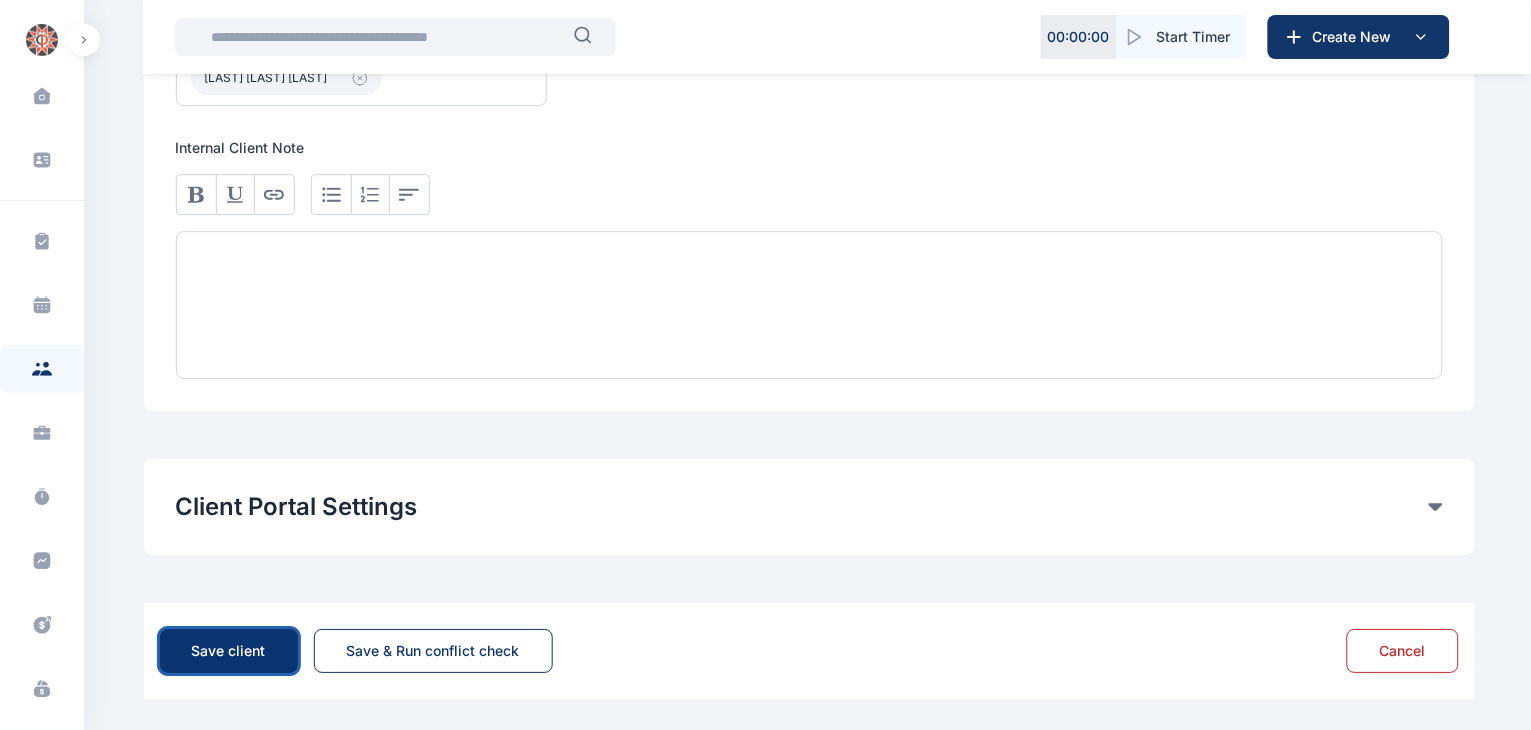 click on "Save client" at bounding box center [229, 651] 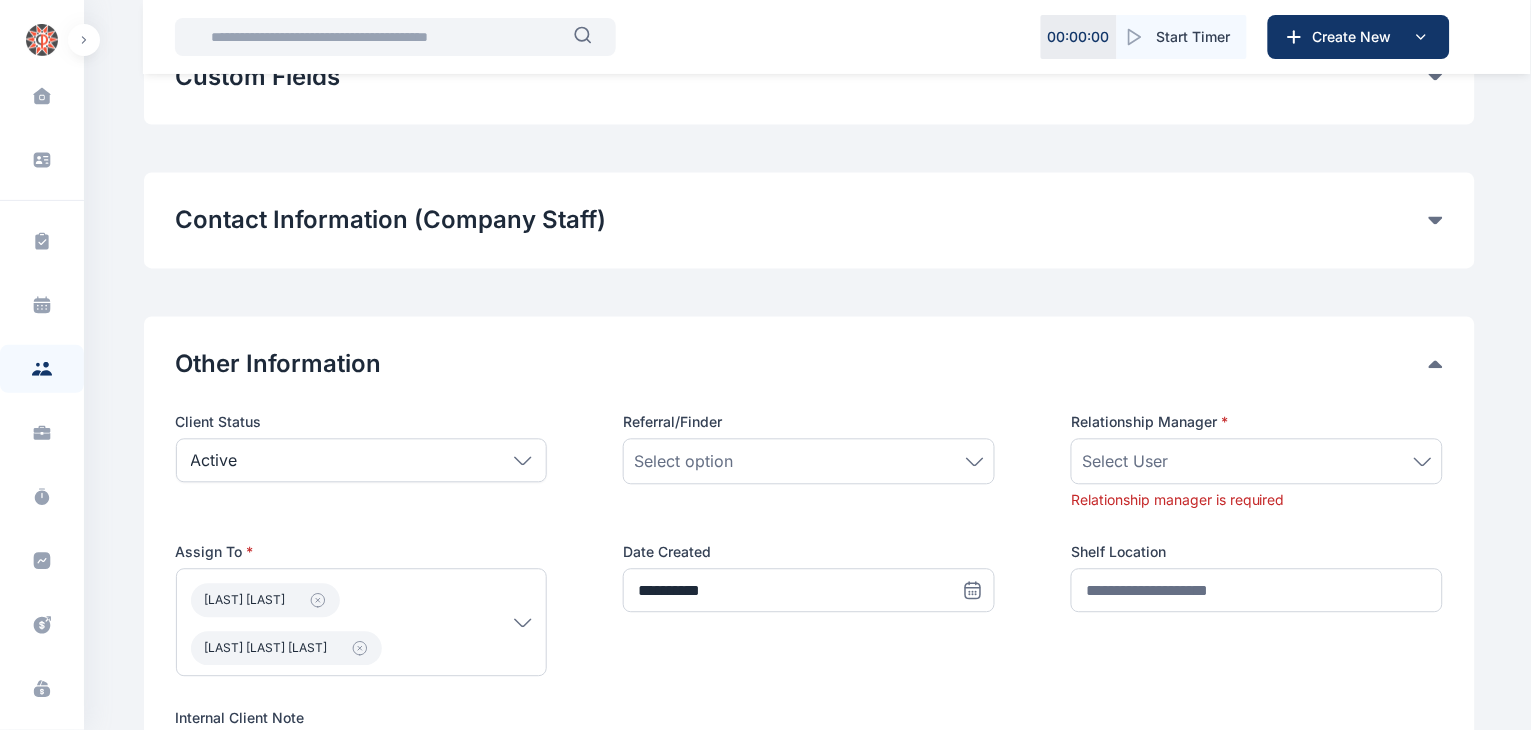 scroll, scrollTop: 924, scrollLeft: 0, axis: vertical 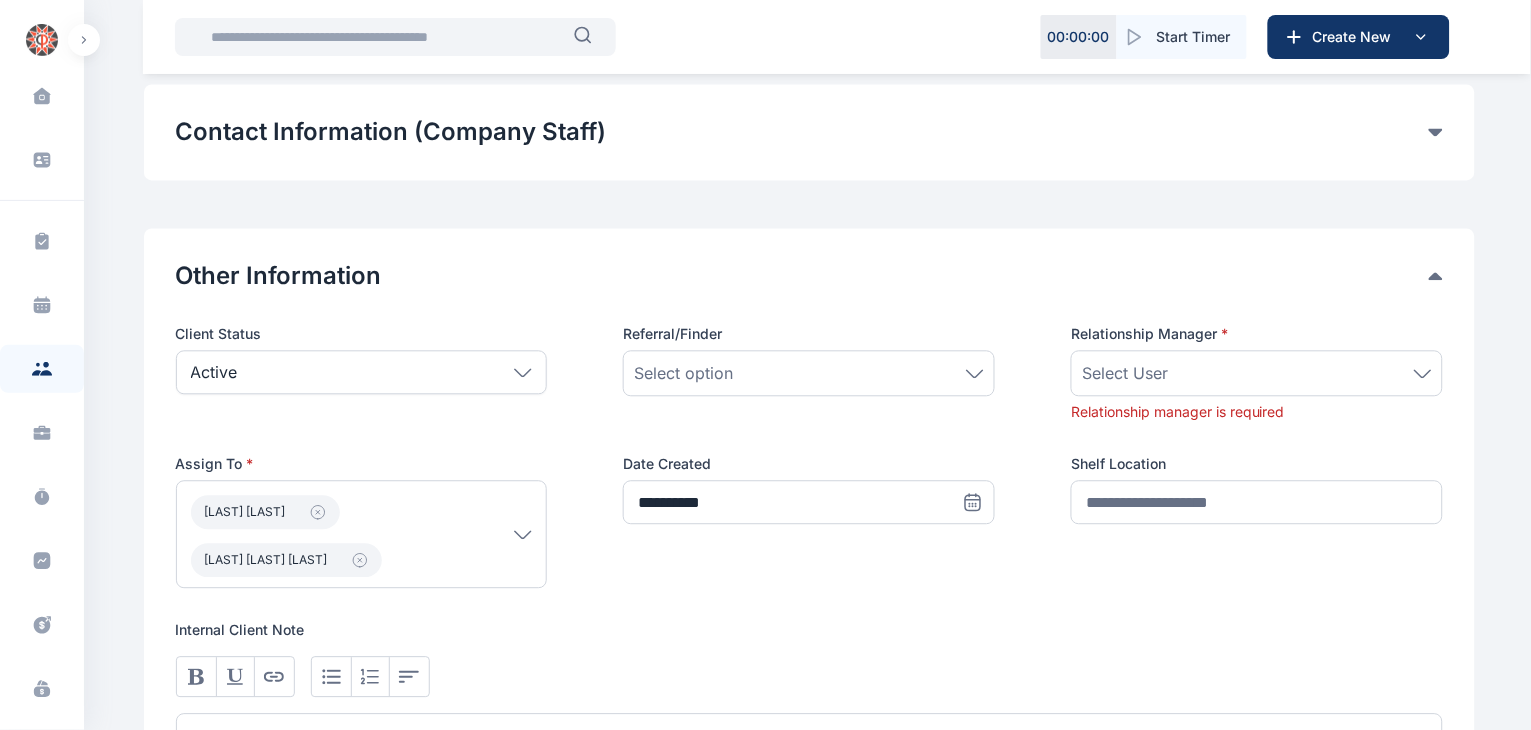 click on "Select User" at bounding box center [1257, 374] 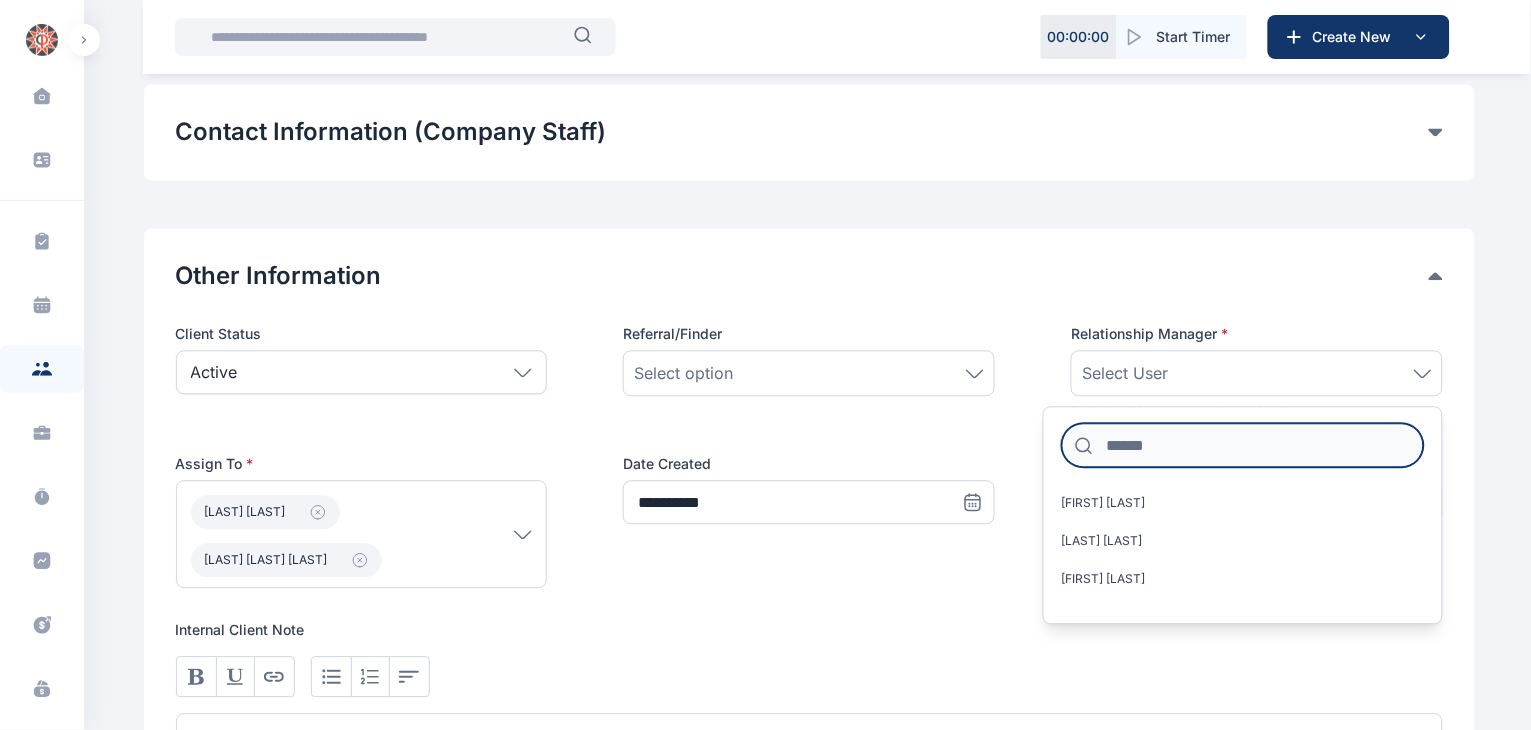 click at bounding box center (1243, 446) 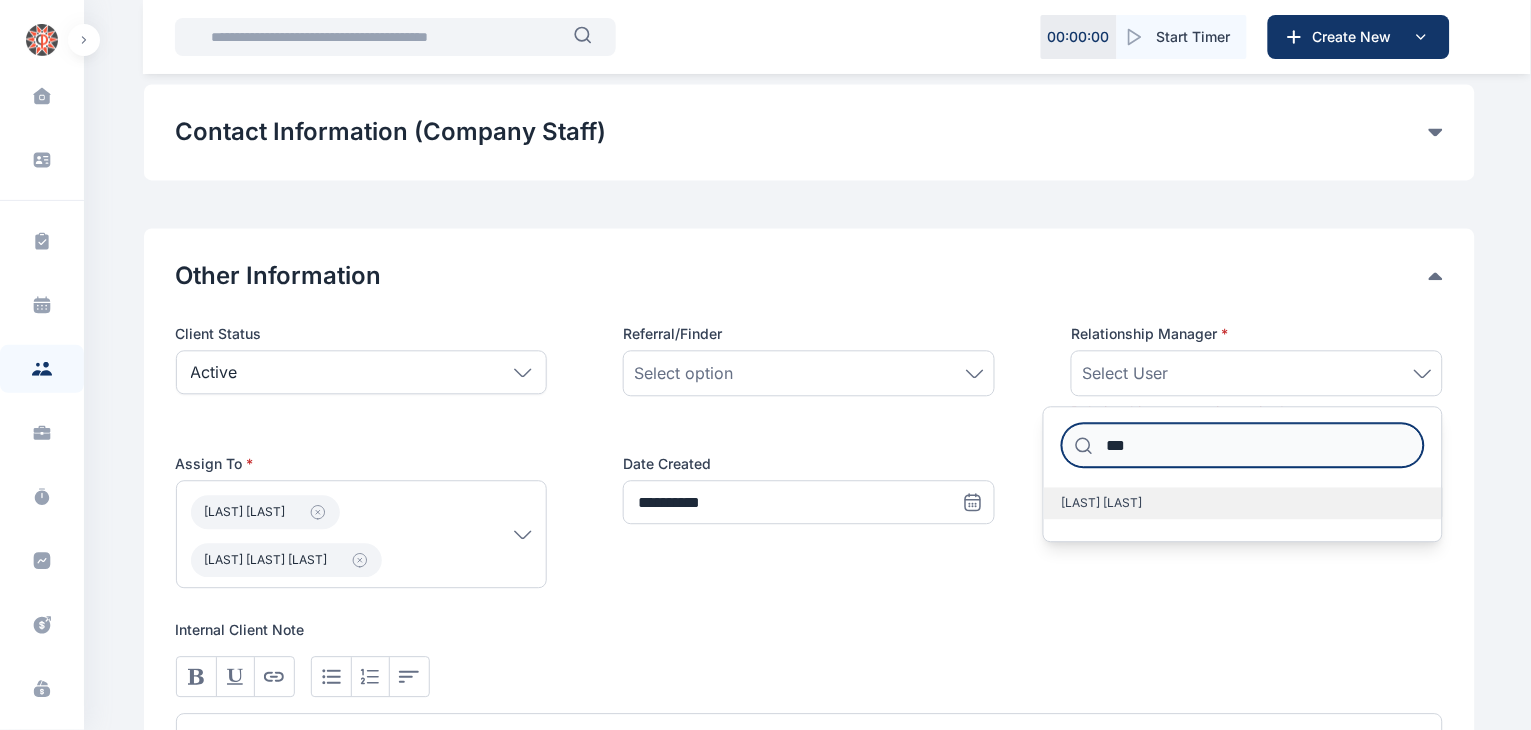 type on "***" 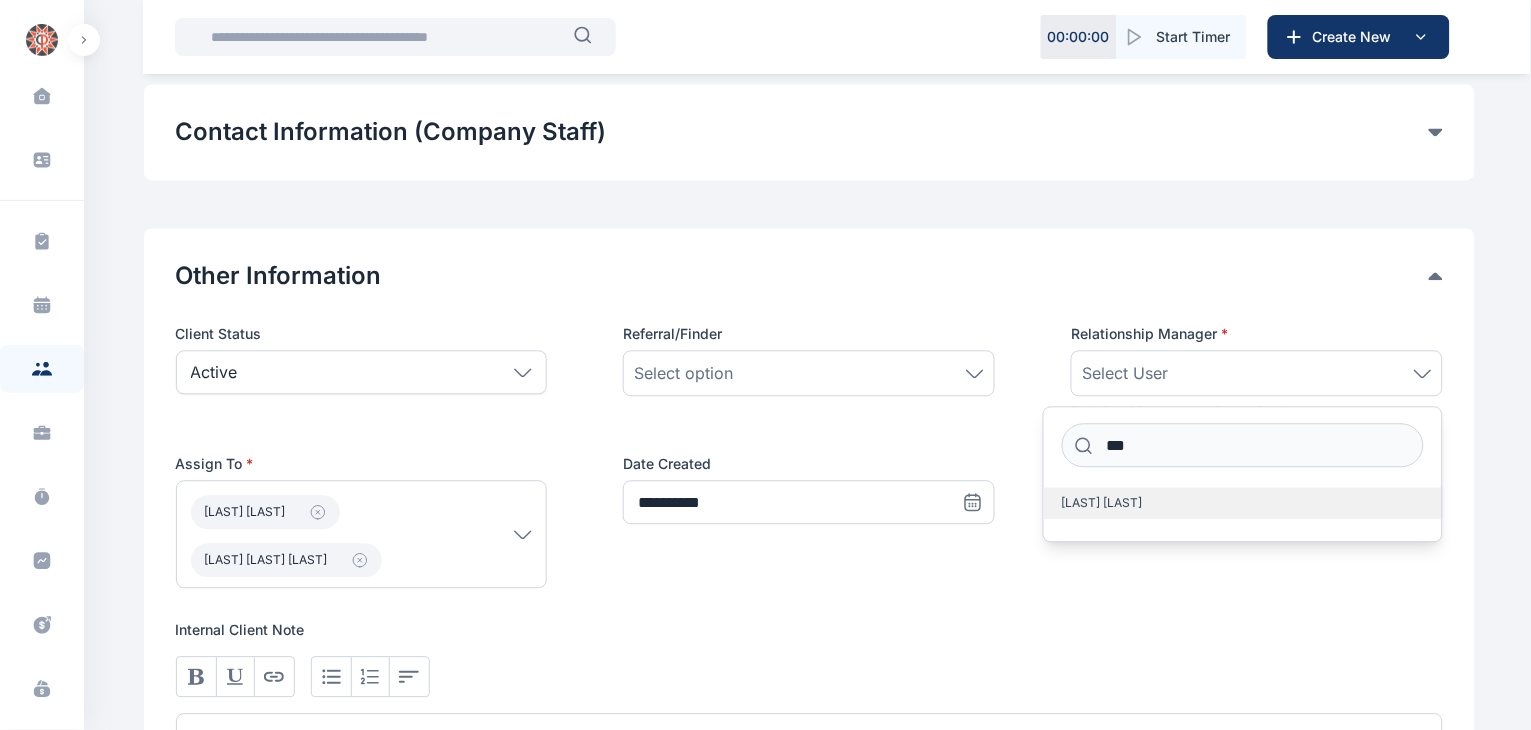 click on "[LAST] [LAST]" at bounding box center (1243, 504) 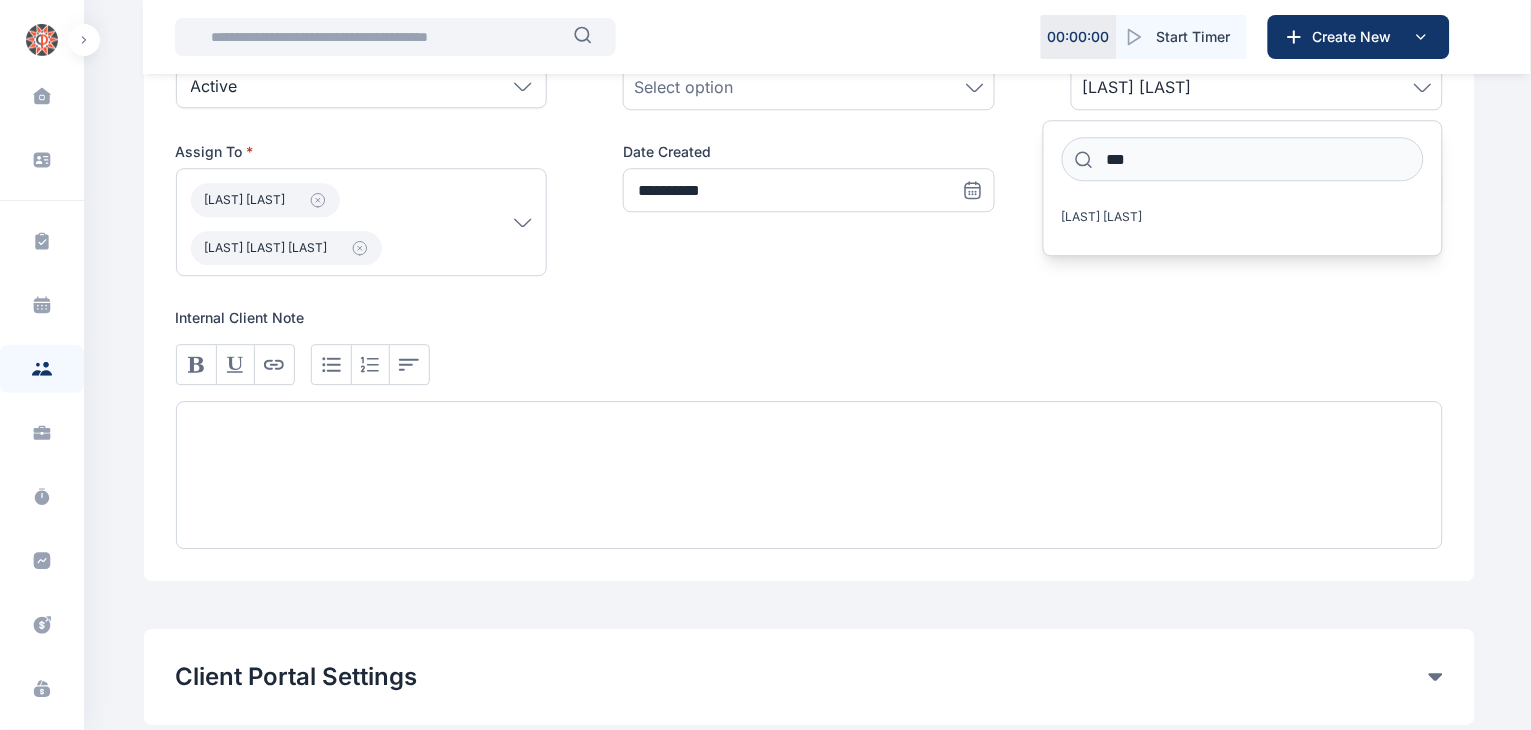 scroll, scrollTop: 1381, scrollLeft: 0, axis: vertical 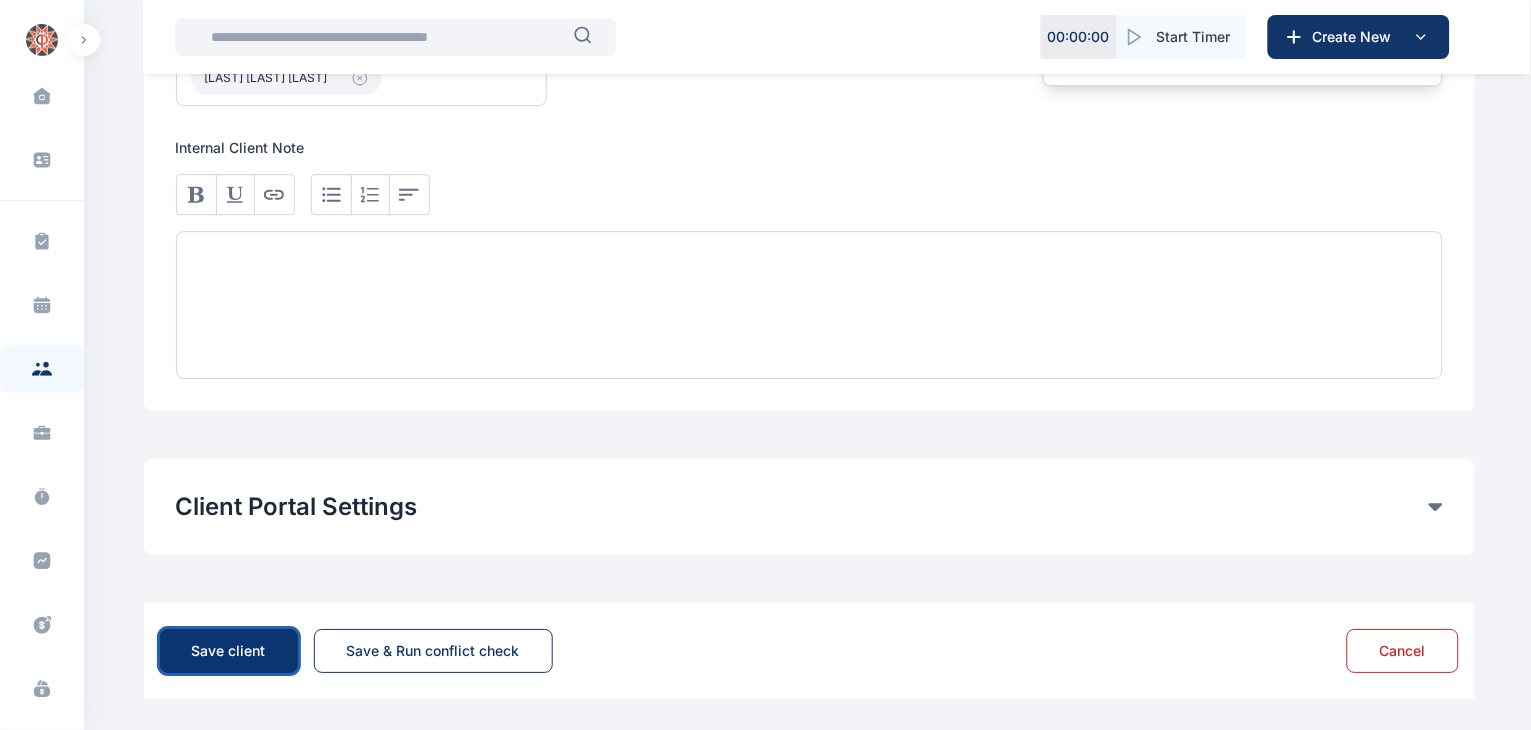 click on "Save client" at bounding box center (229, 651) 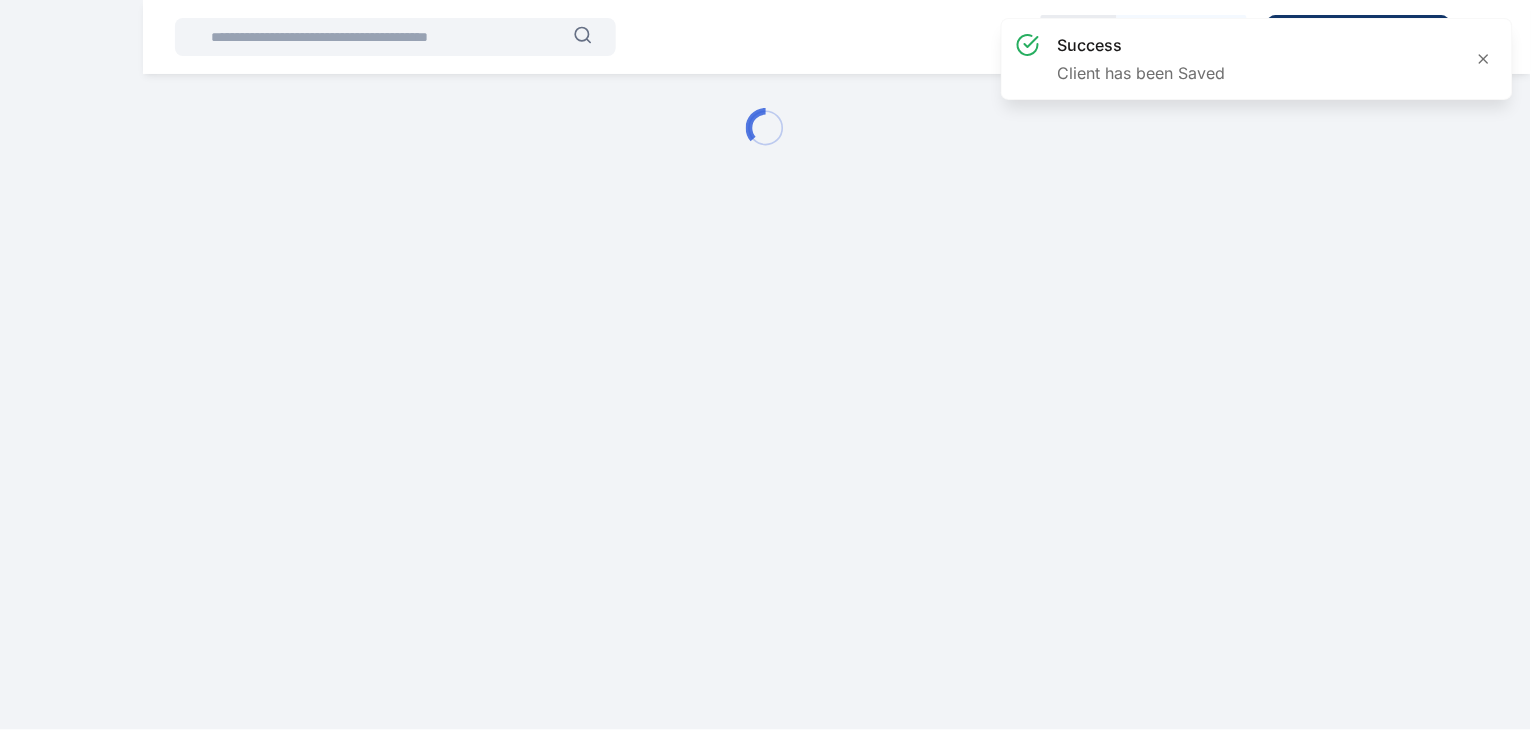 scroll, scrollTop: 0, scrollLeft: 0, axis: both 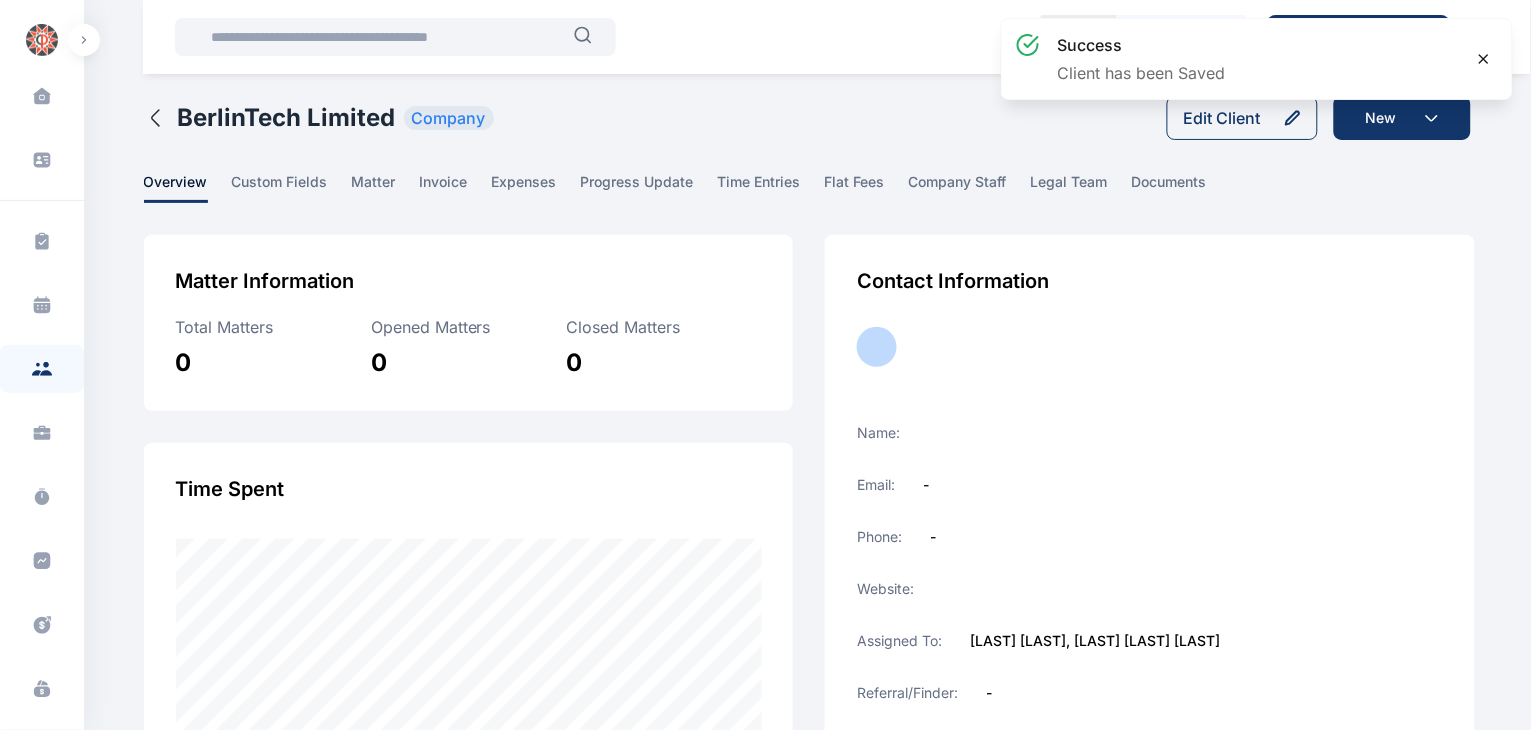 click 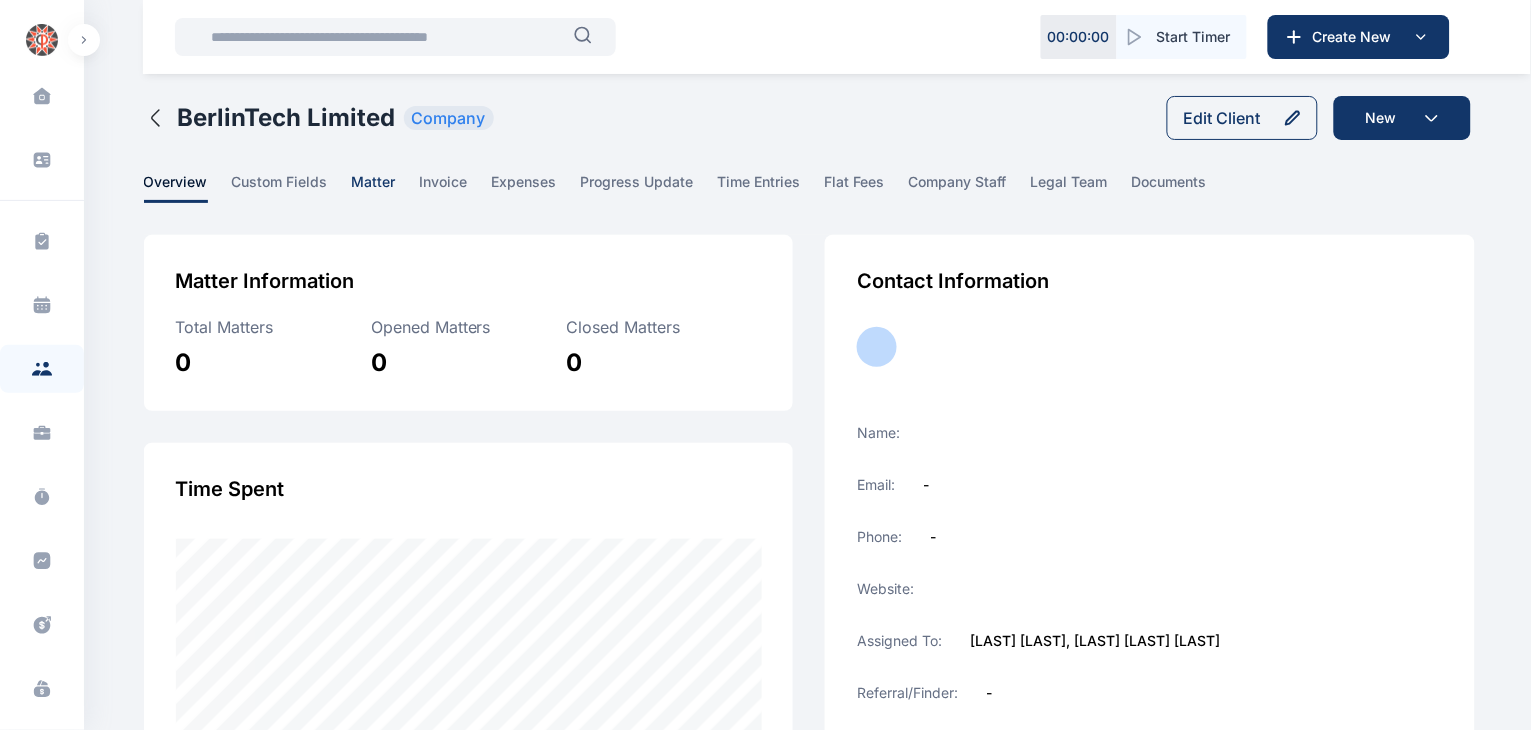 click on "matter" at bounding box center (374, 187) 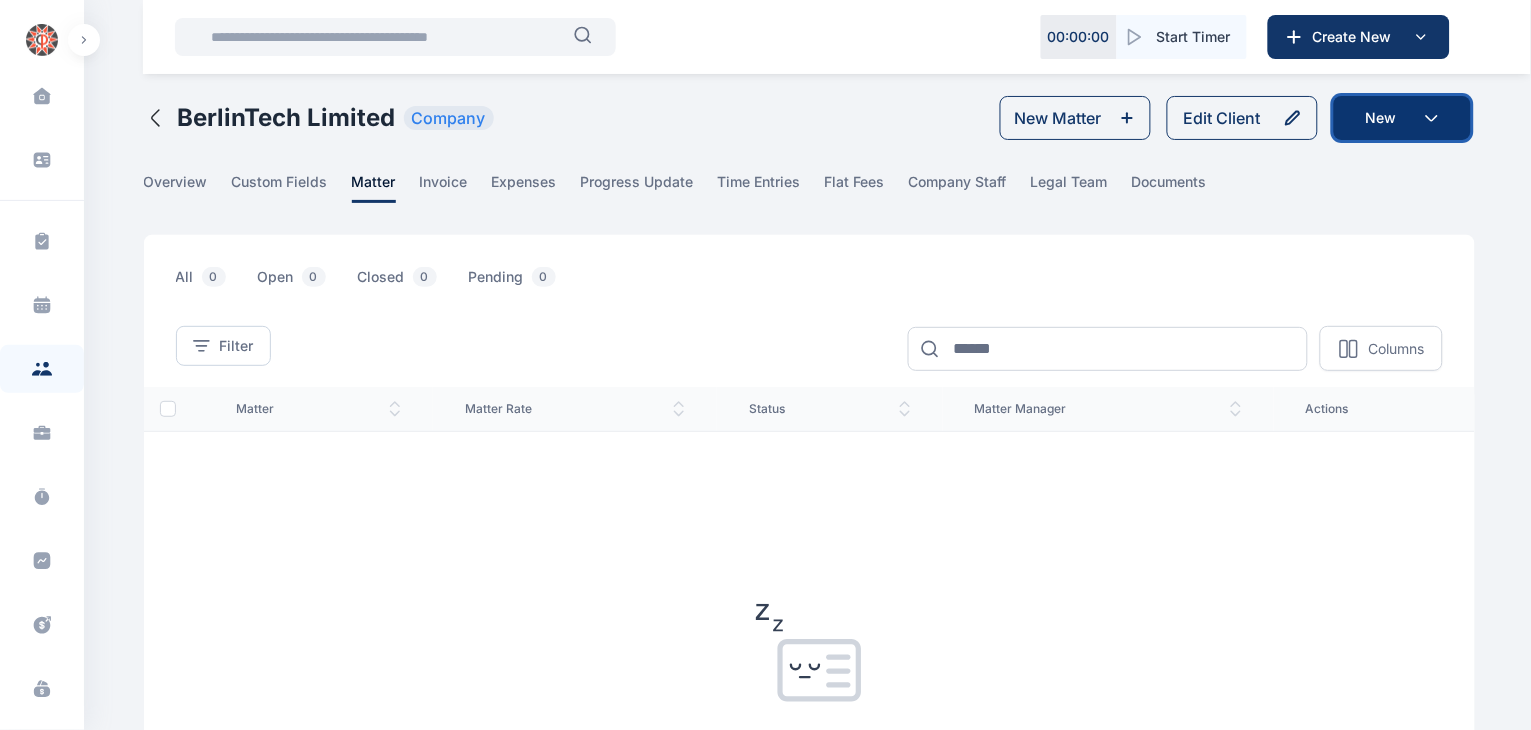 click on "New" at bounding box center [1402, 118] 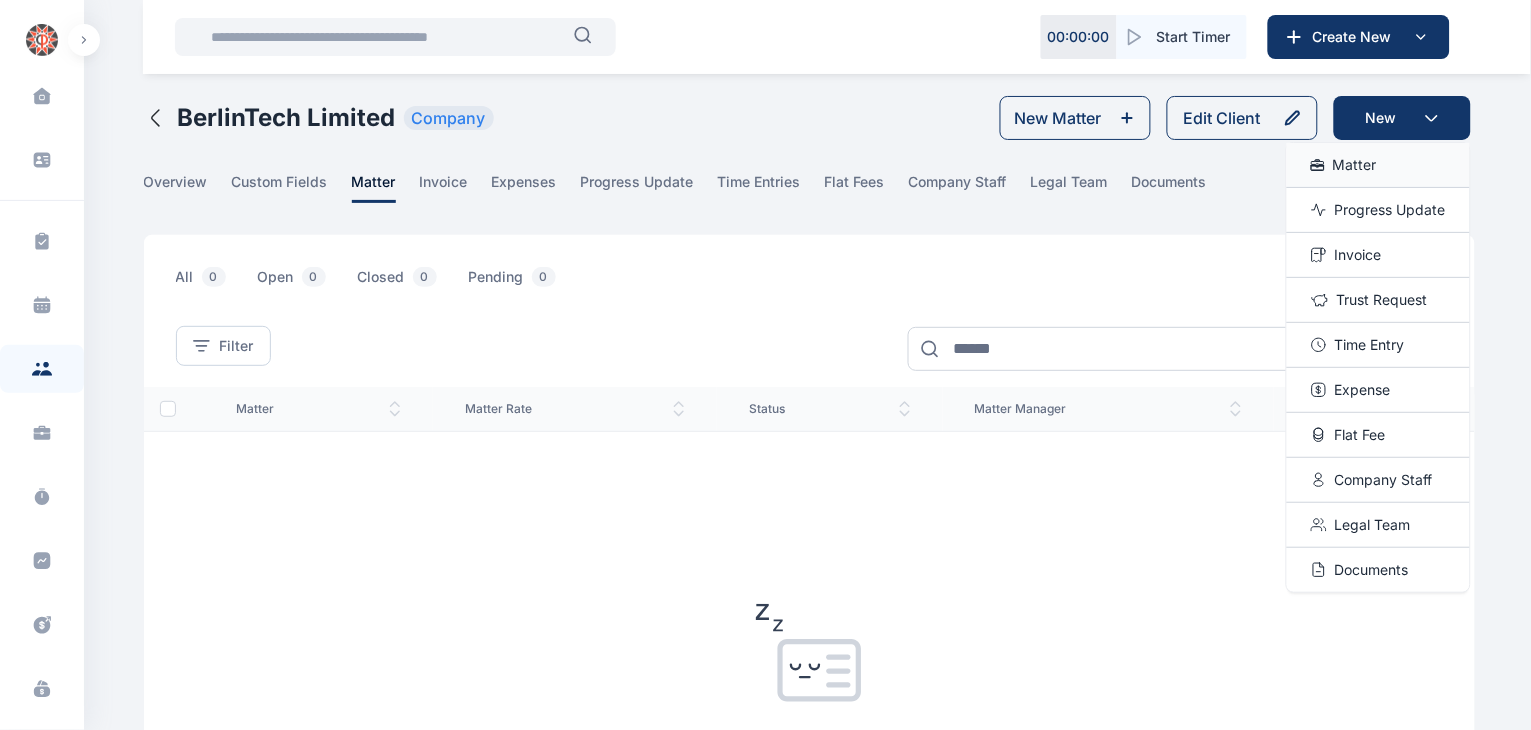click on "Matter" at bounding box center (1355, 165) 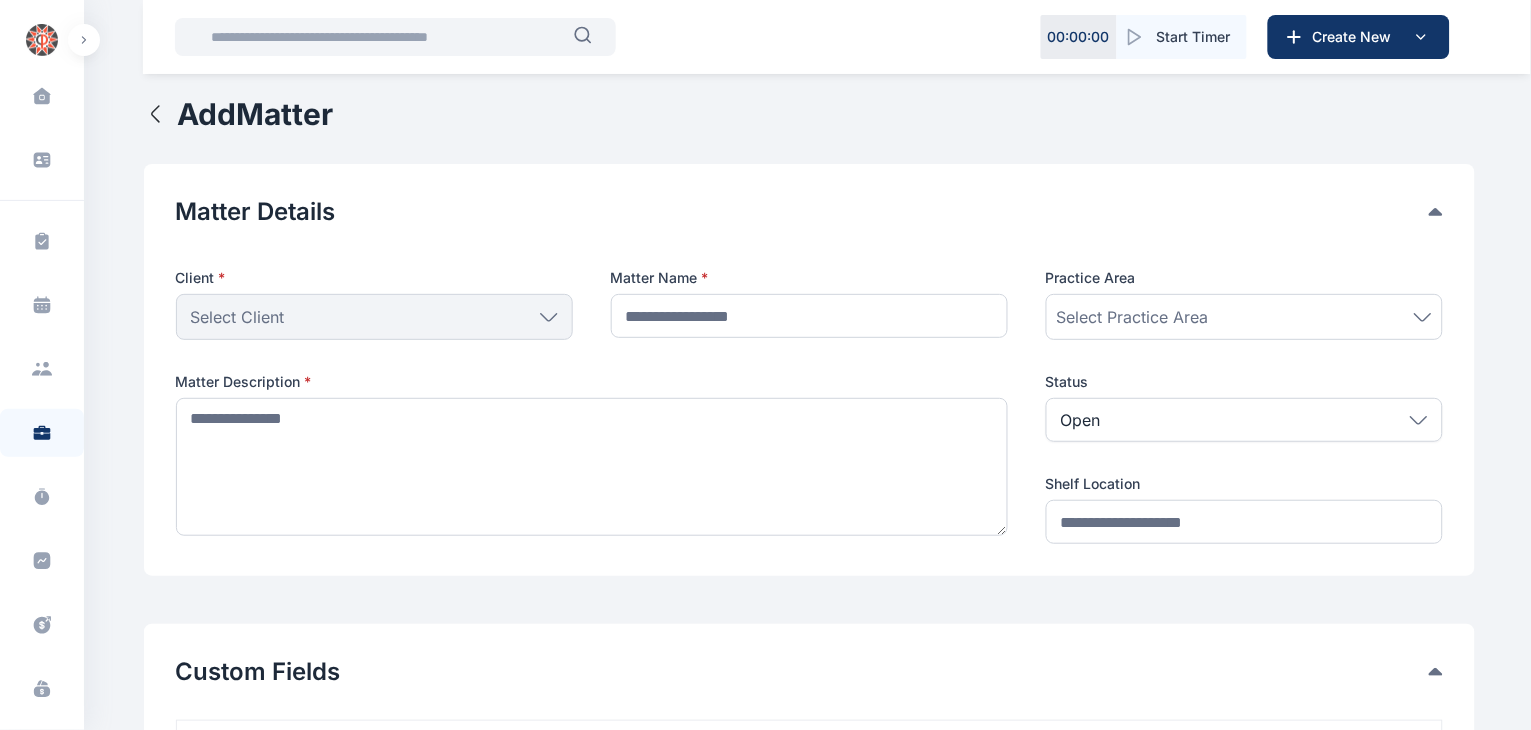 click on "Select Client" at bounding box center (374, 317) 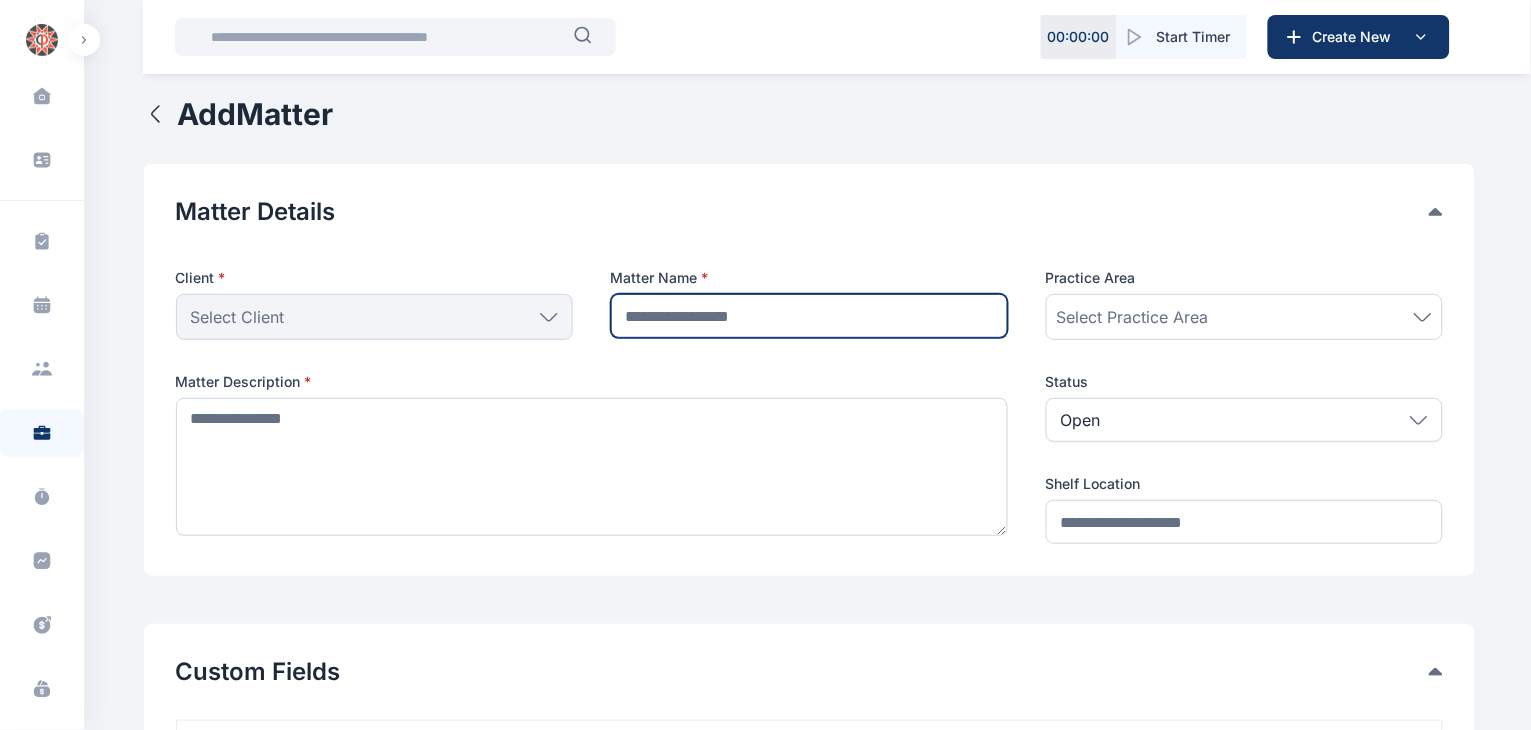 click at bounding box center [809, 316] 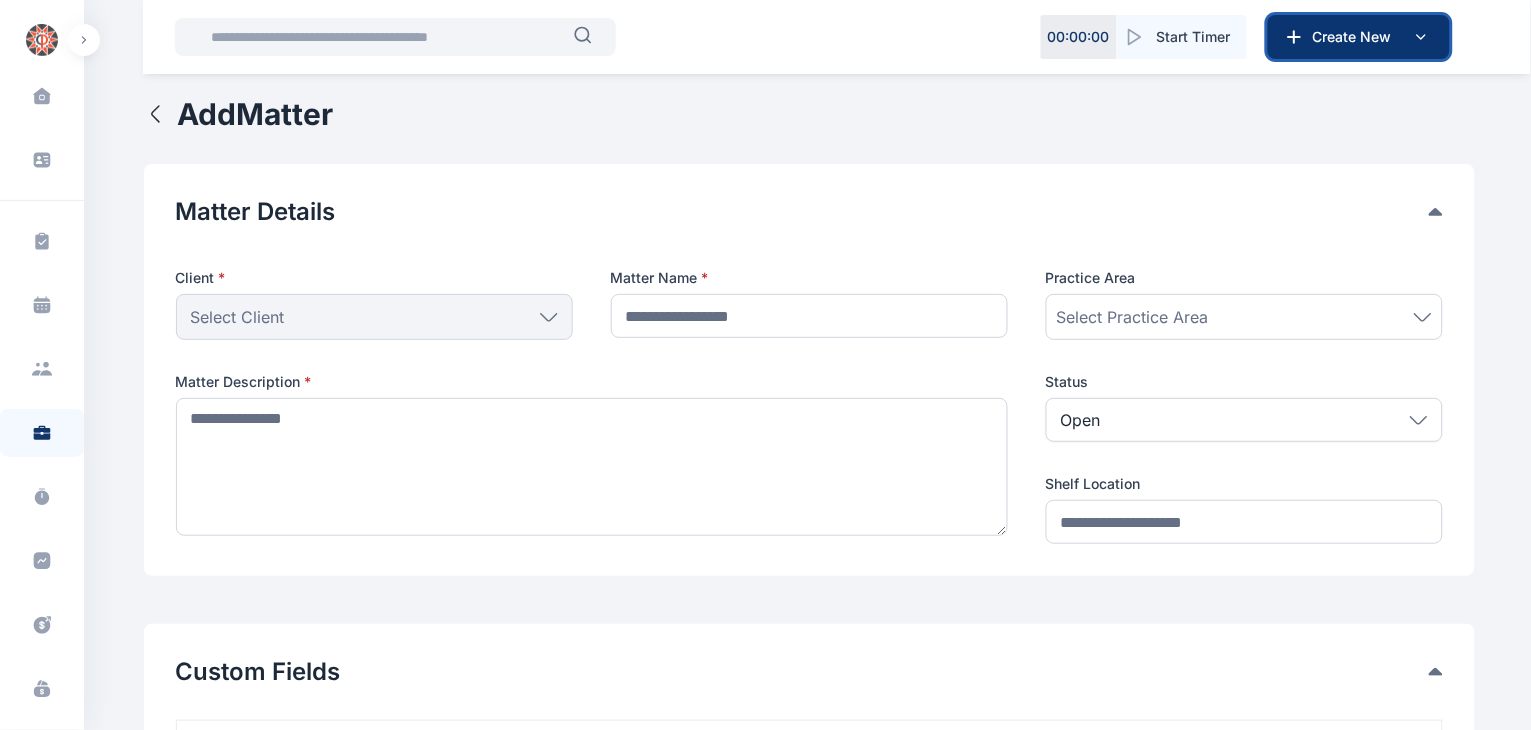 click 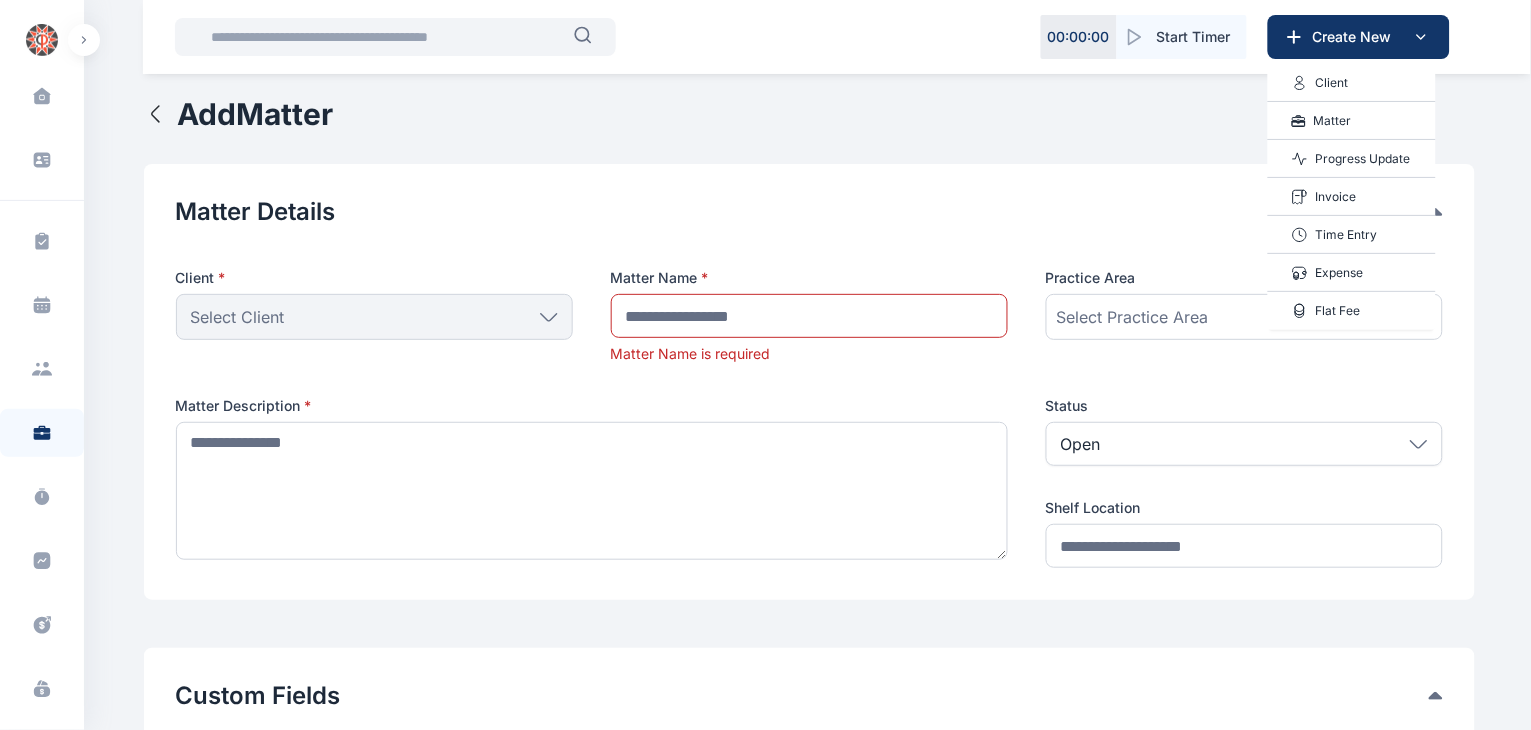 click on "Matter" at bounding box center [1333, 121] 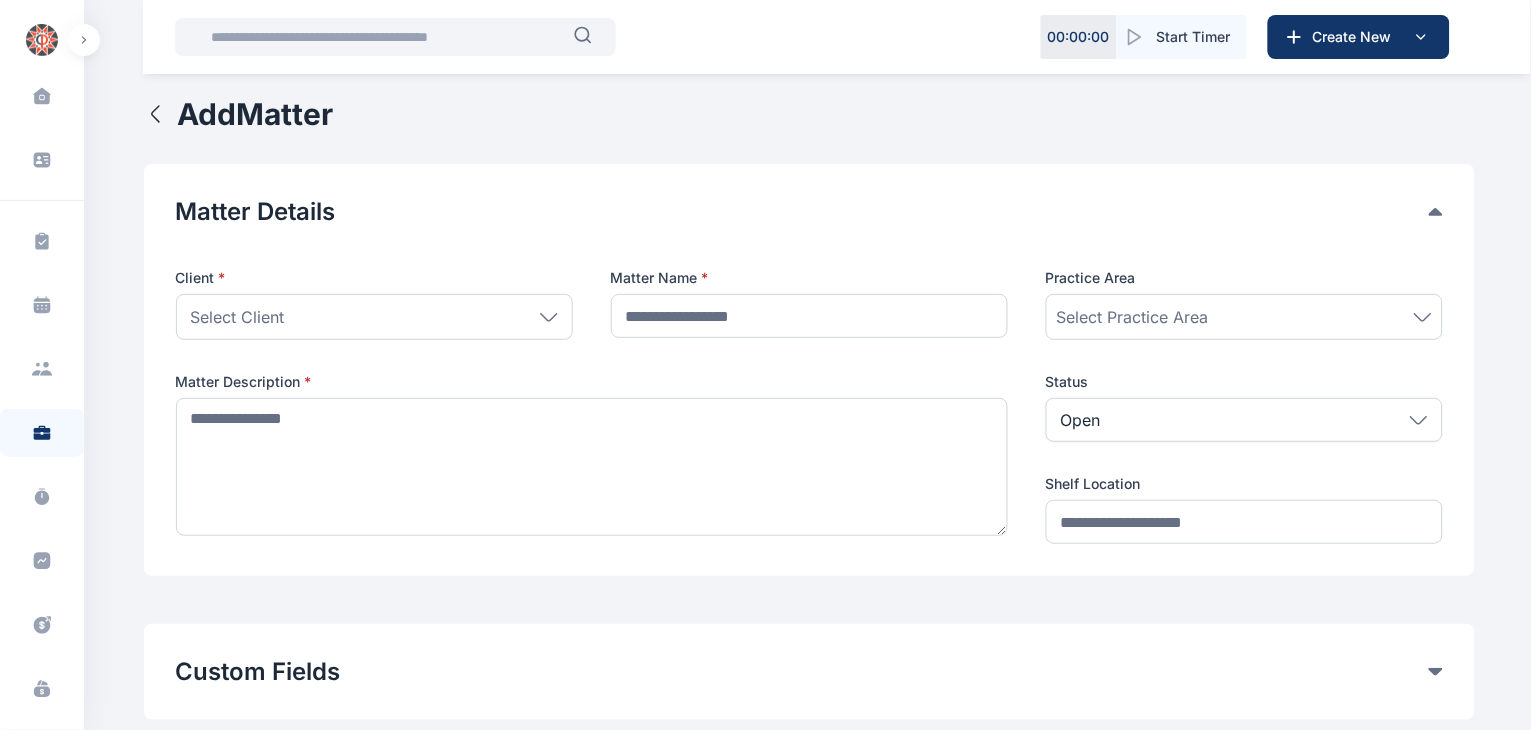 click 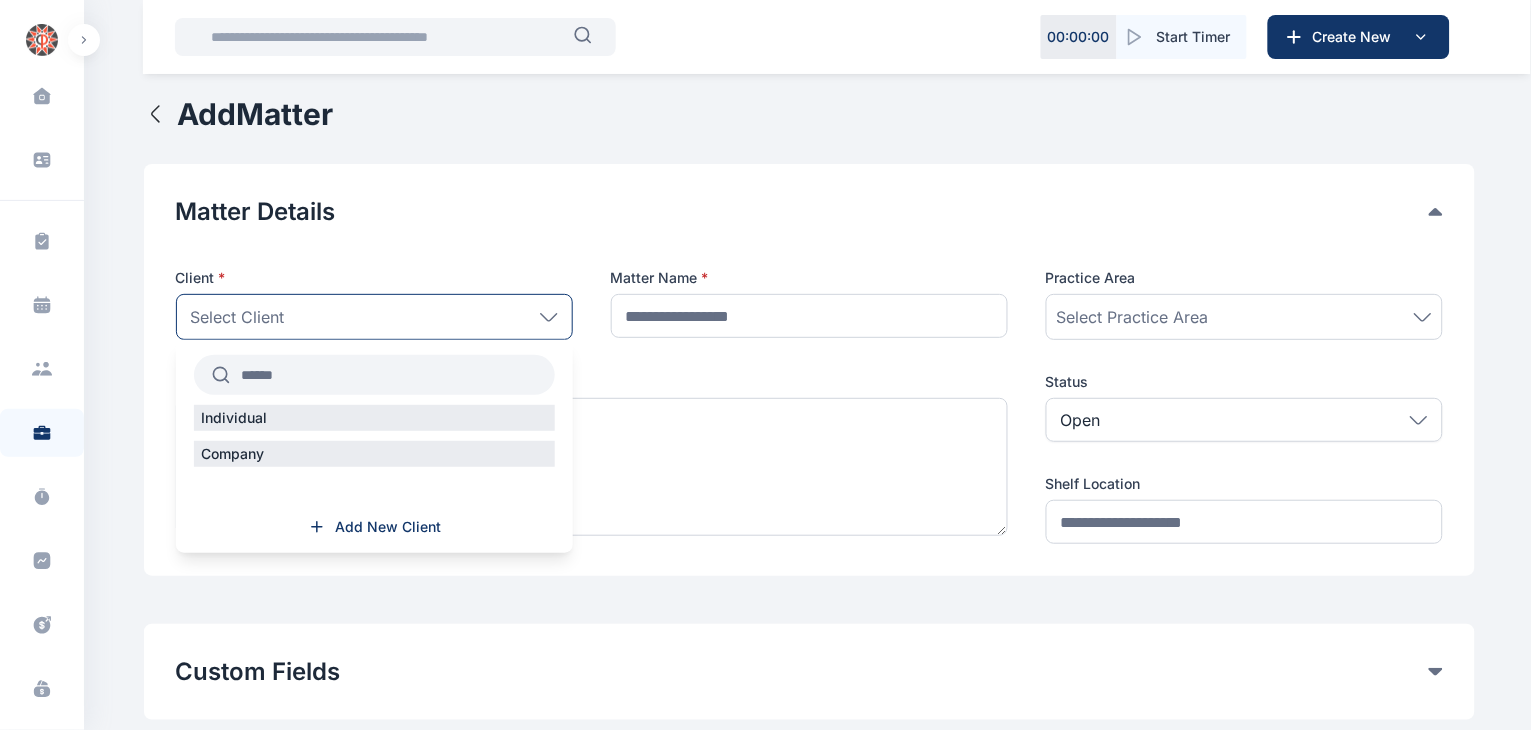 click at bounding box center (392, 375) 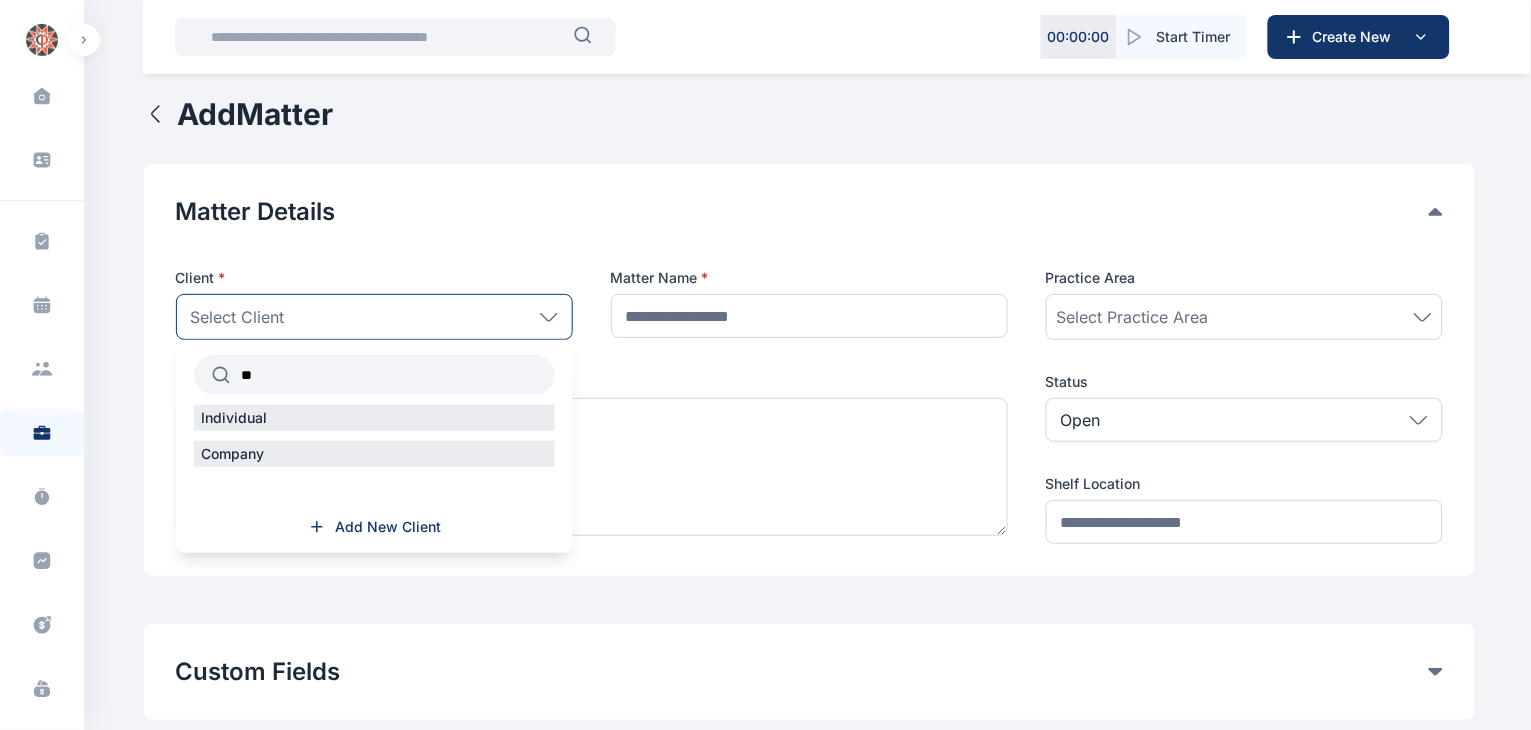type on "*" 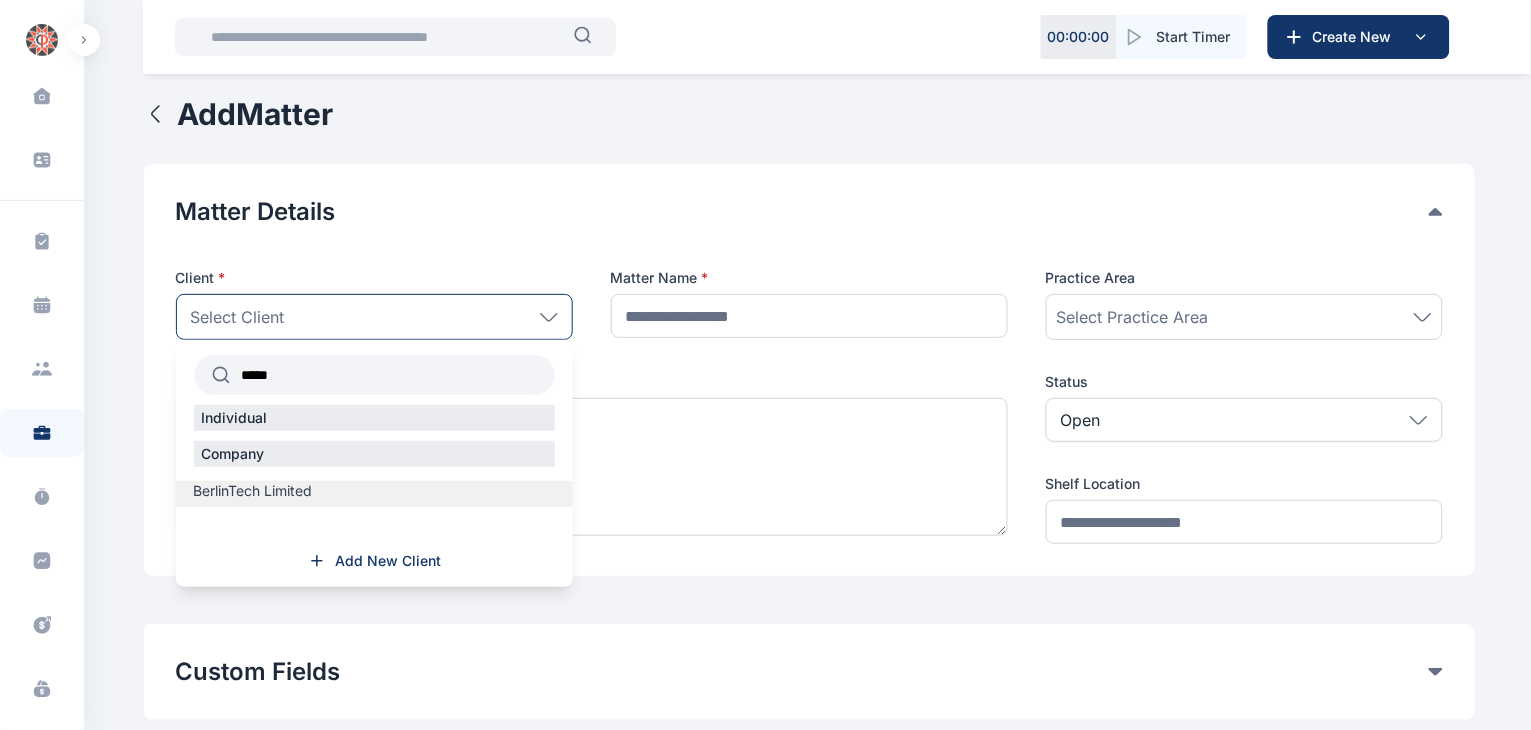 type on "*****" 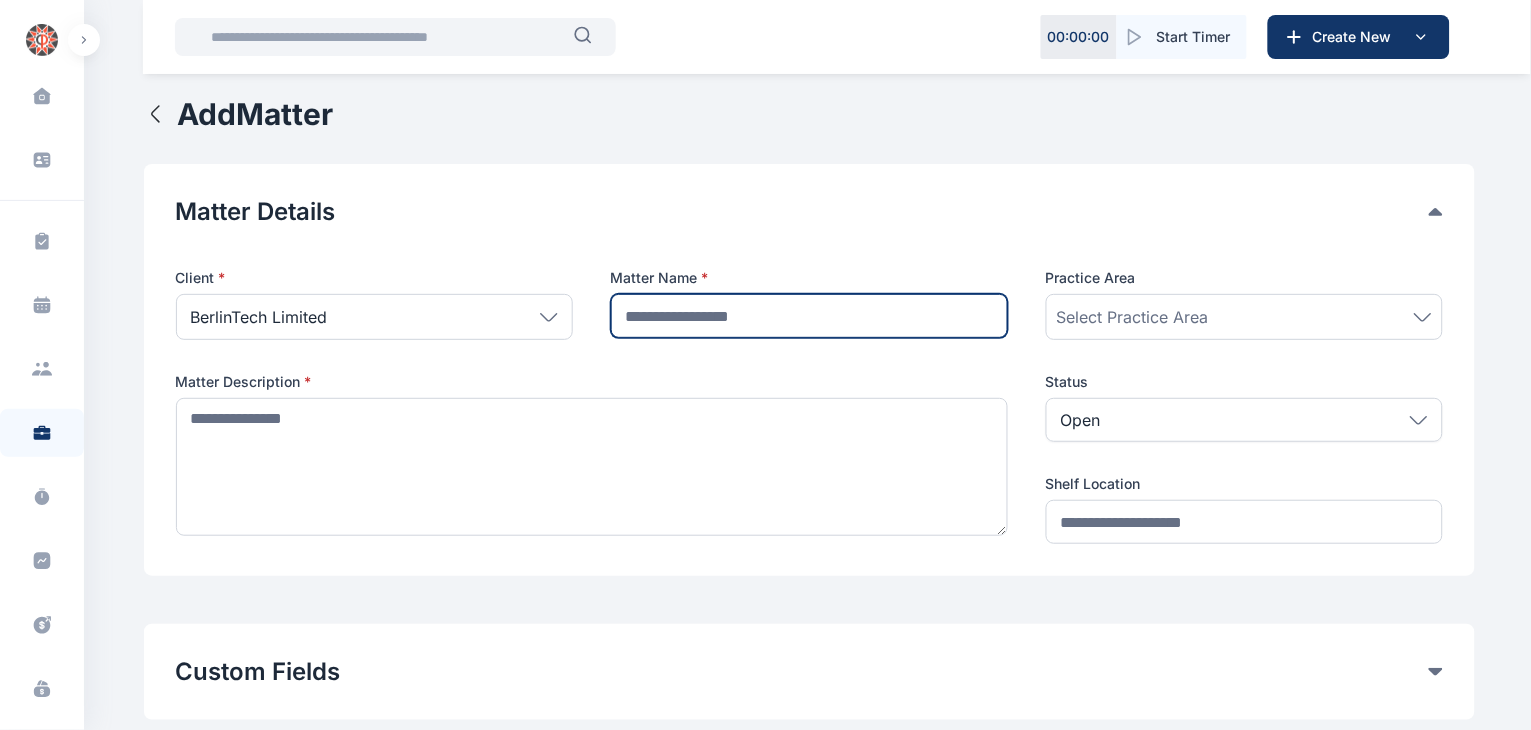 click at bounding box center (809, 316) 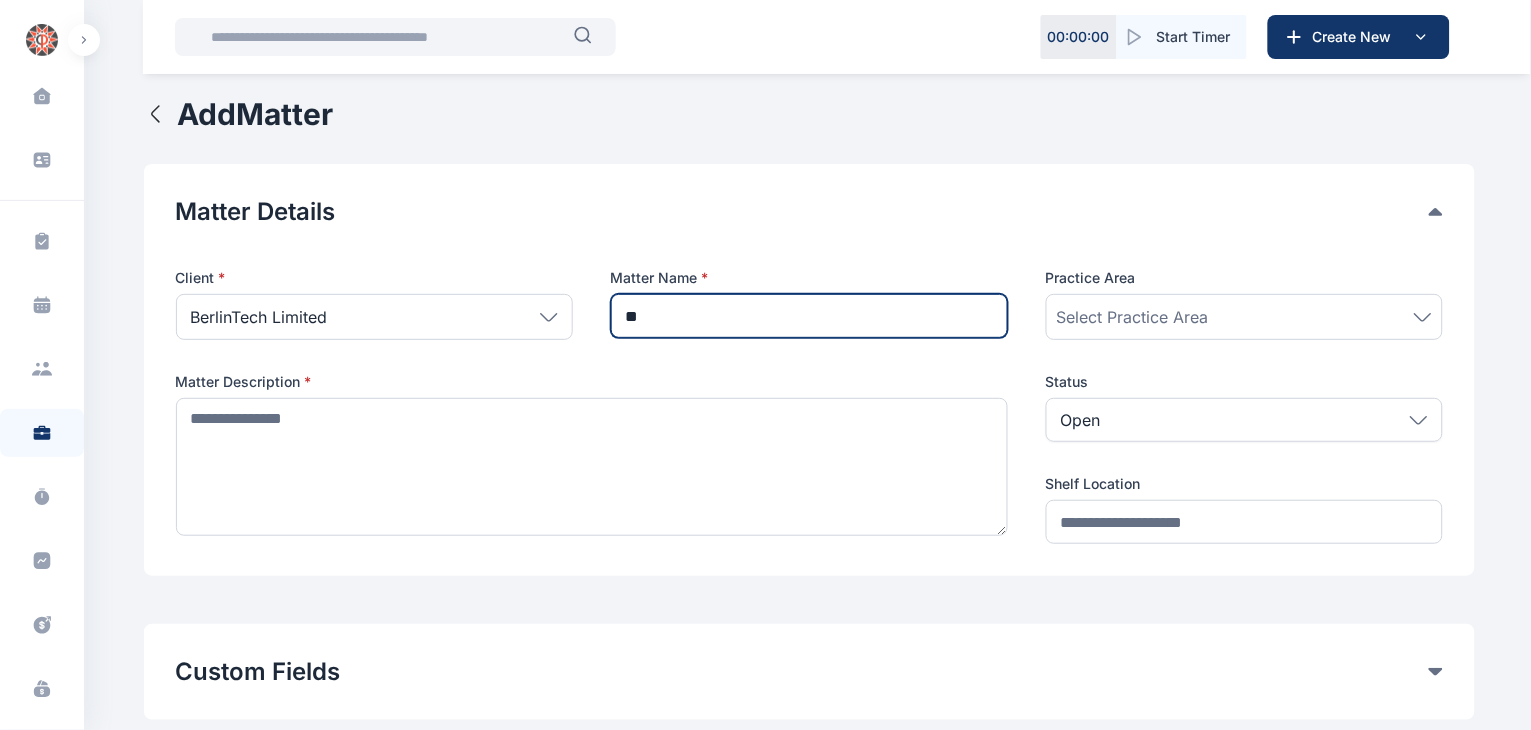 type on "*" 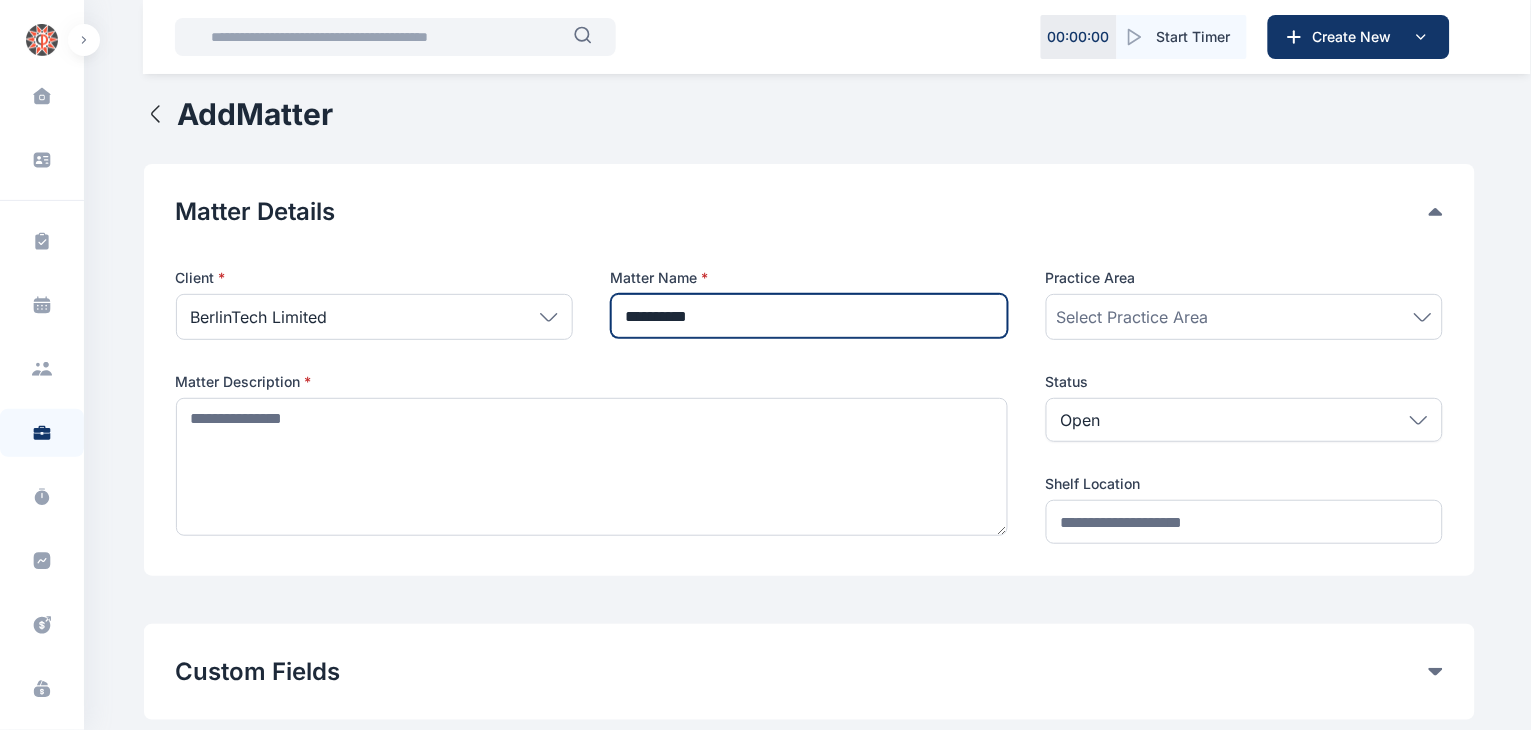 paste on "**********" 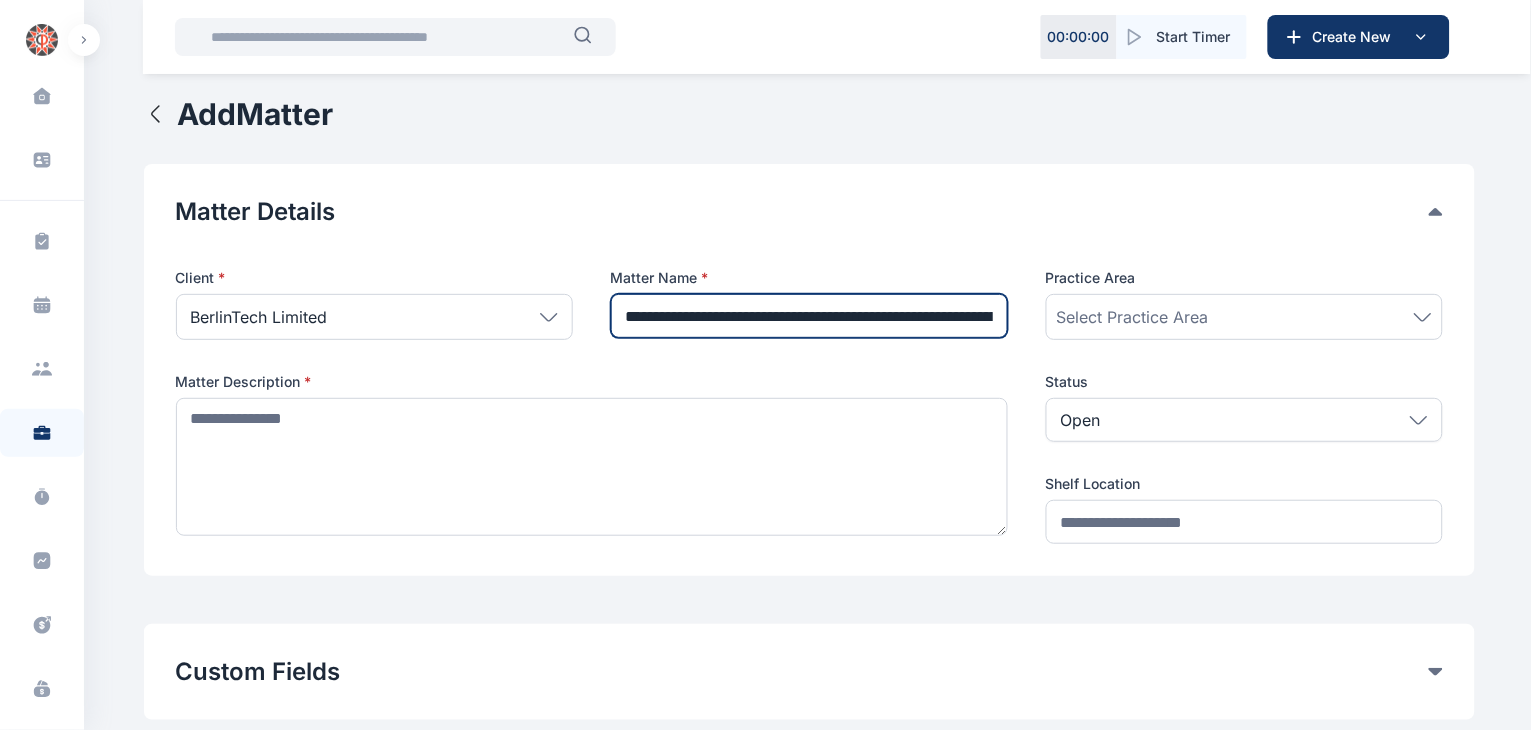 scroll, scrollTop: 0, scrollLeft: 861, axis: horizontal 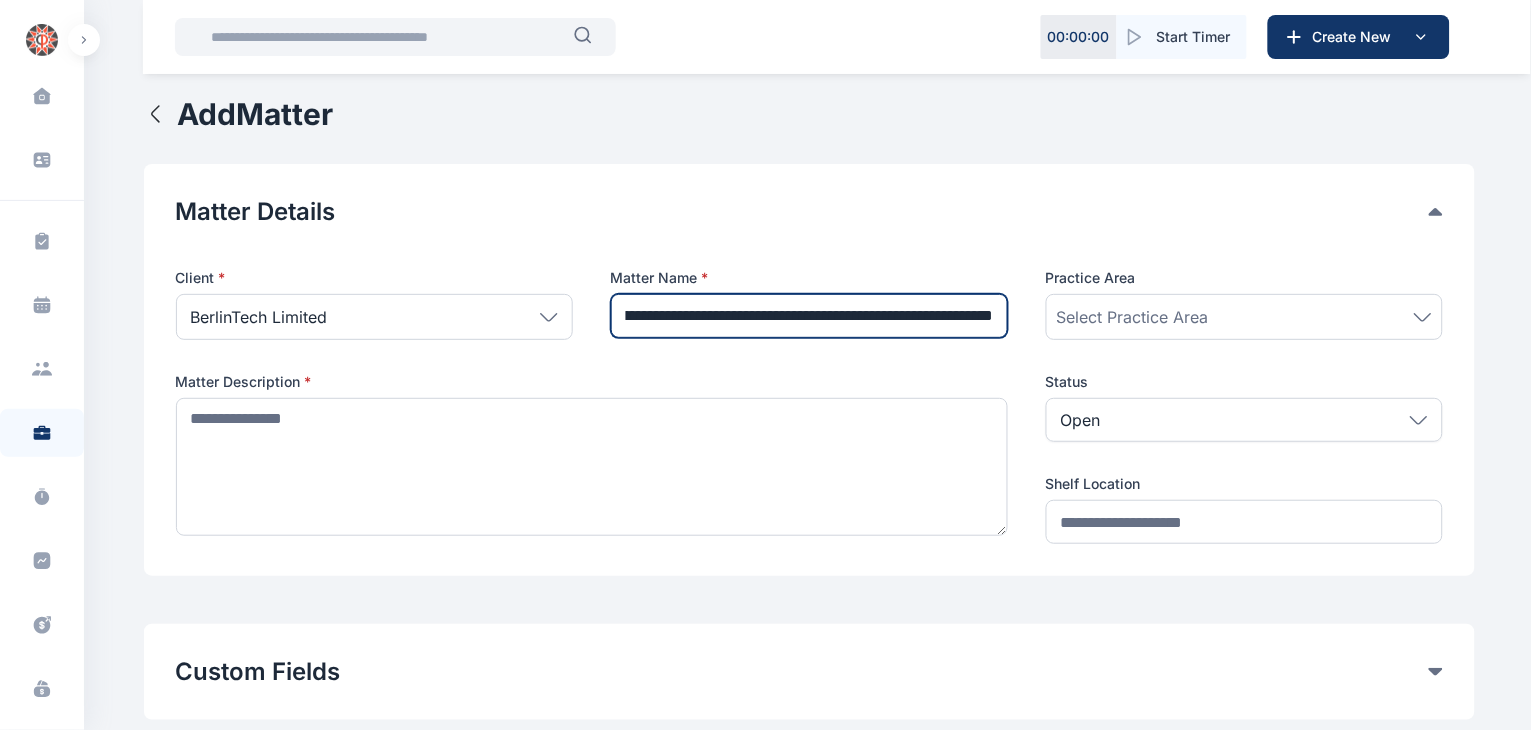 drag, startPoint x: 994, startPoint y: 316, endPoint x: 896, endPoint y: 307, distance: 98.4124 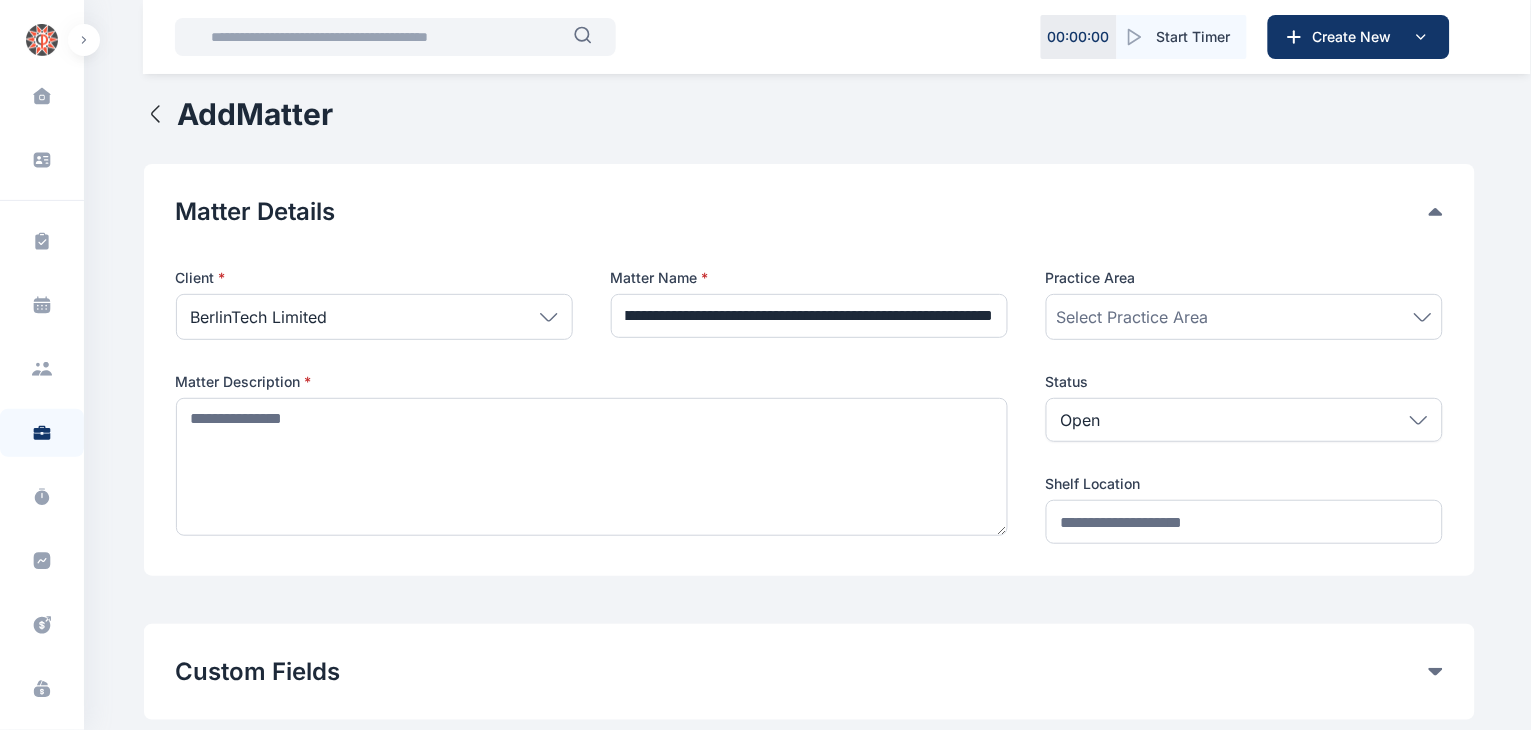 click 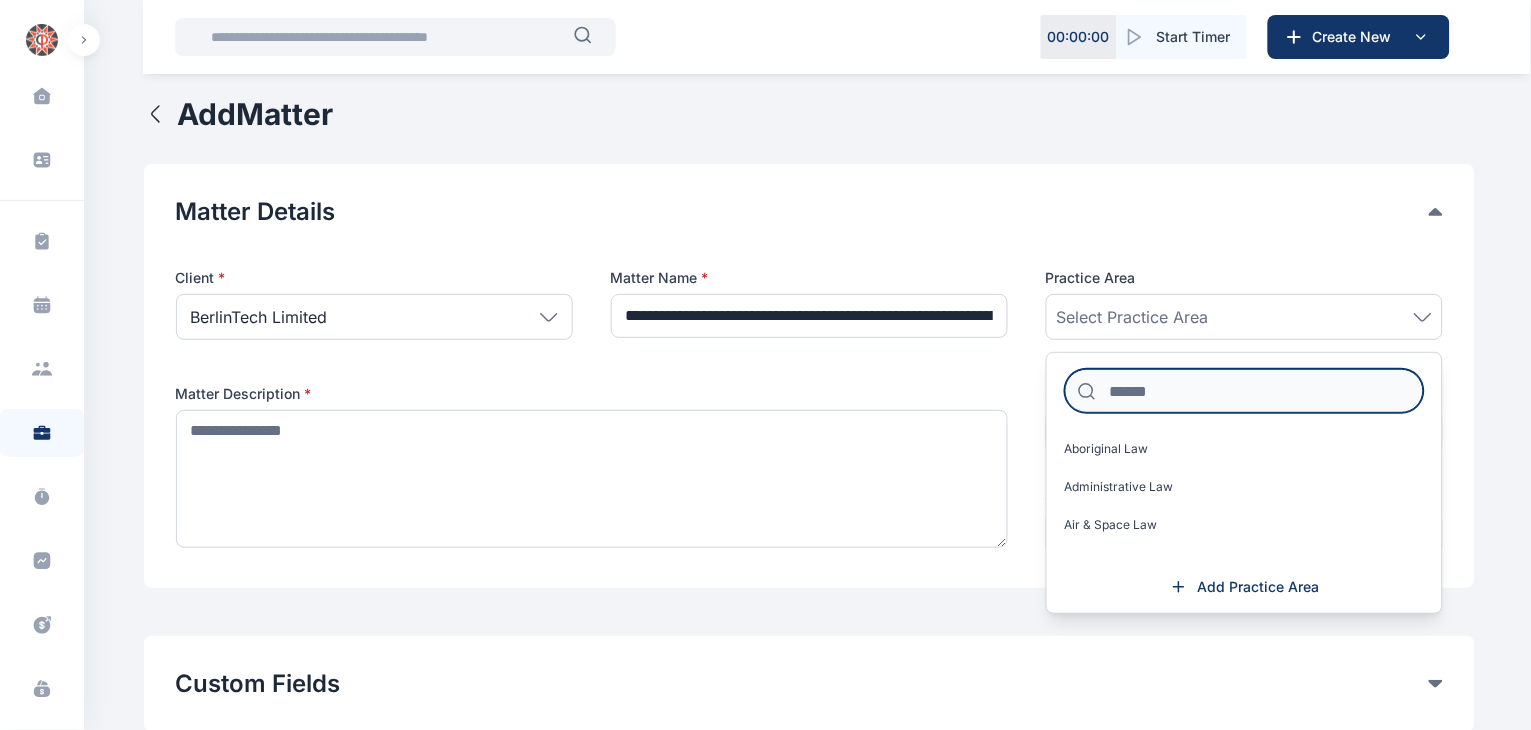 click at bounding box center (1244, 391) 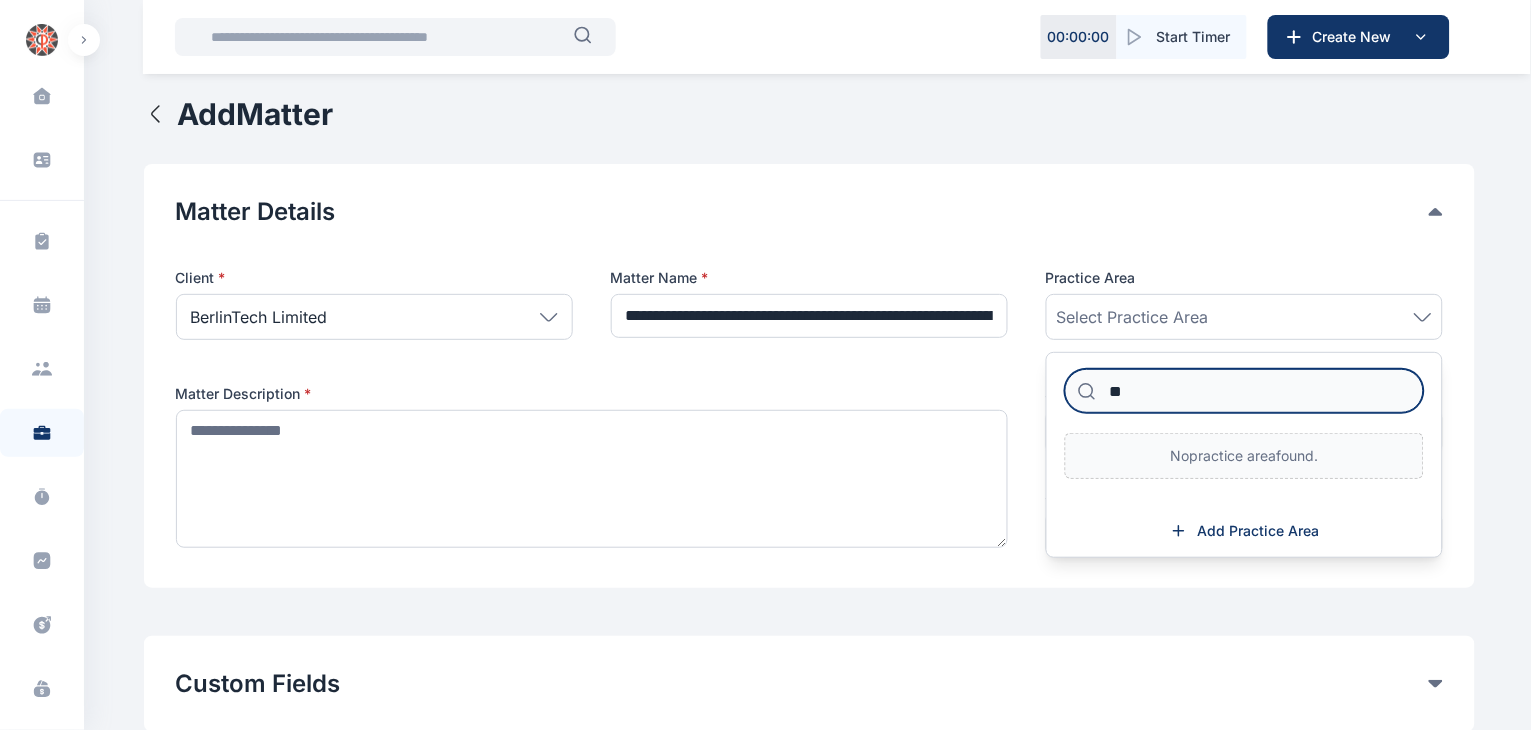 type on "*" 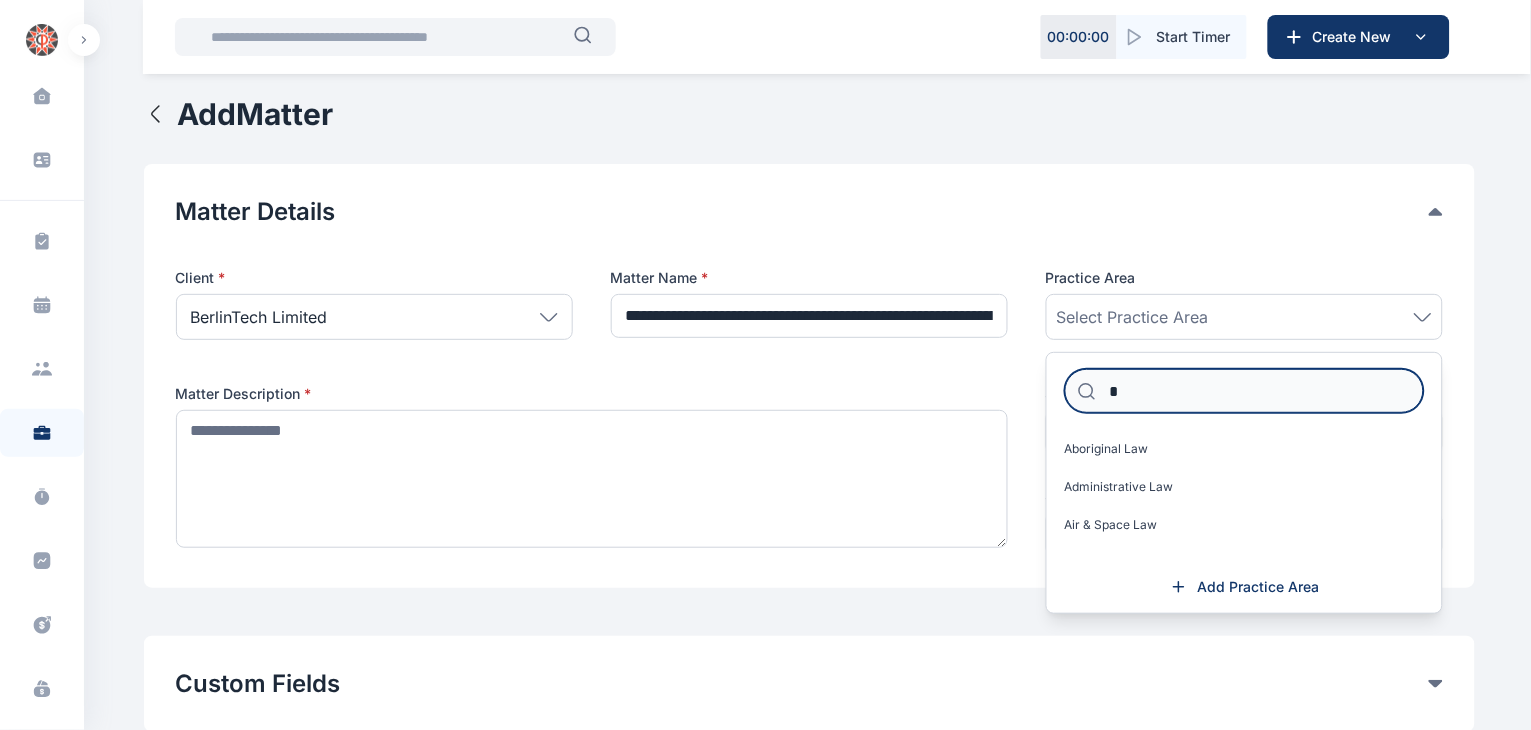 type 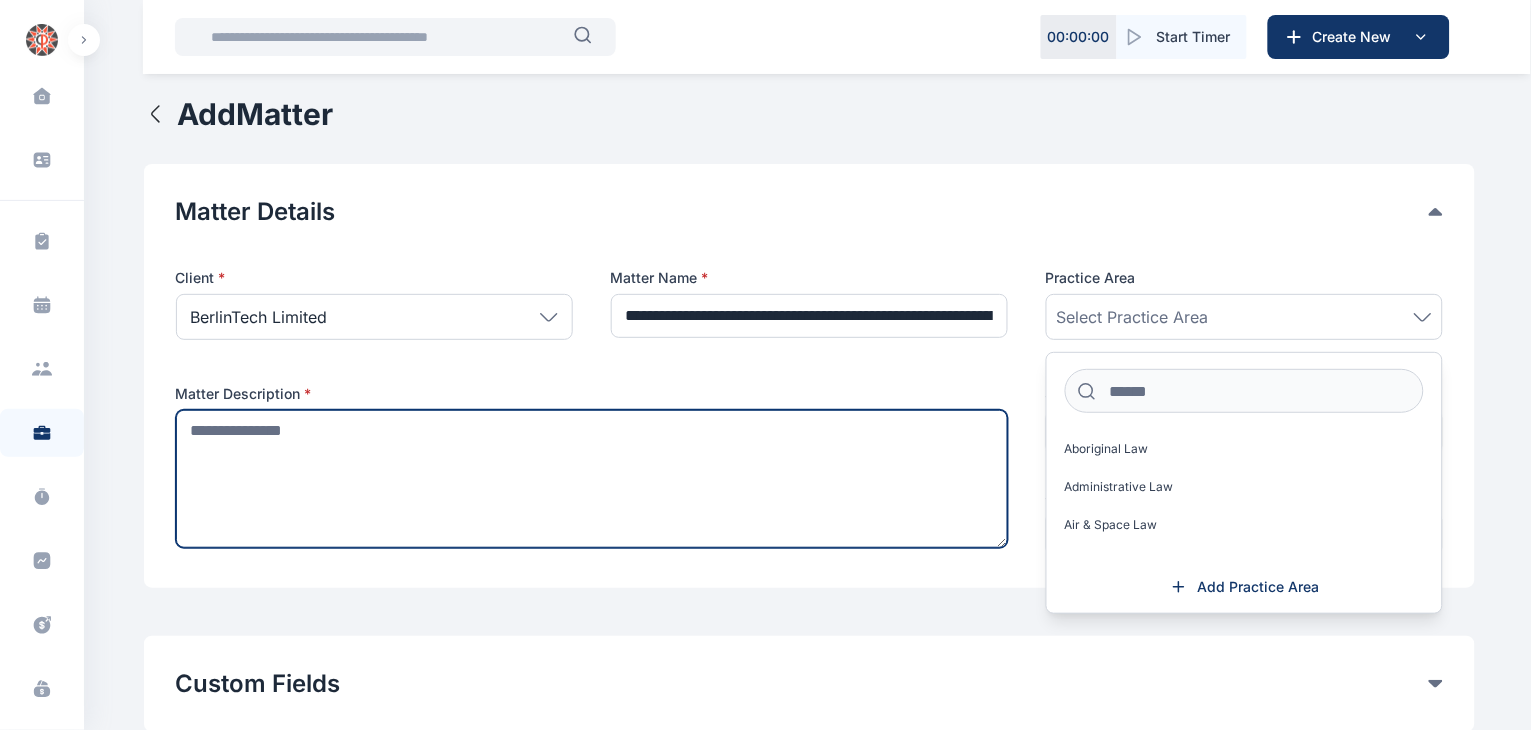 click at bounding box center [592, 479] 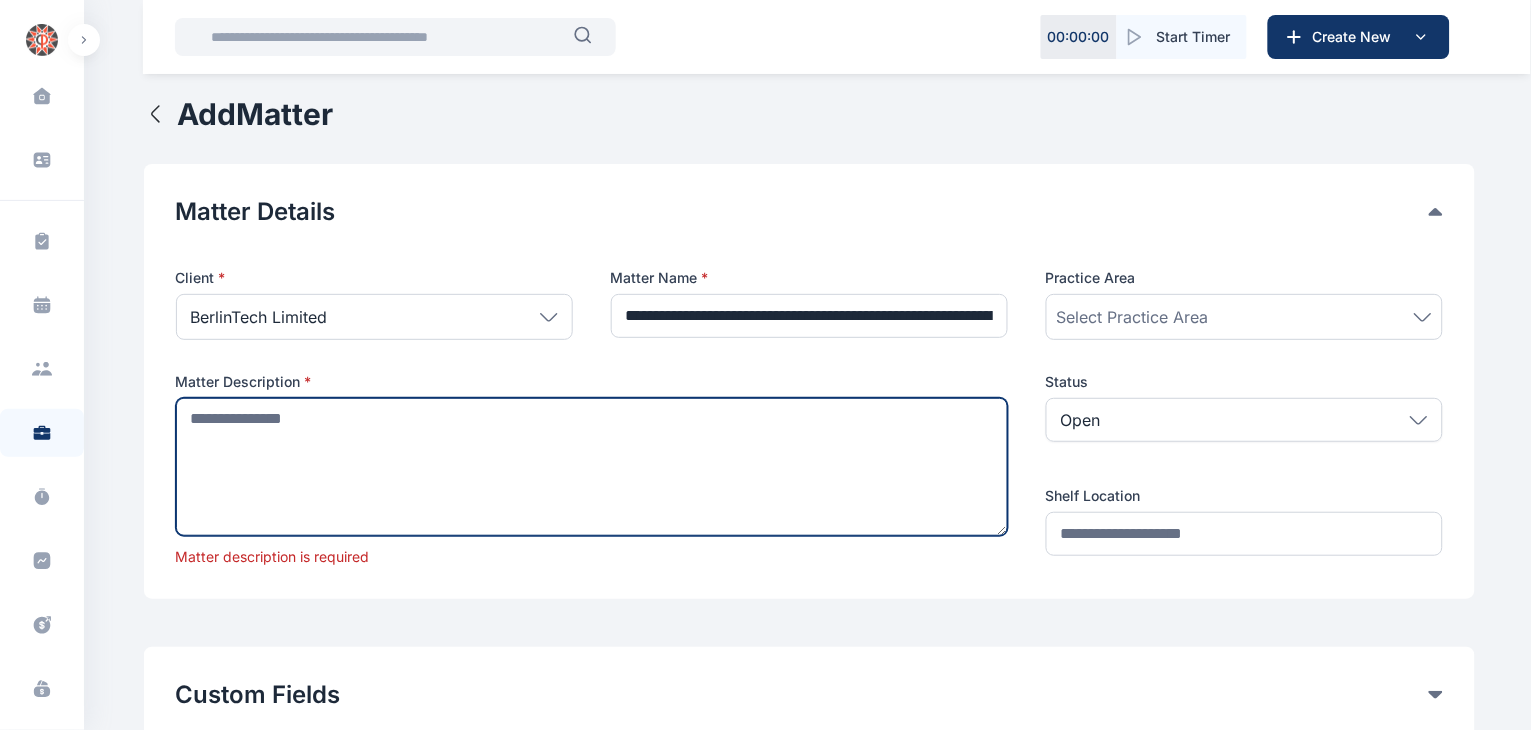 paste on "**********" 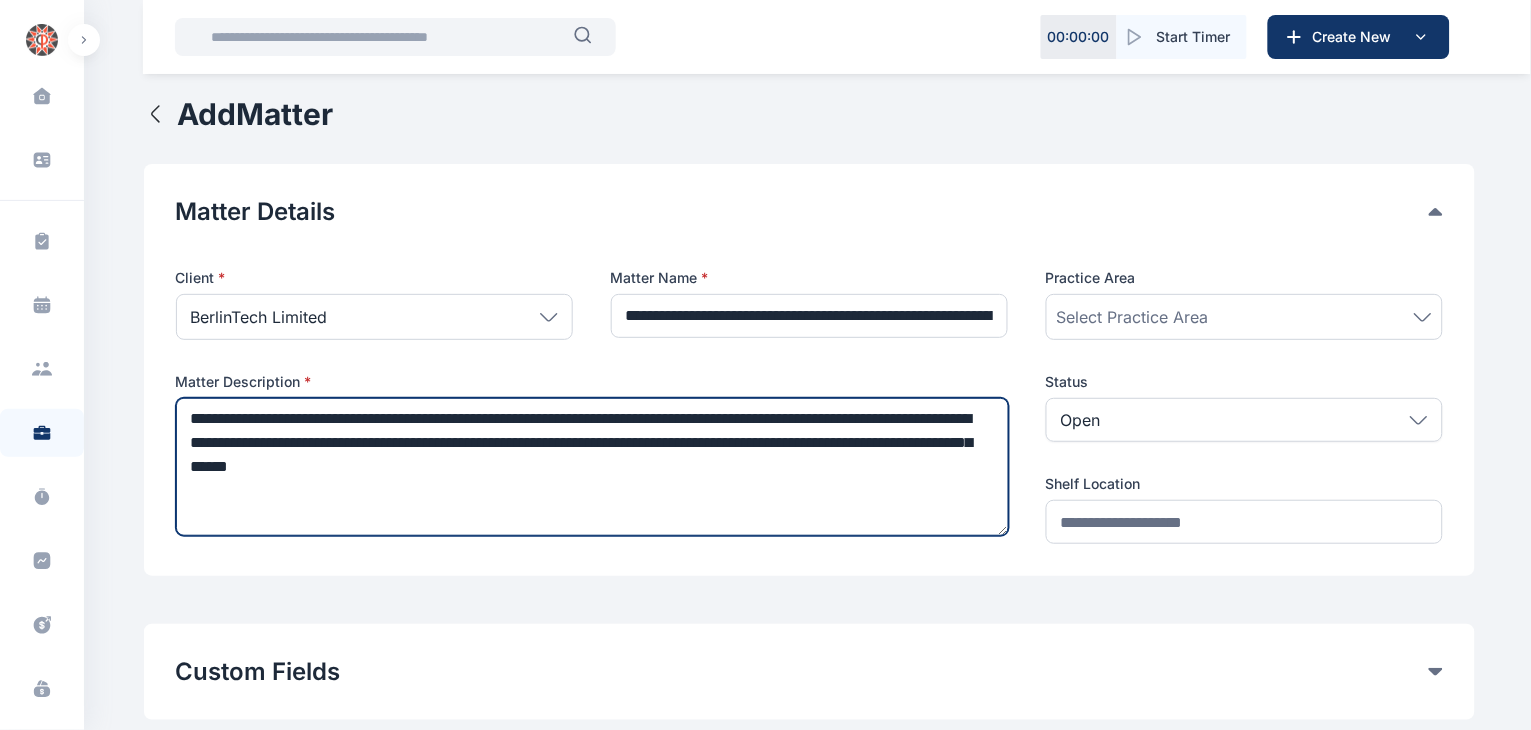 drag, startPoint x: 512, startPoint y: 414, endPoint x: 796, endPoint y: 448, distance: 286.02798 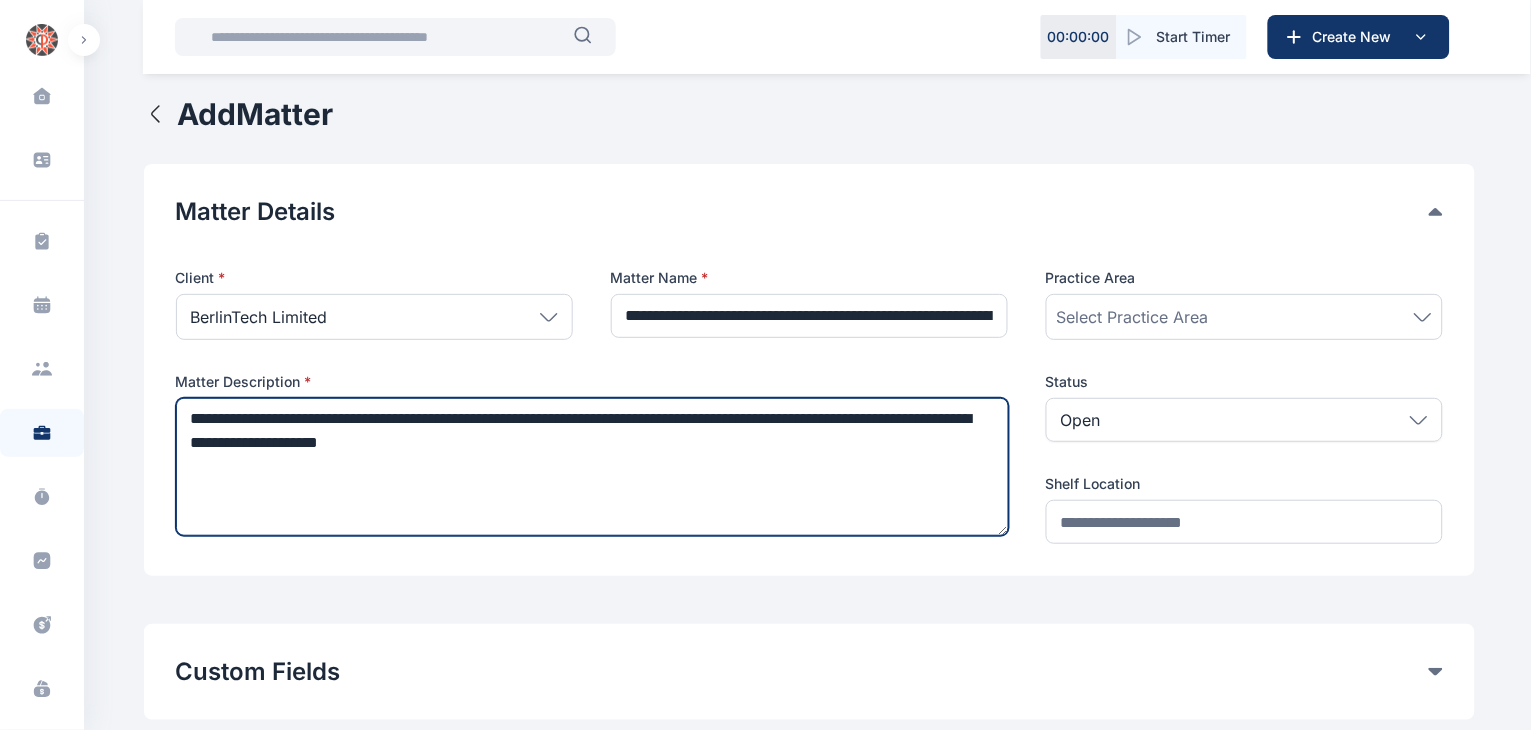 click on "**********" at bounding box center (592, 467) 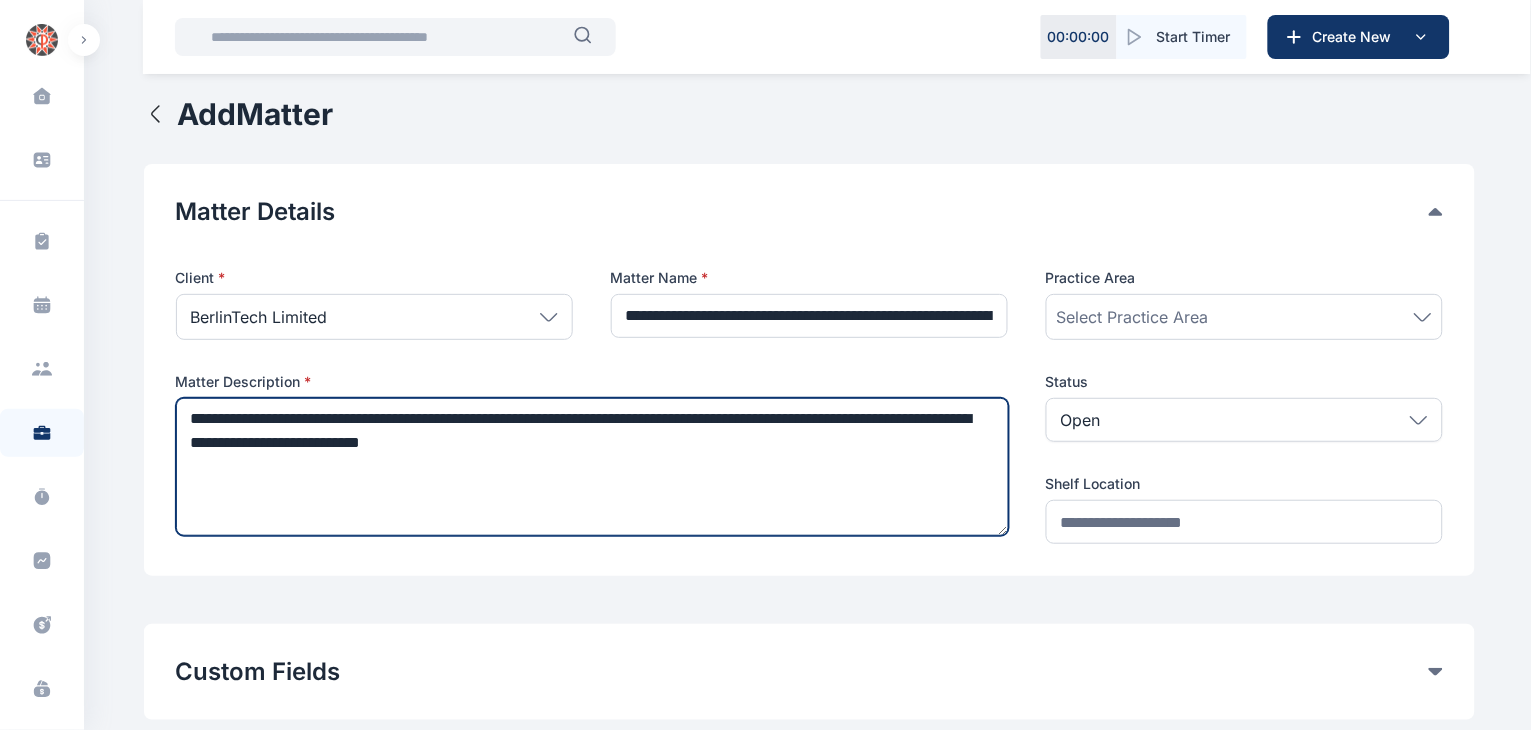 type on "**********" 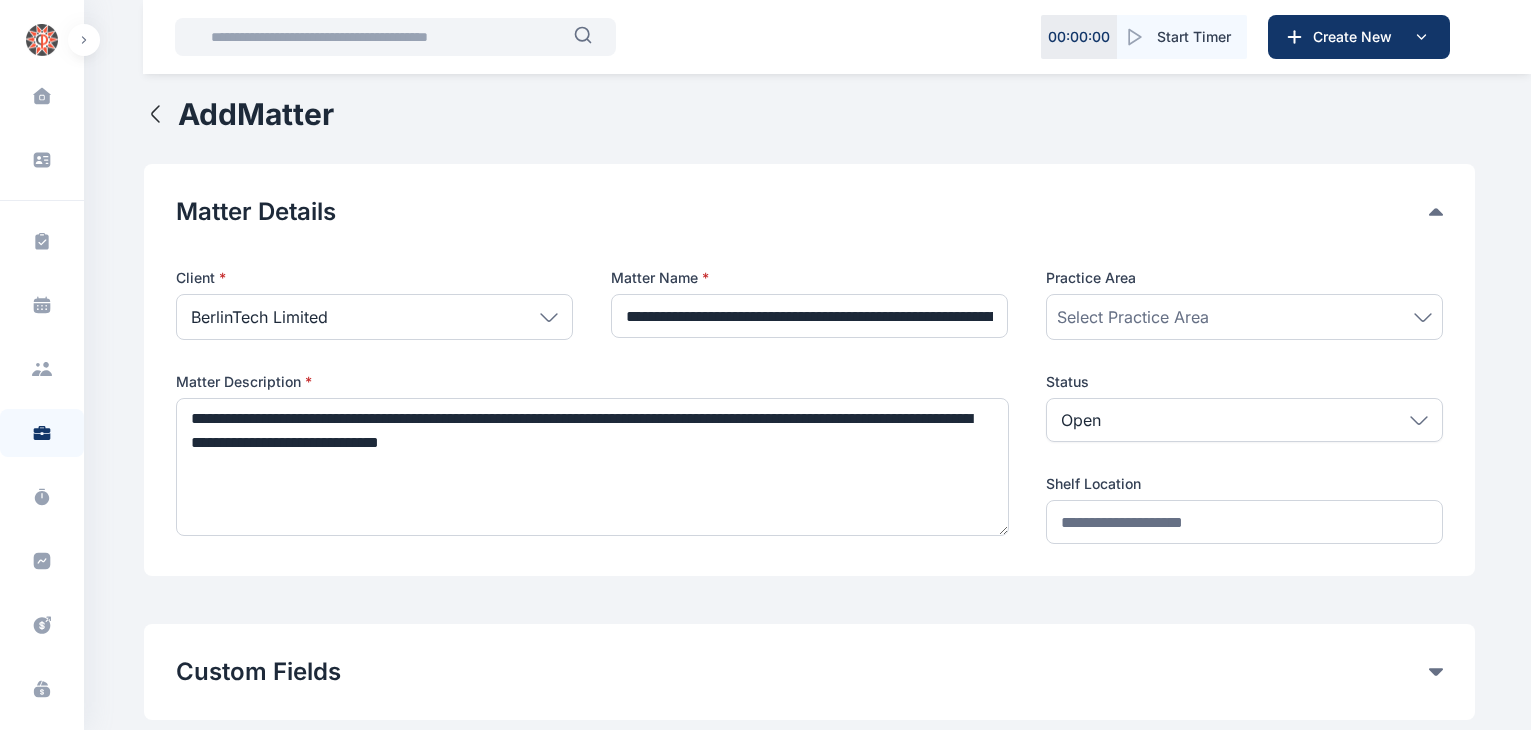 scroll, scrollTop: 0, scrollLeft: 0, axis: both 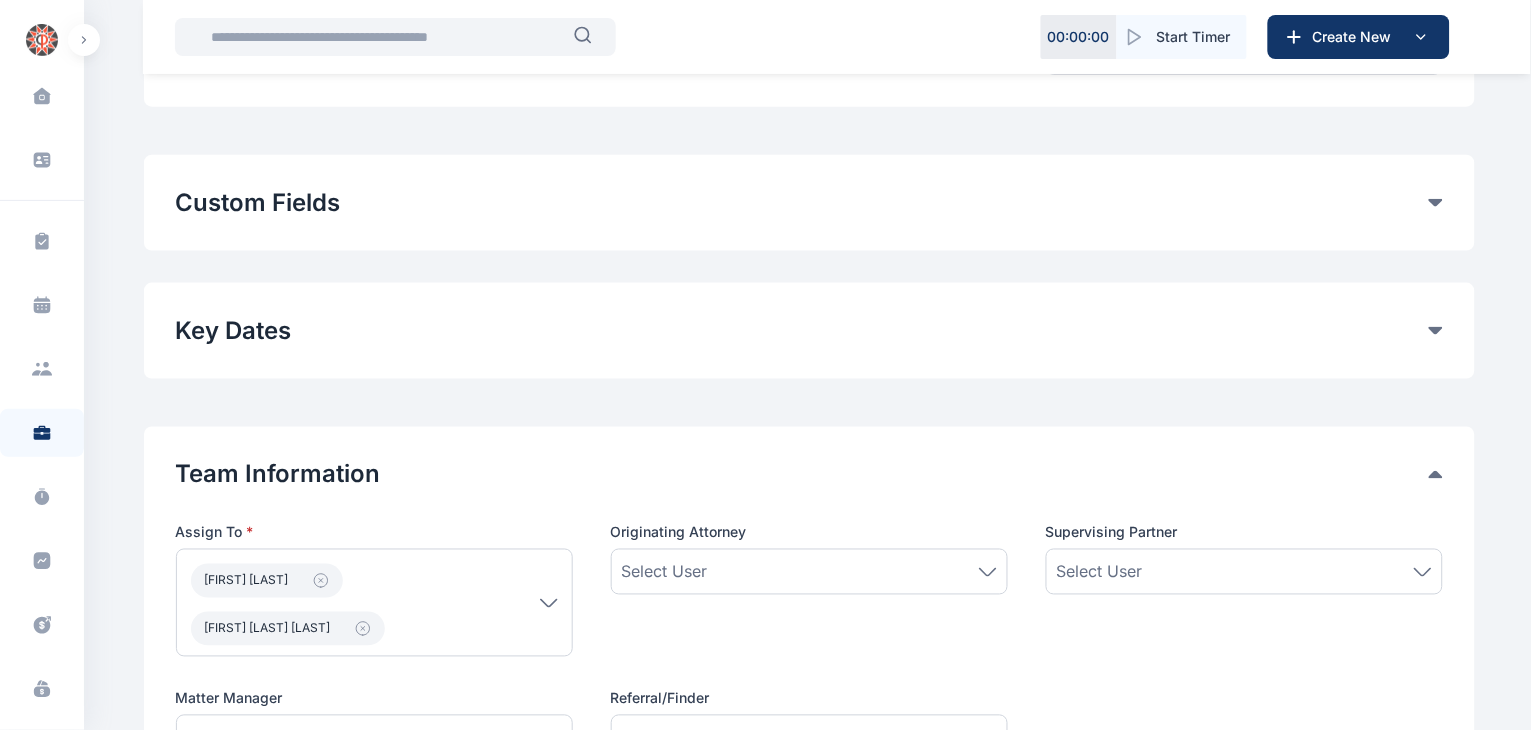 type on "**********" 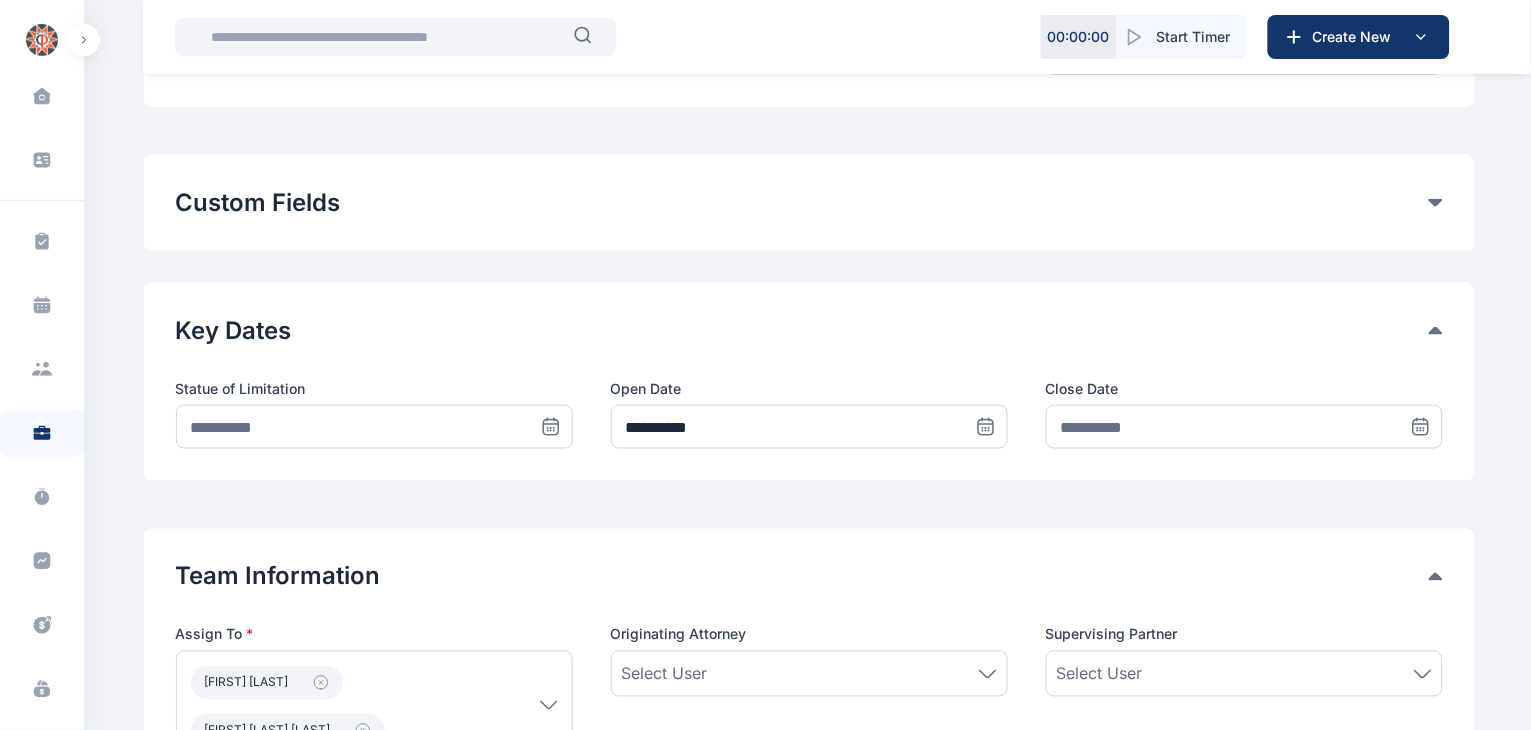 click 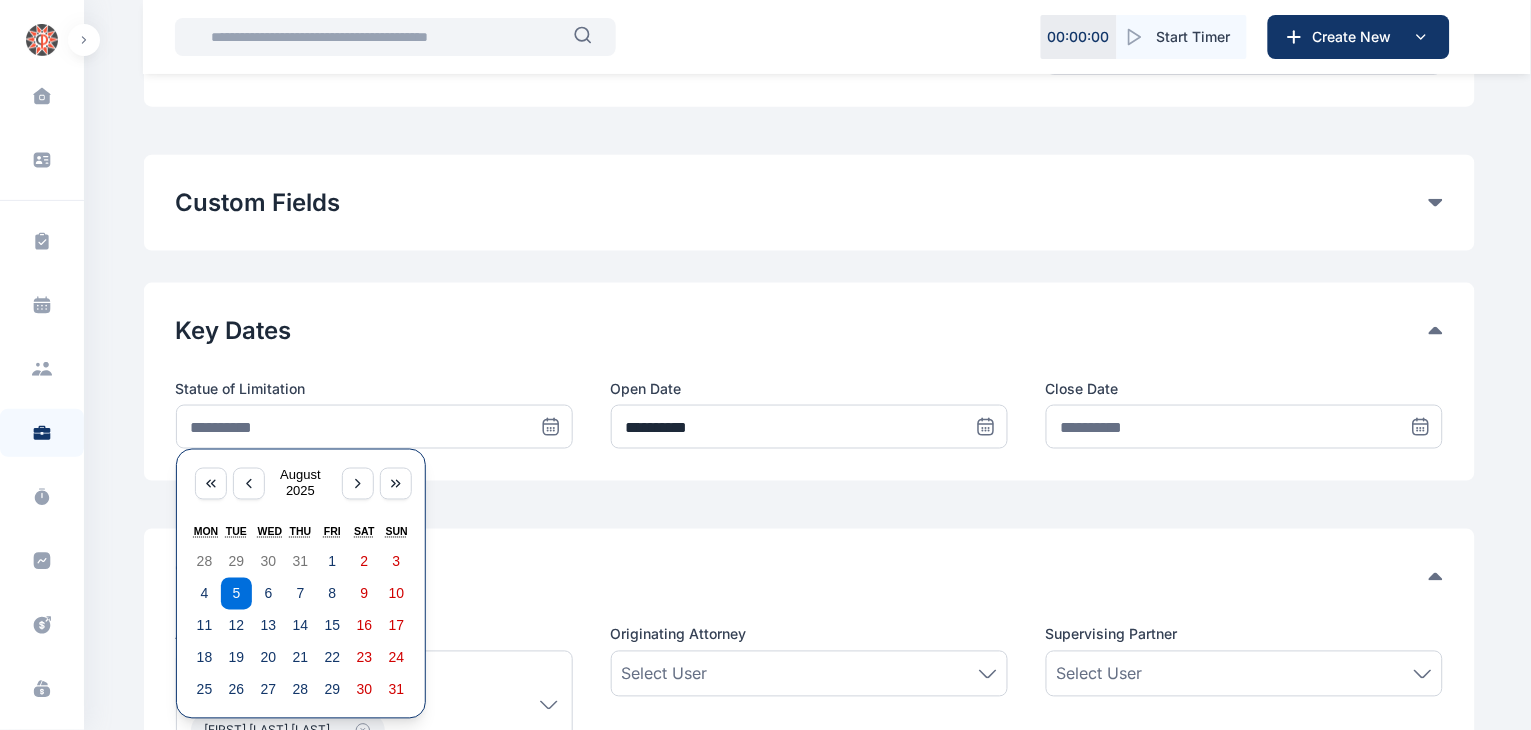 click on "Key Dates" at bounding box center [802, 331] 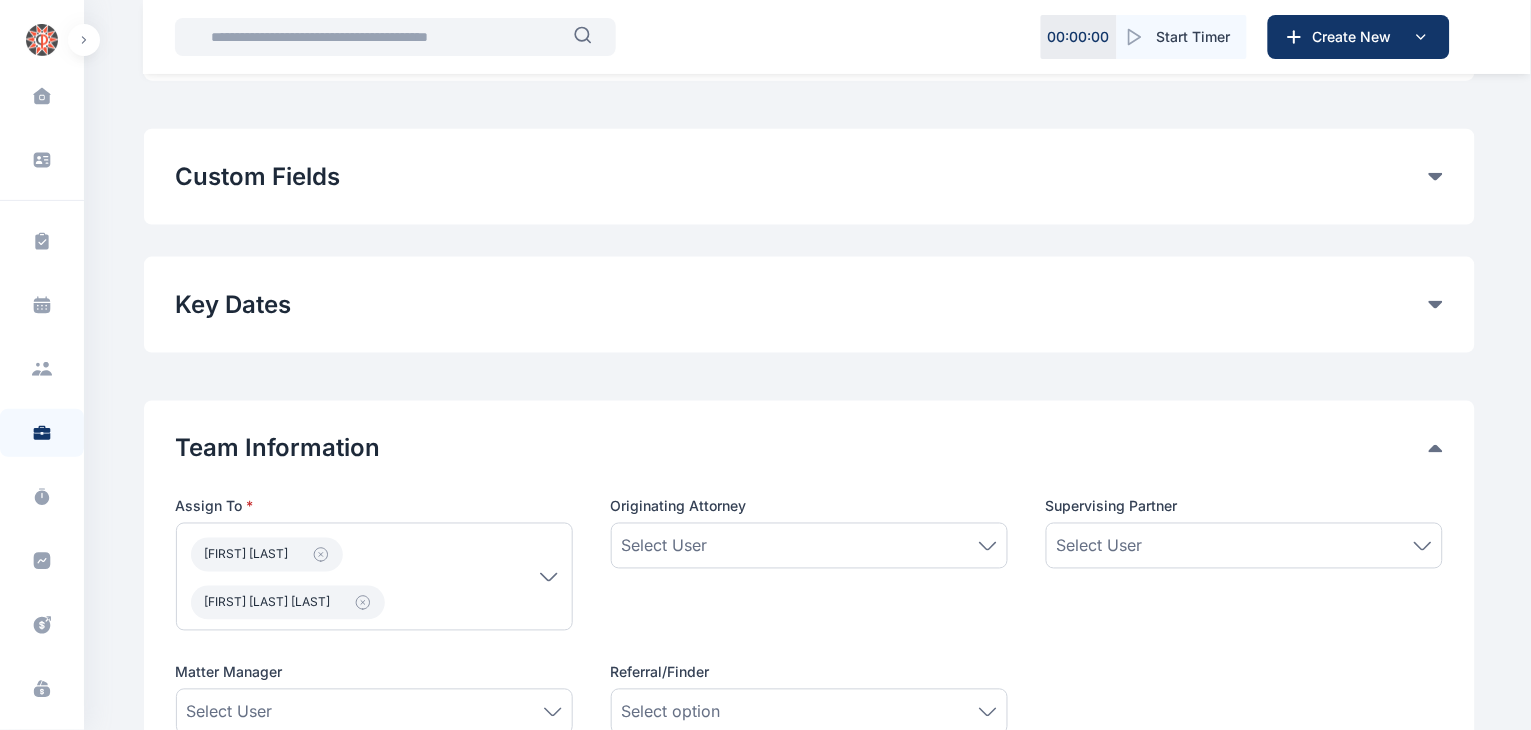 scroll, scrollTop: 487, scrollLeft: 0, axis: vertical 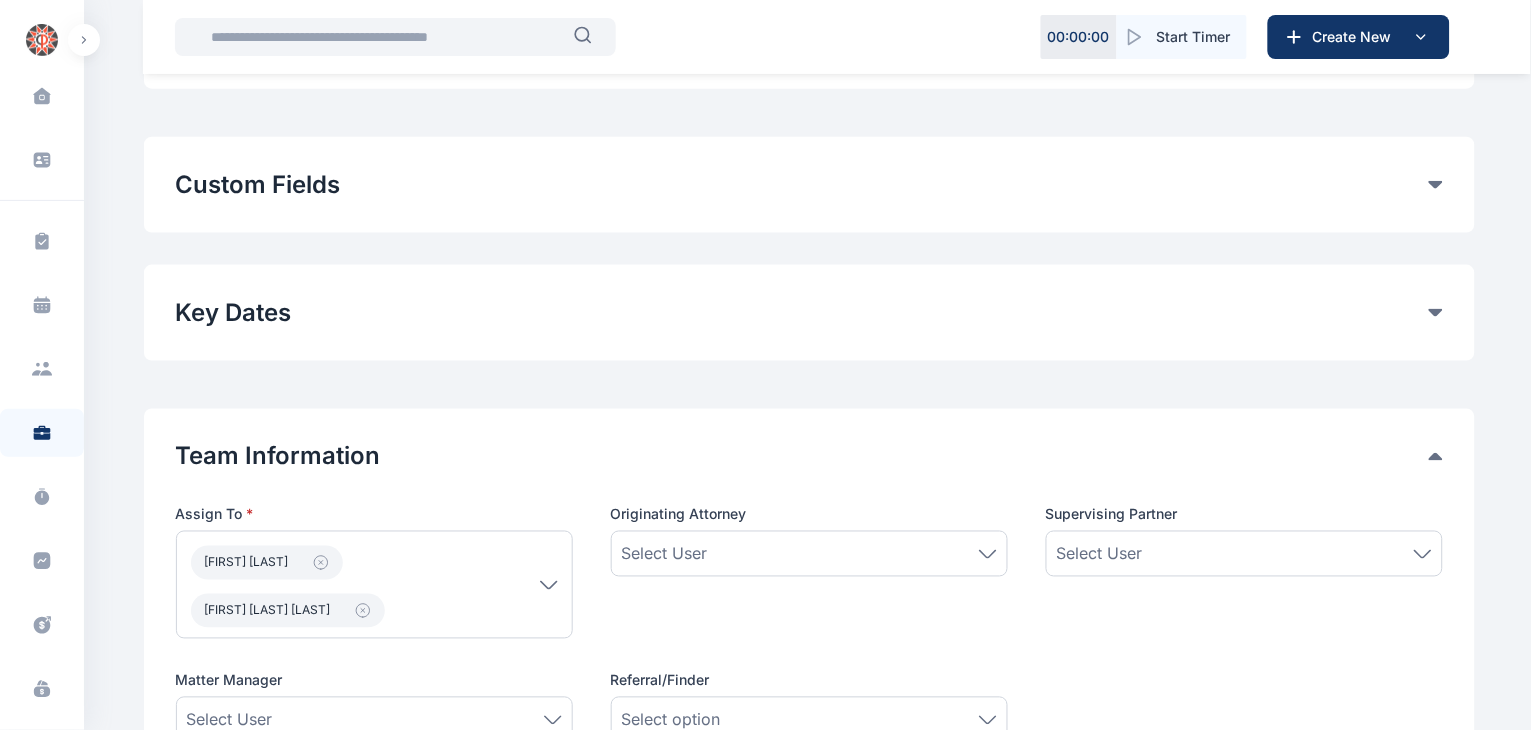 click 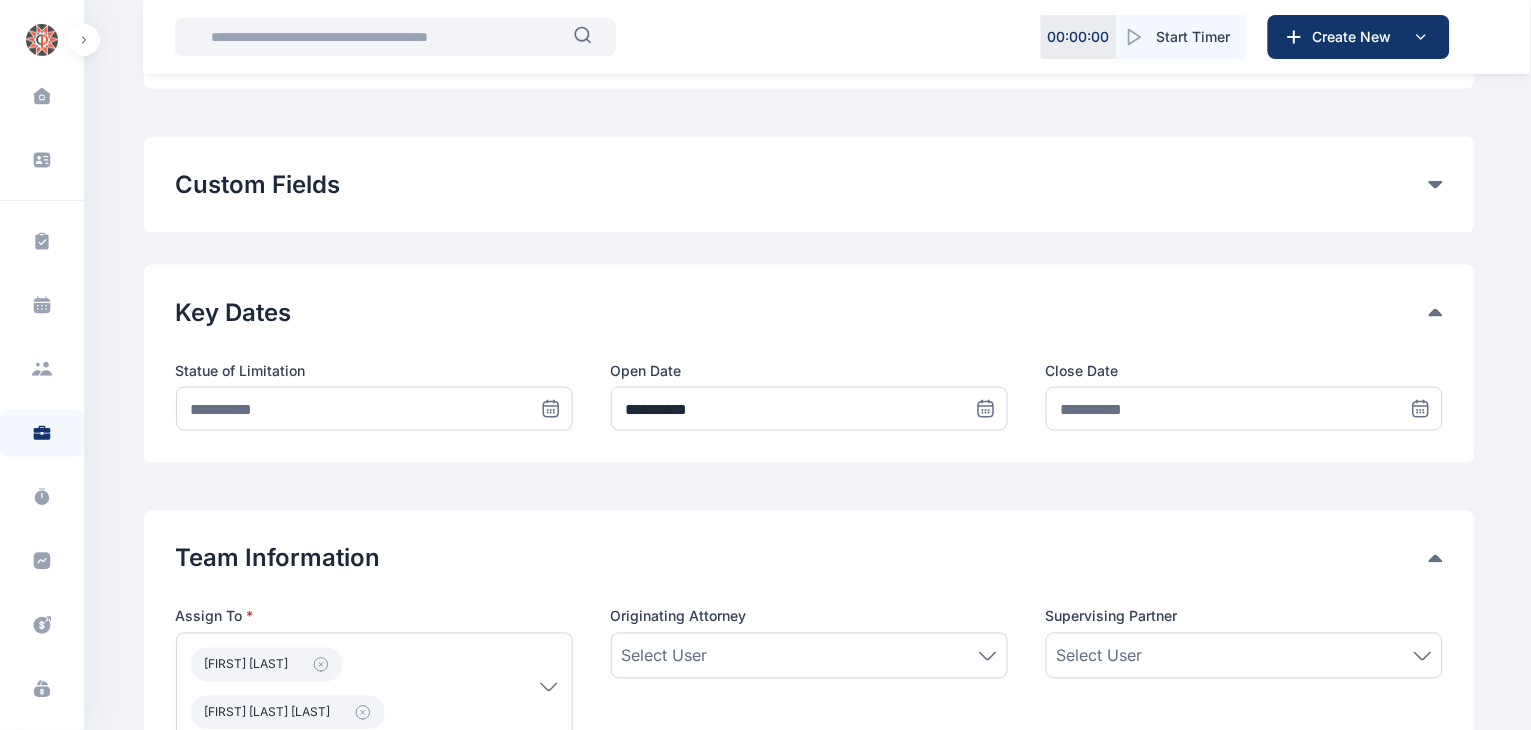 click 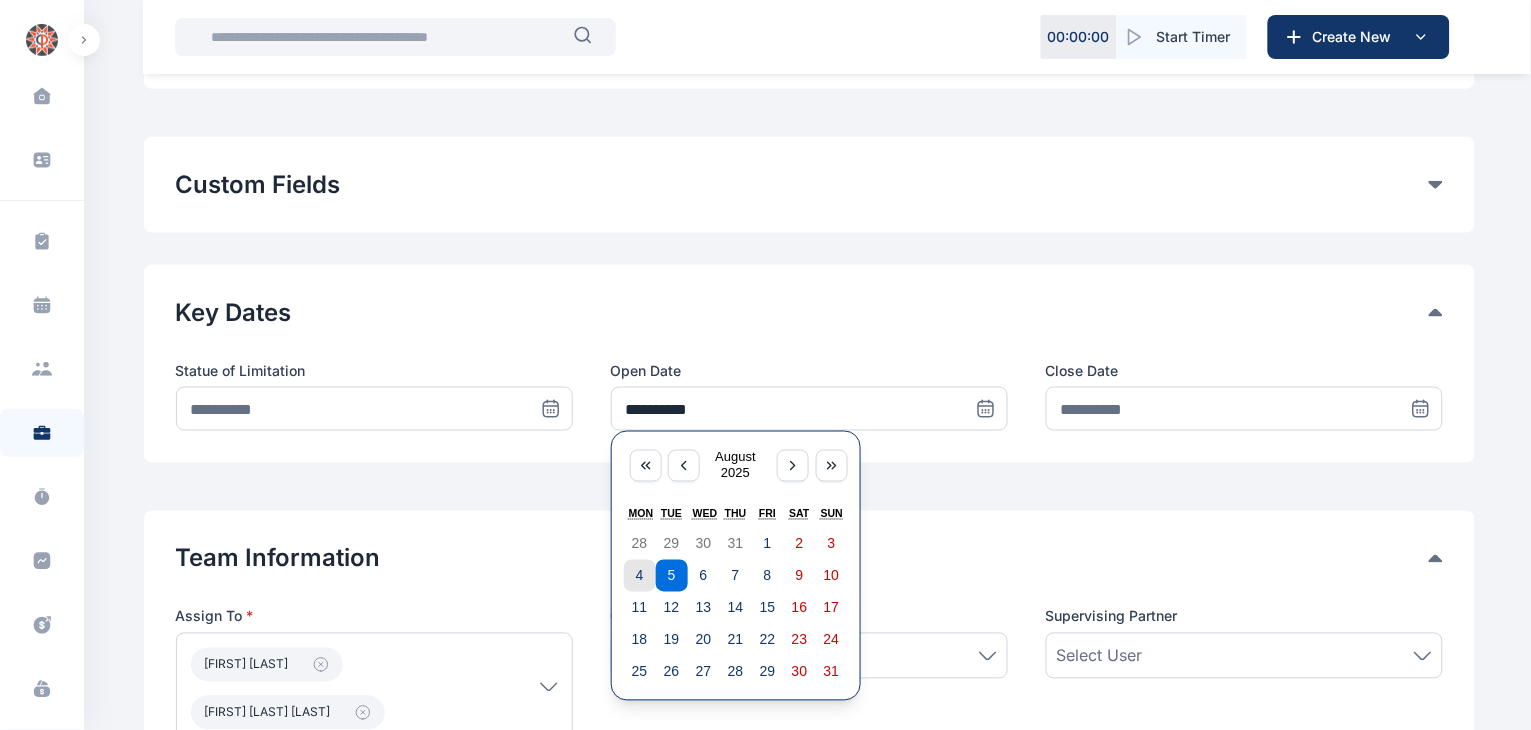 click on "4" at bounding box center (640, 576) 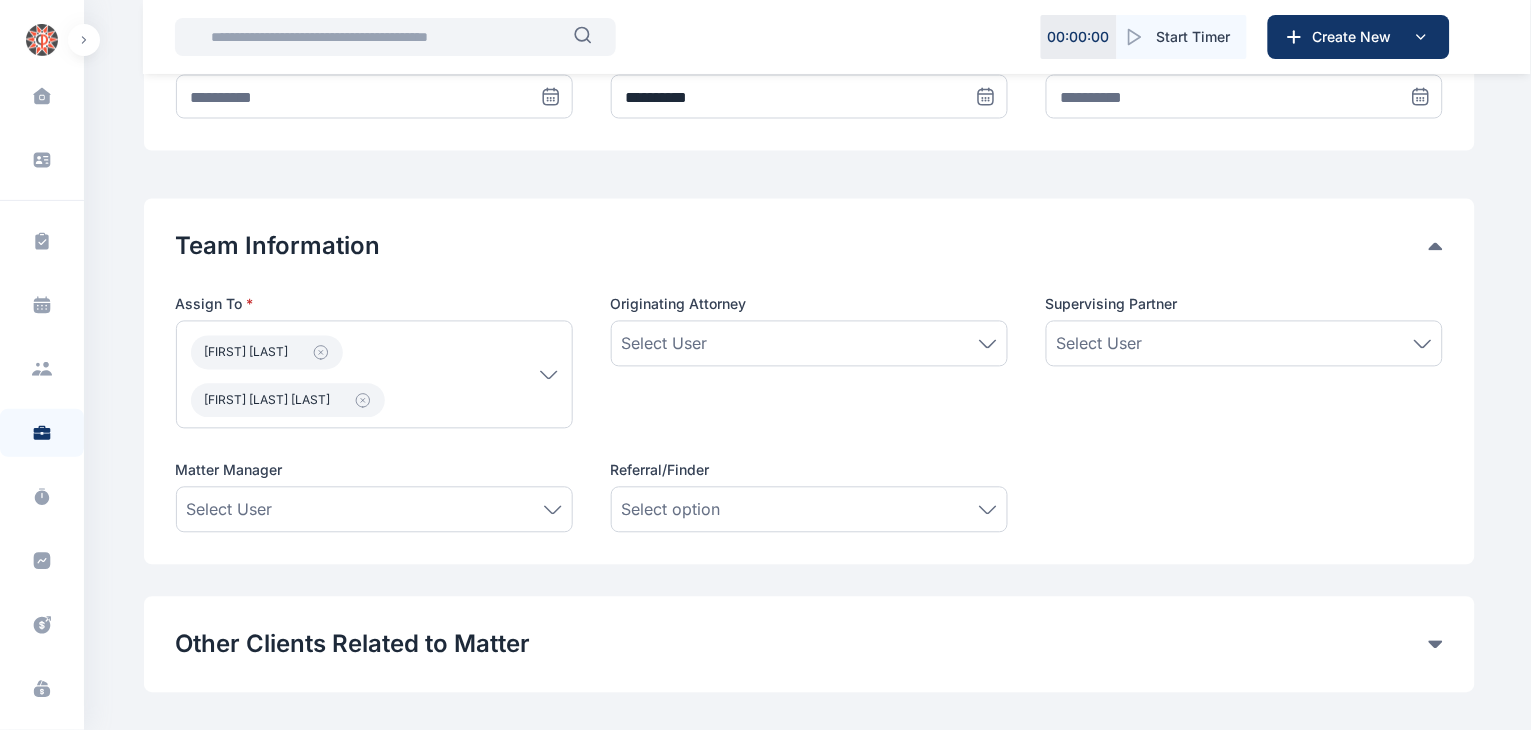 scroll, scrollTop: 970, scrollLeft: 0, axis: vertical 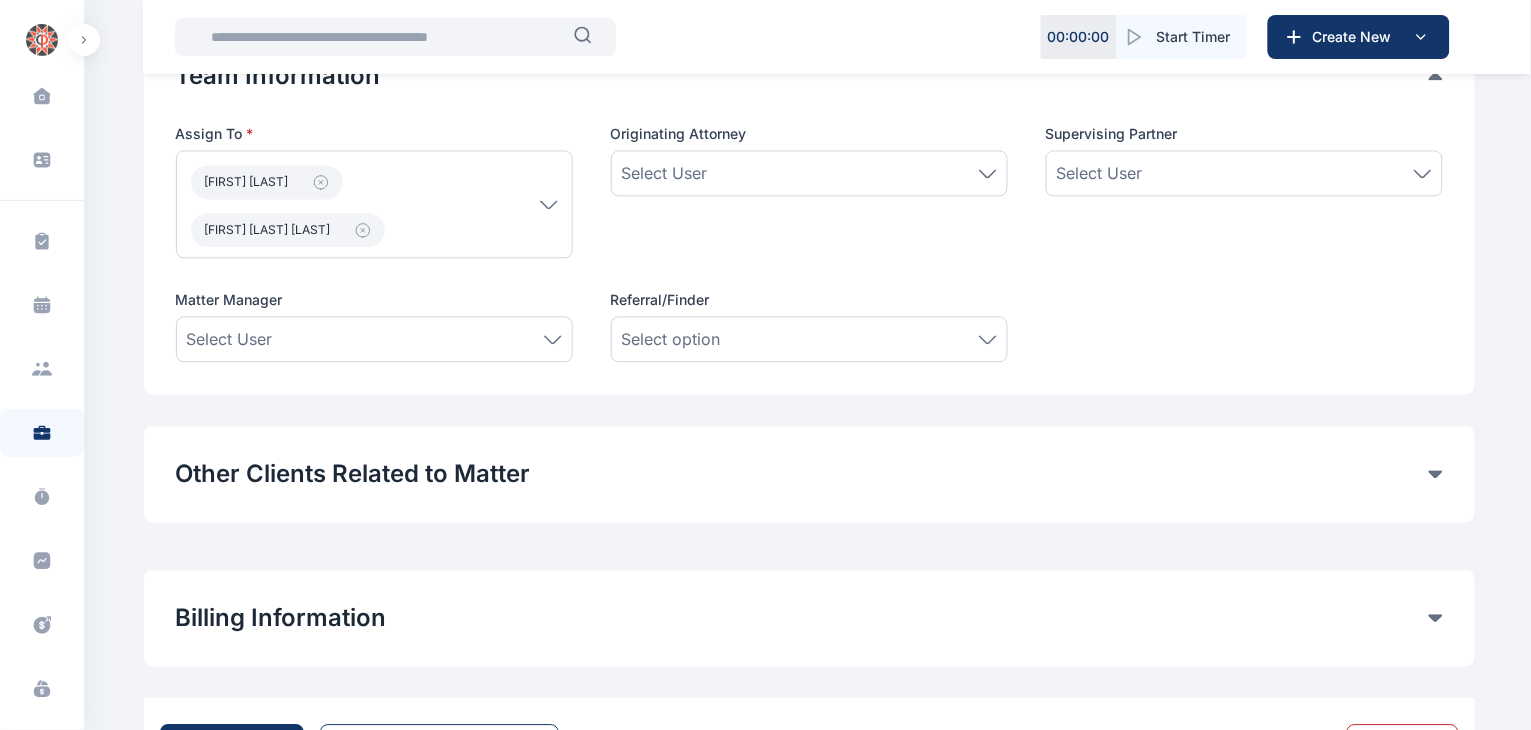 click 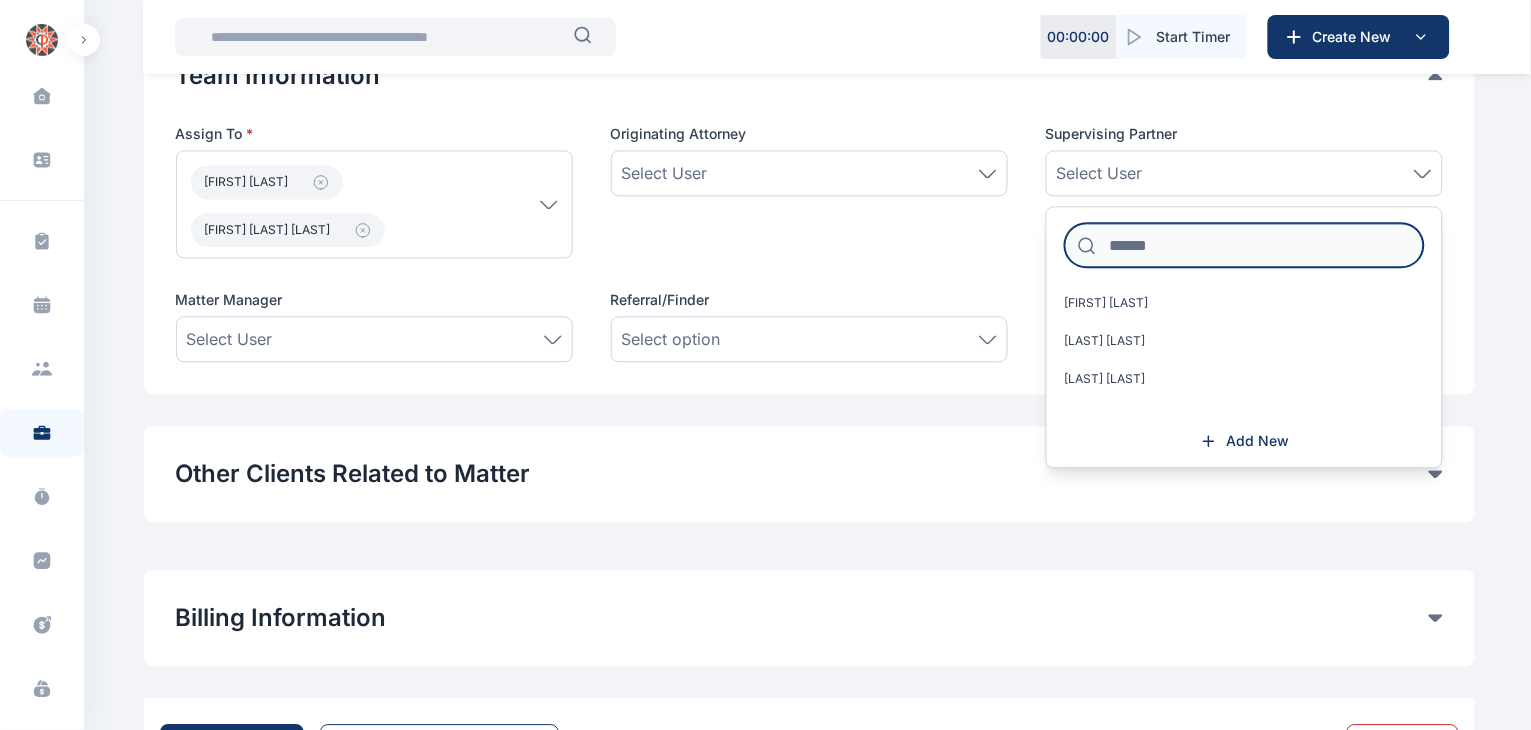 click at bounding box center [1244, 245] 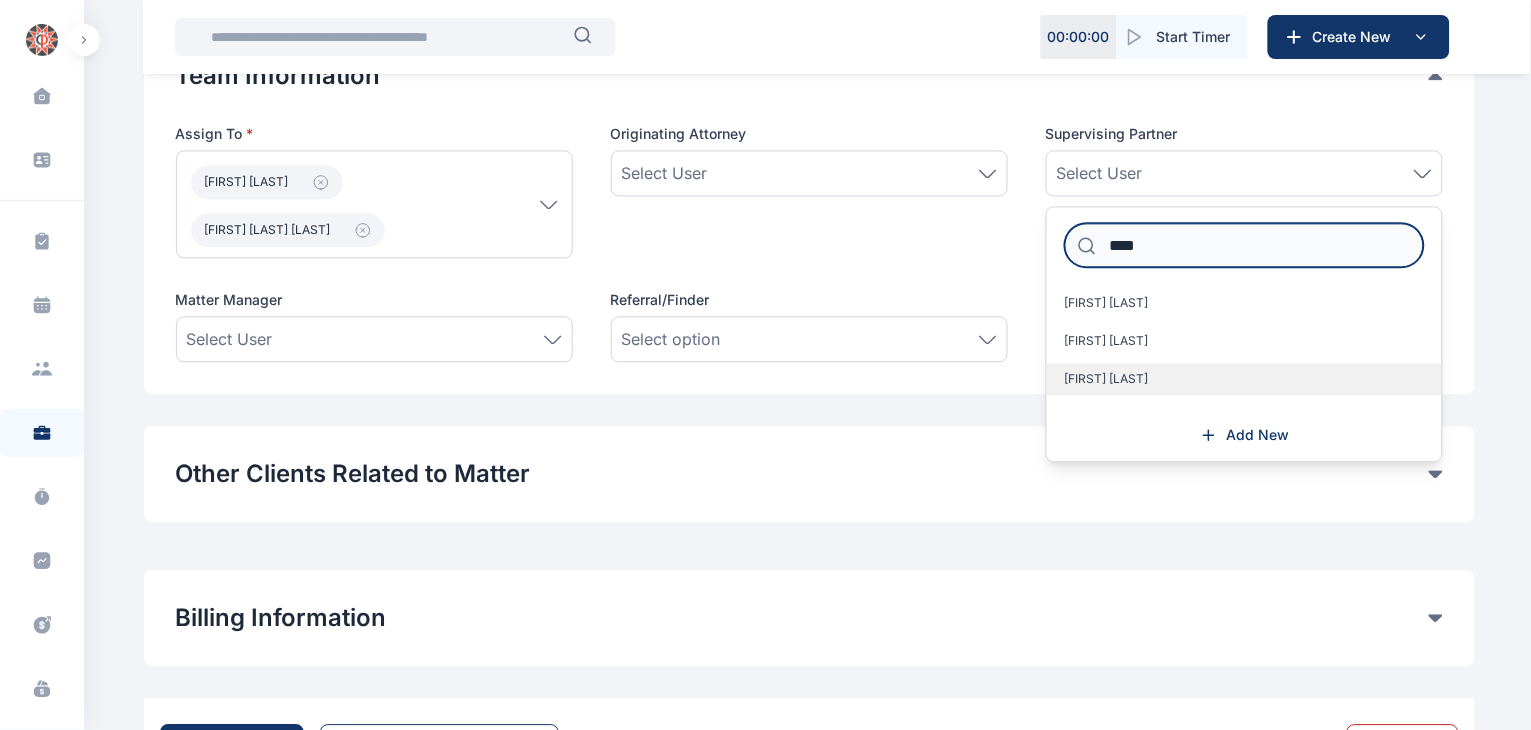 type on "****" 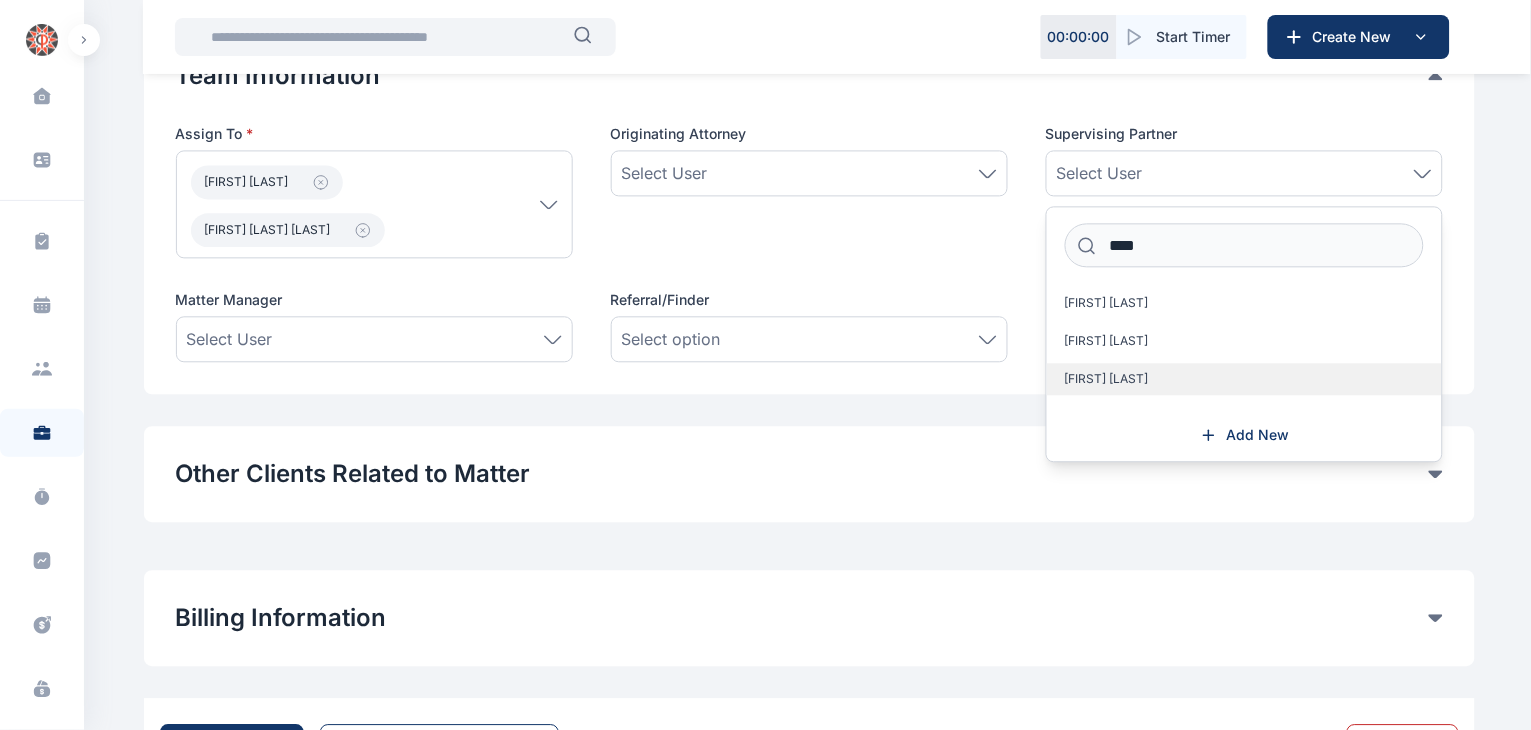 click on "[FIRST] [LAST]" at bounding box center [1244, 379] 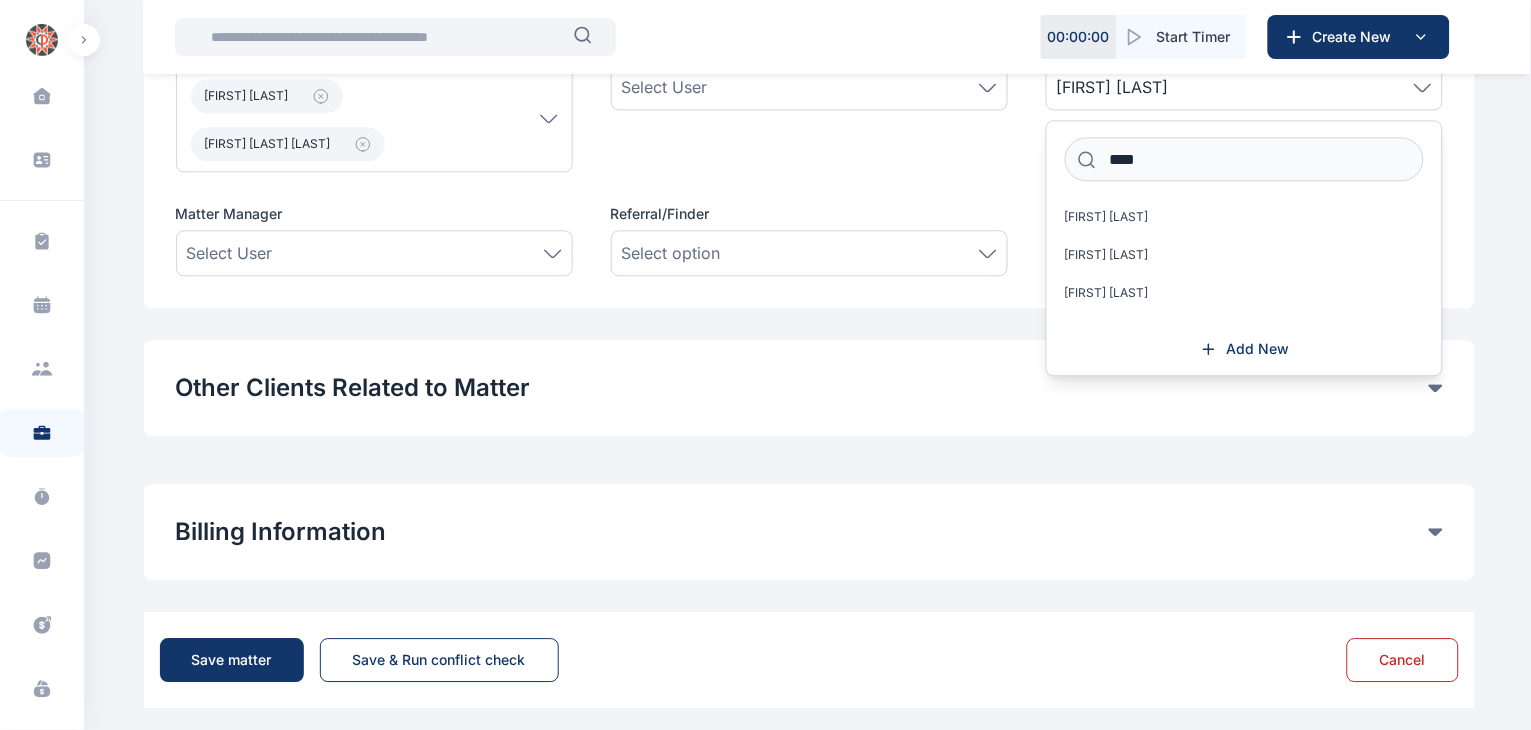 scroll, scrollTop: 1065, scrollLeft: 0, axis: vertical 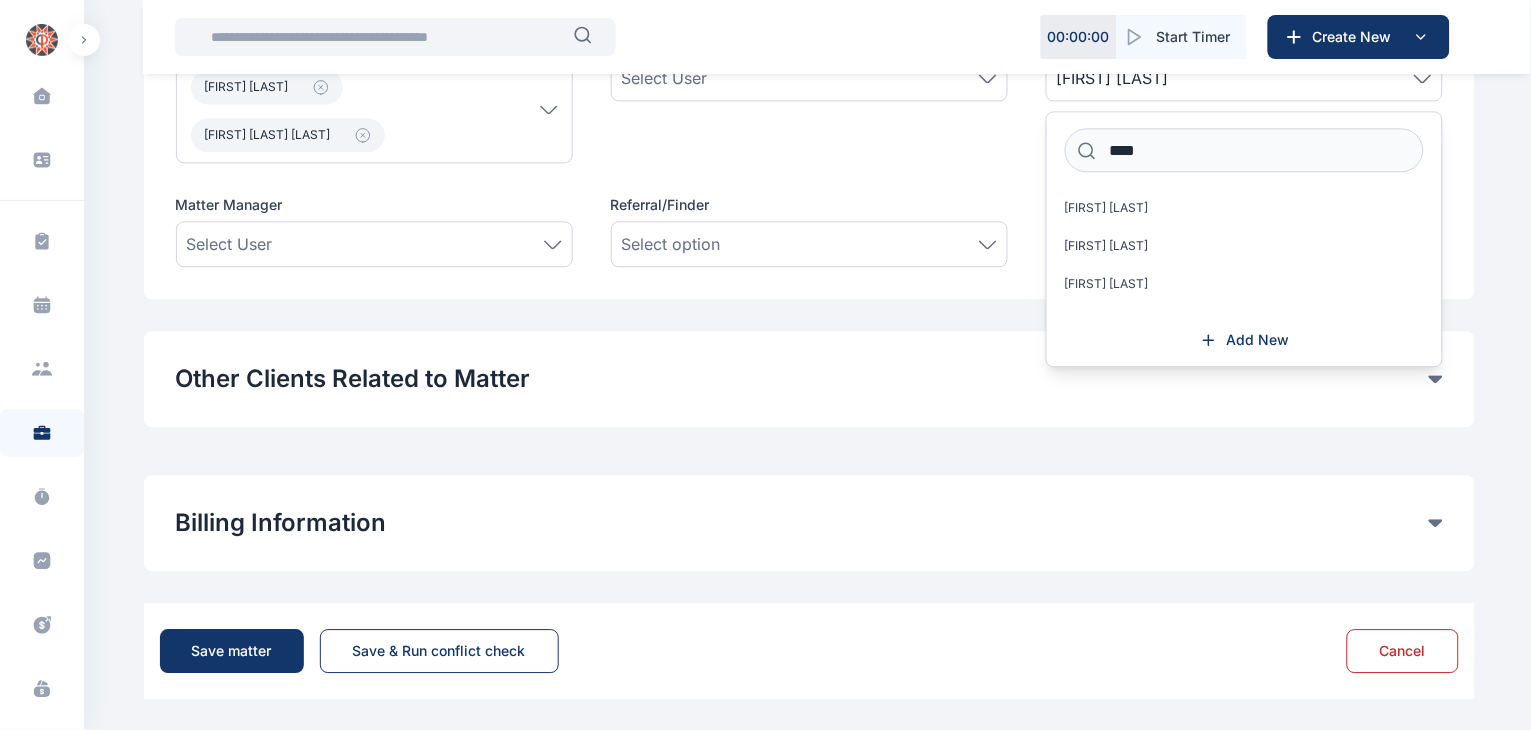 click on "**********" at bounding box center [809, -135] 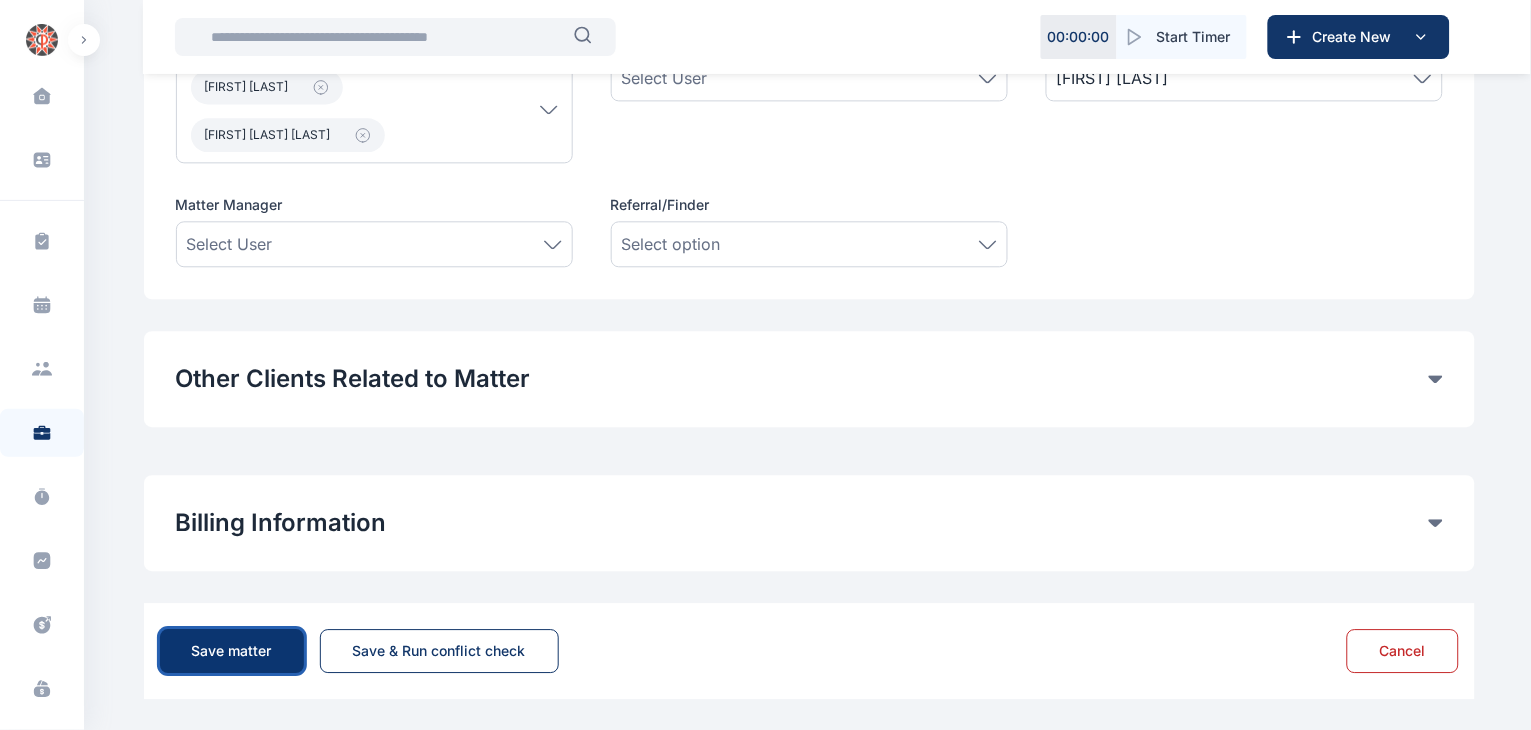 click on "Save matter" at bounding box center (232, 651) 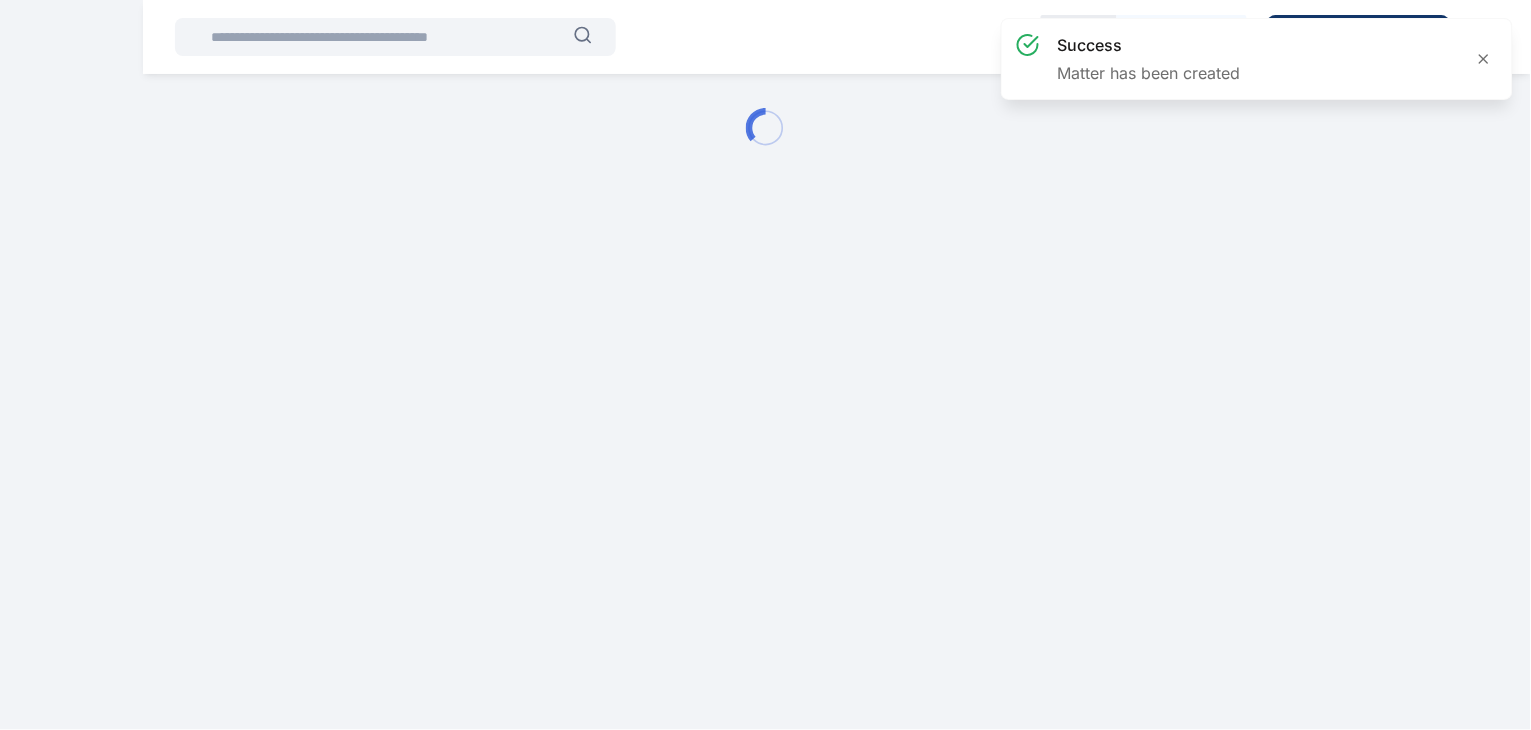 scroll, scrollTop: 0, scrollLeft: 0, axis: both 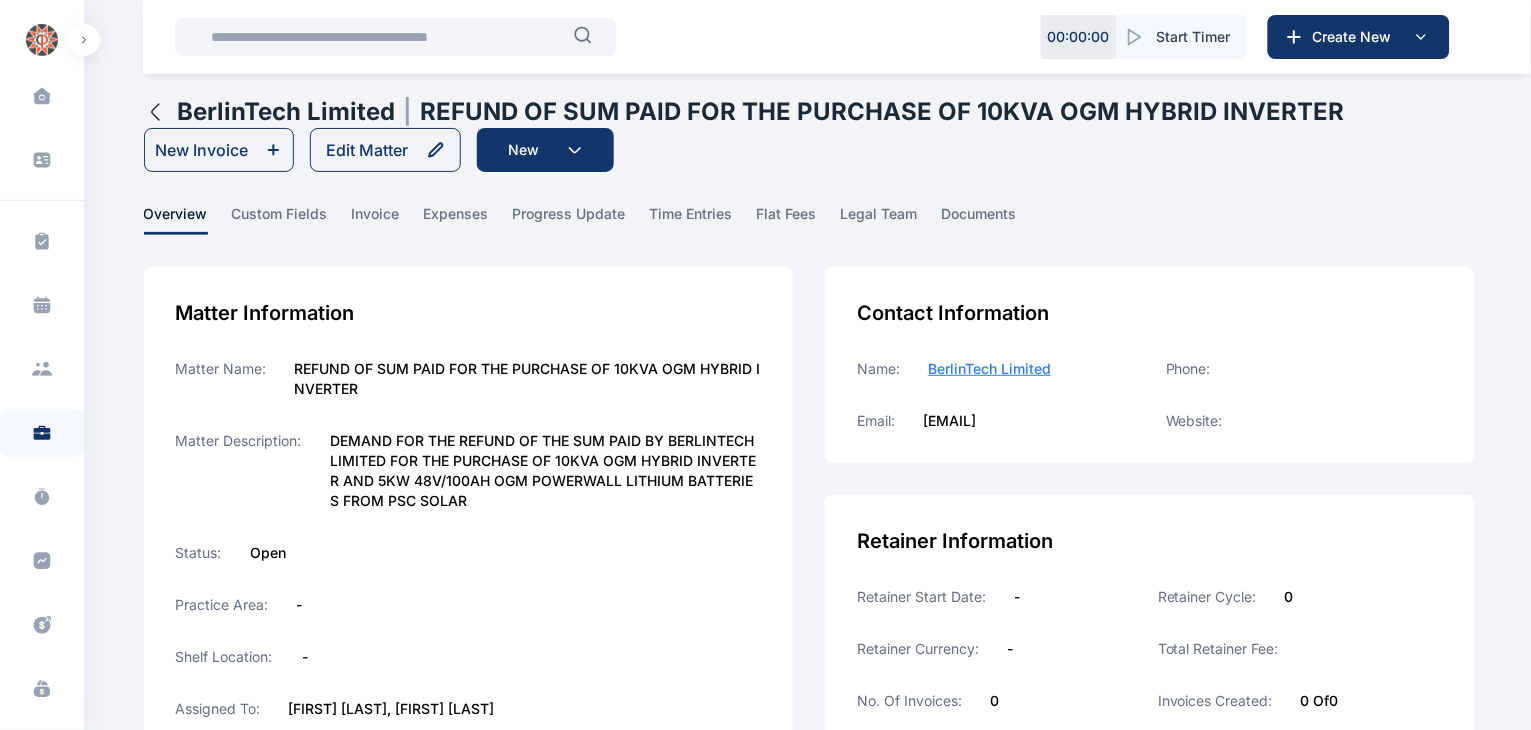 click on "PUNUKA Attorneys & Solicitors Dashboard dashboard Conflict-Check conflict-check Task Management task management Calendar calendar Client clients Matter matter Time Entries time entries Progress Update progress update Expense & Request expense & request Billing billing Documents documents Accounting accounting Metrics more Help help Settings settings M A m.adeniregun@punuka.com Michael Adesoji   Adeniregun PUNUKA Attorneys & Solicitors Dashboard dashboard Conflict-Check conflict check Task Management task management Calendar calendar Client clients Matter matter Time Entries time entries Progress Update progress update Expense & Request expense & request Billing billing Documents documents Accounting accounting Metrics more Help help Settings settings BerlinTech Limited   |   REFUND OF SUM PAID FOR THE PURCHASE OF 10KVA OGM HYBRID INVERTER  New Invoice Edit Matter   New overview custom fields invoice expenses progress update time entries flat fees legal team documents Matter Information Matter Name: Status: -" at bounding box center (765, 617) 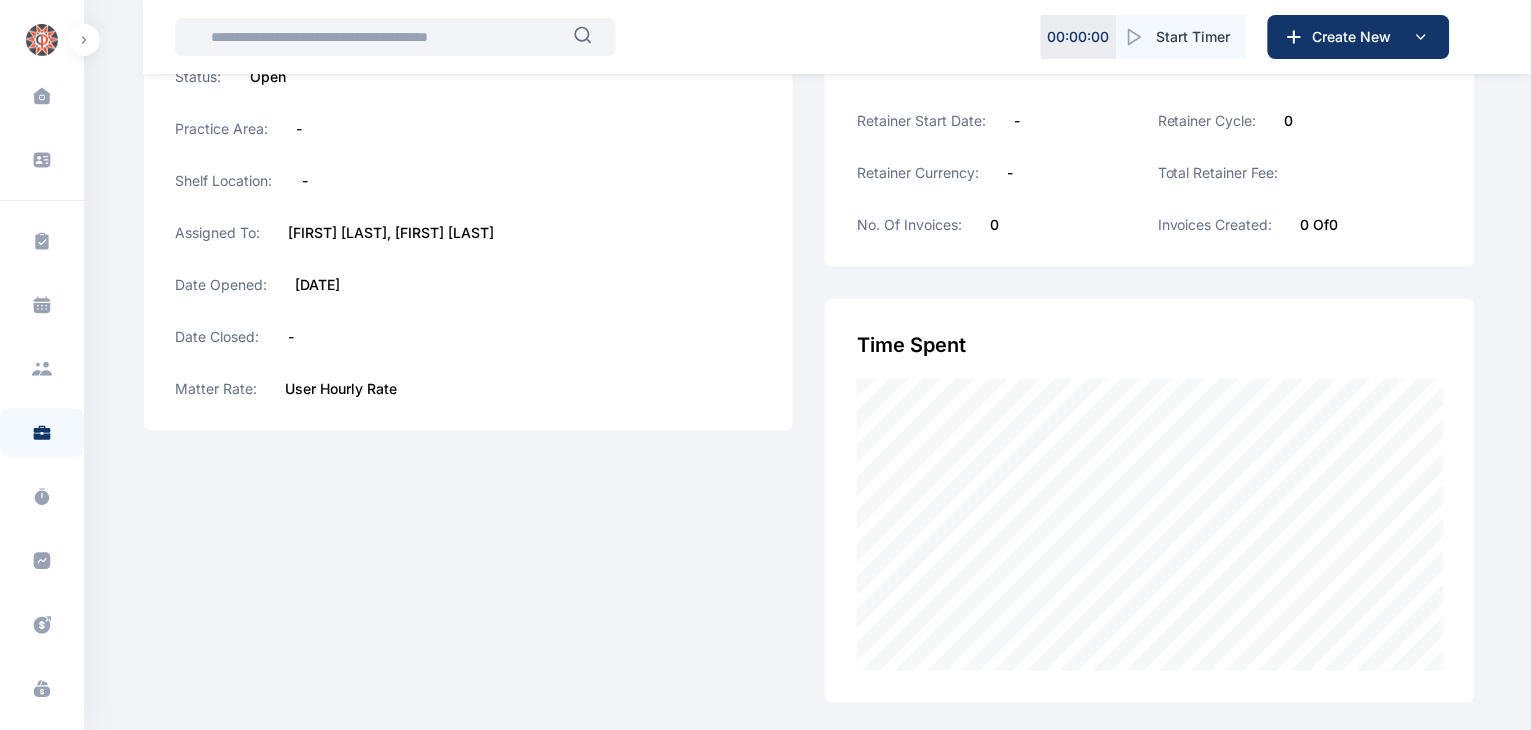 scroll, scrollTop: 503, scrollLeft: 0, axis: vertical 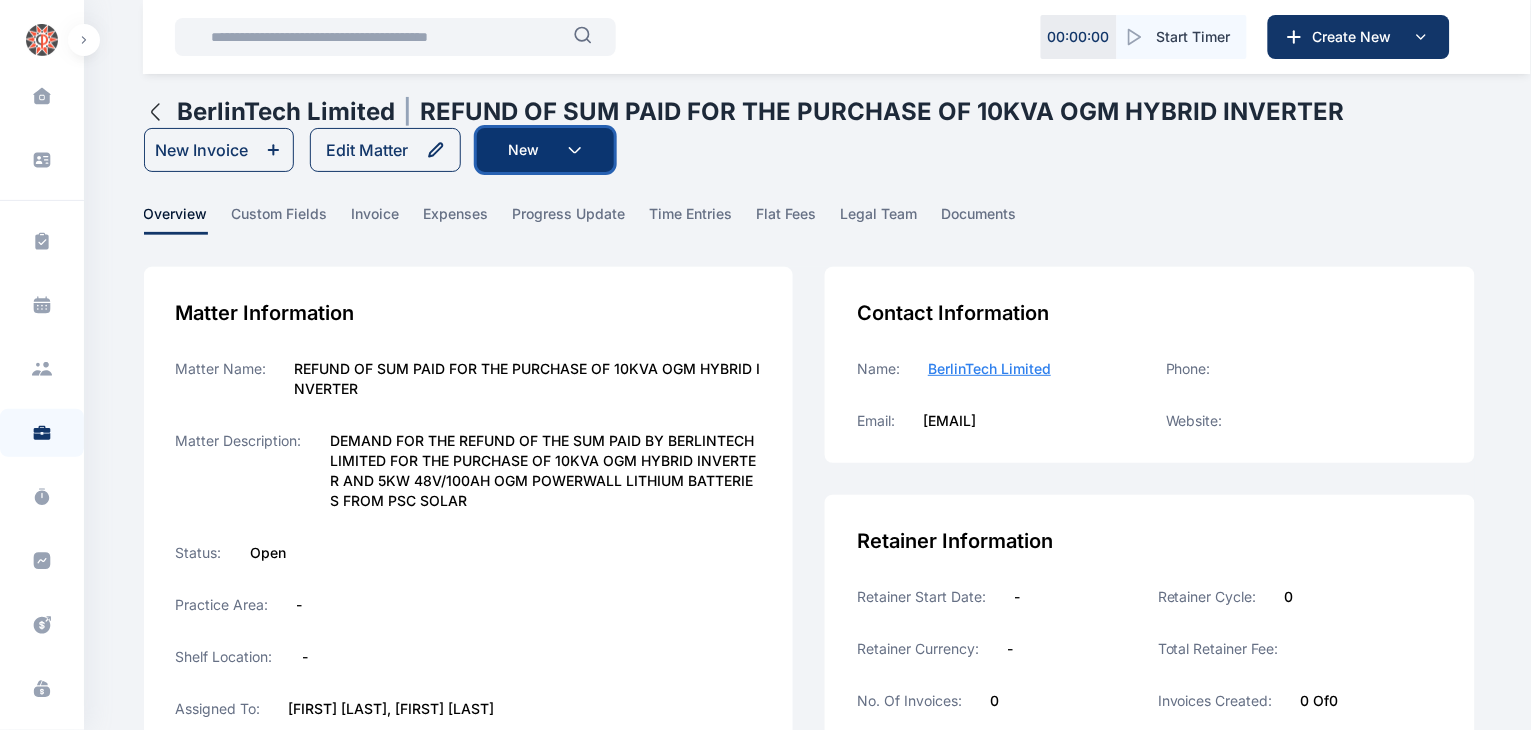click on "New" at bounding box center [545, 150] 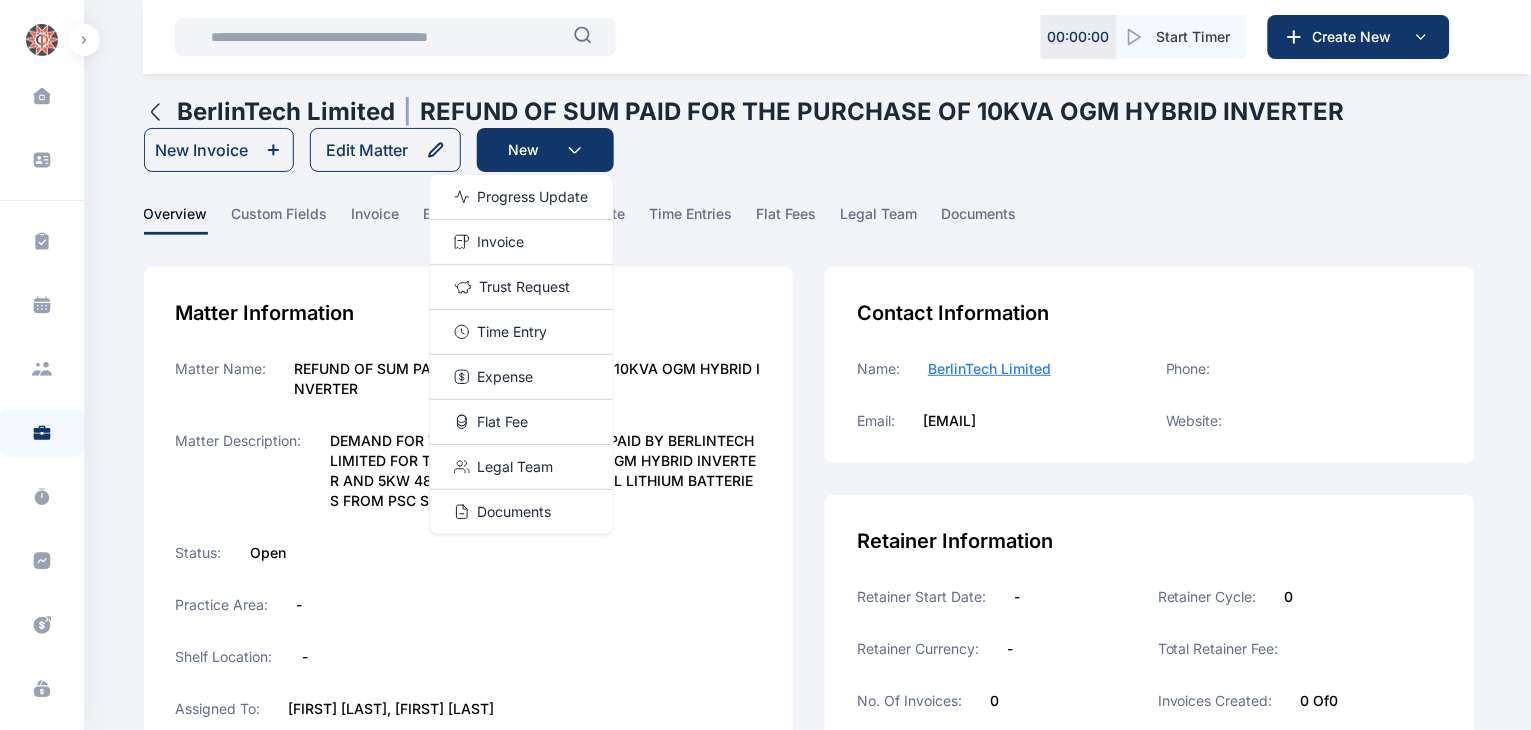 click on "BerlinTech Limited   |   REFUND OF SUM PAID FOR THE PURCHASE OF 10KVA OGM HYBRID INVERTER  New Invoice Edit Matter   New Progress Update Invoice Trust Request Time Entry Expense Flat Fee Legal Team Documents" at bounding box center (807, 134) 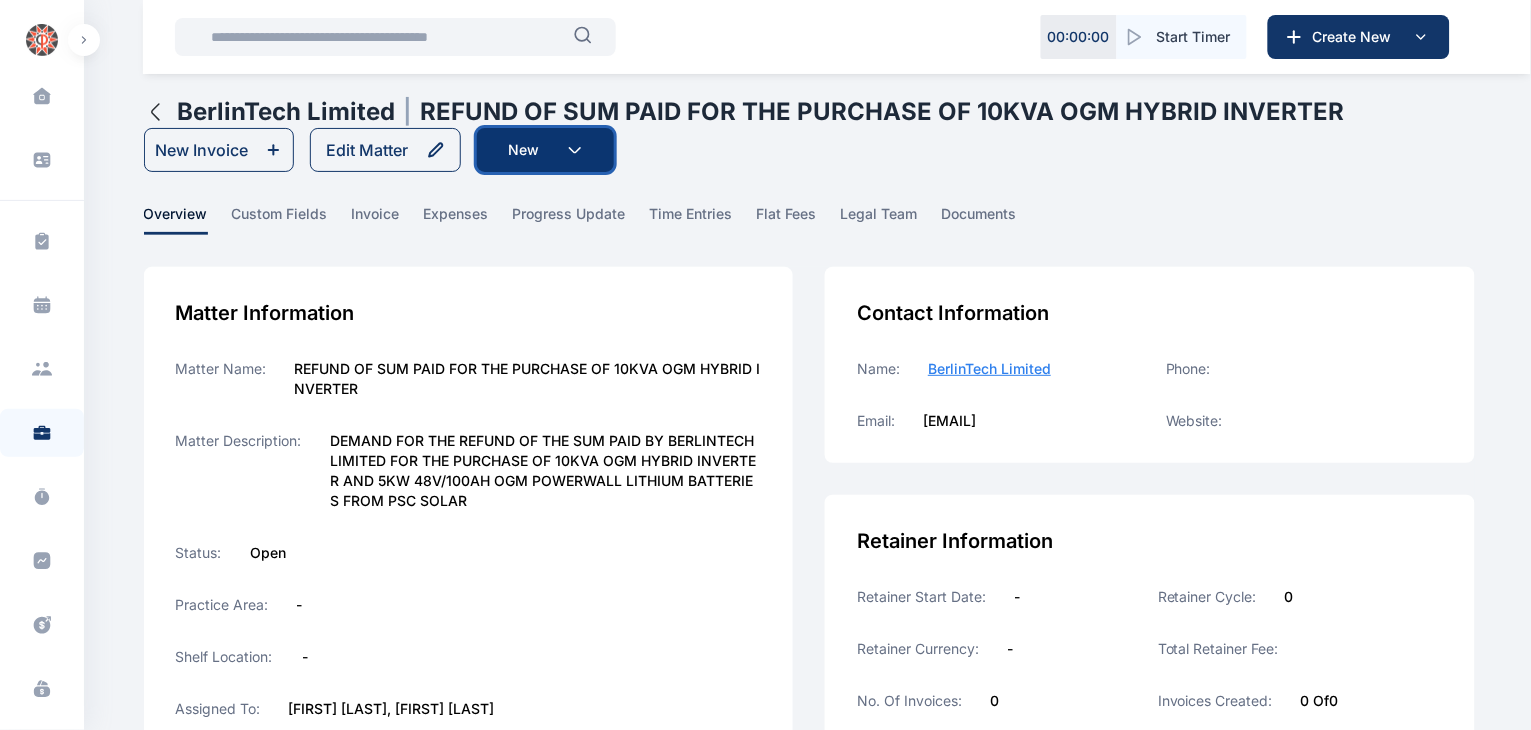click 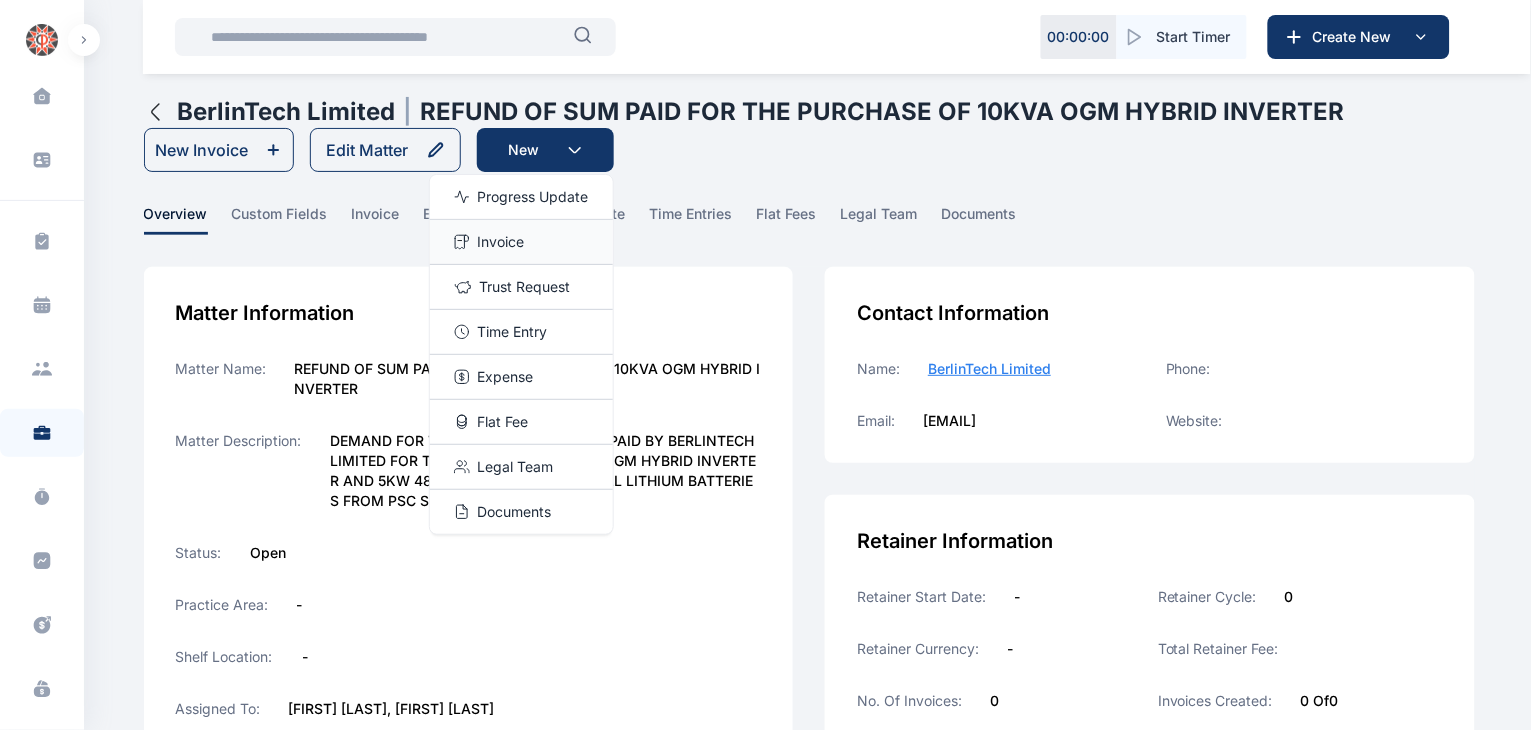 click on "Invoice" at bounding box center (521, 242) 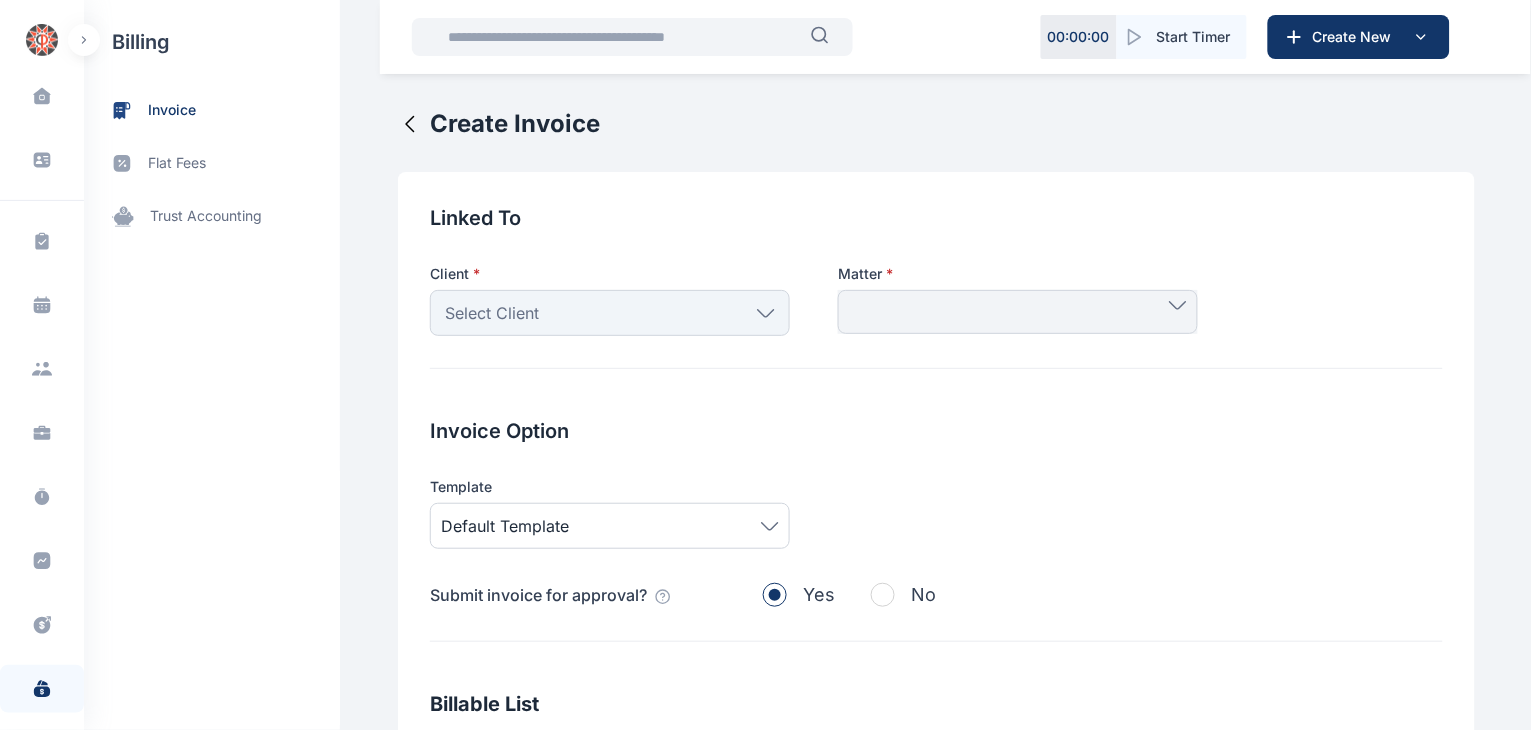 click 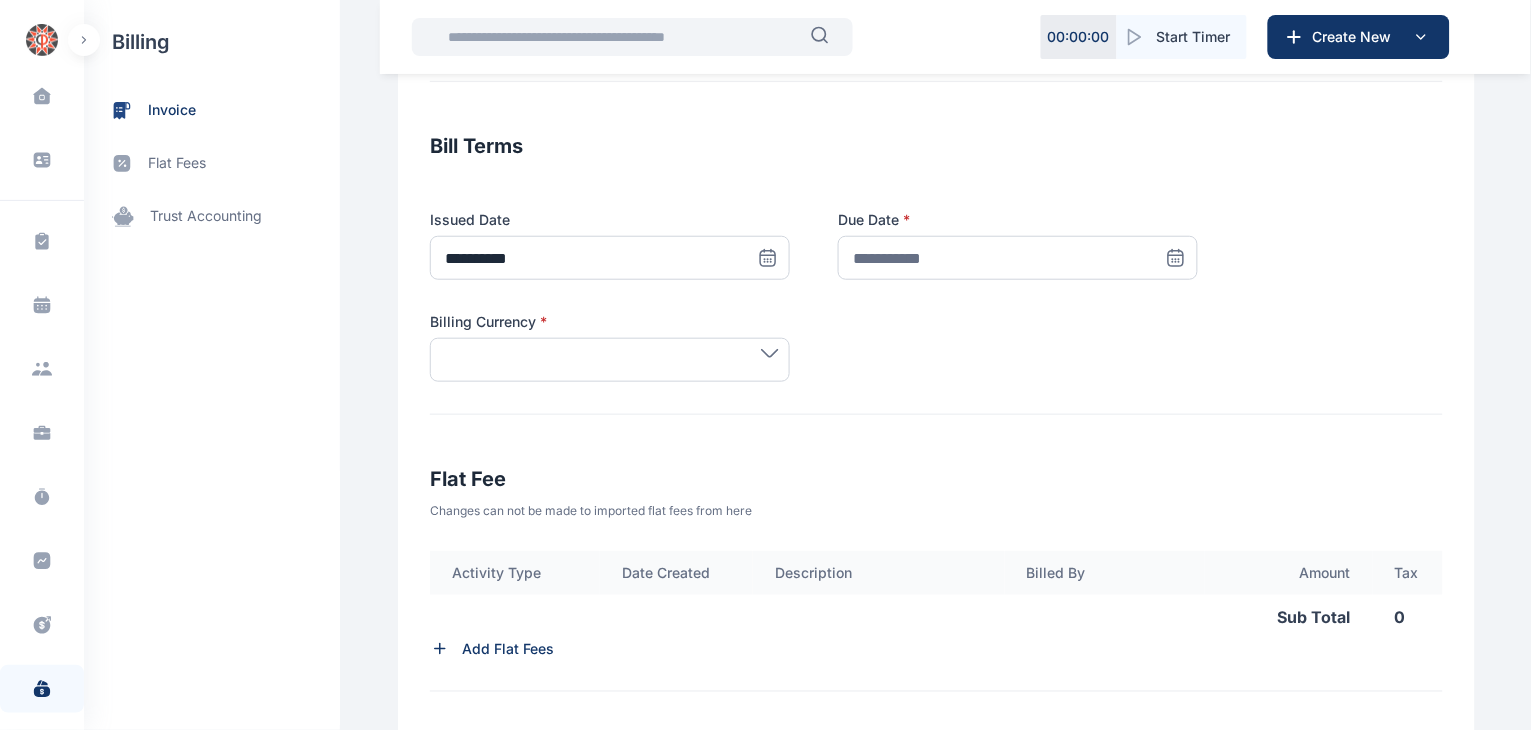 scroll, scrollTop: 9, scrollLeft: 0, axis: vertical 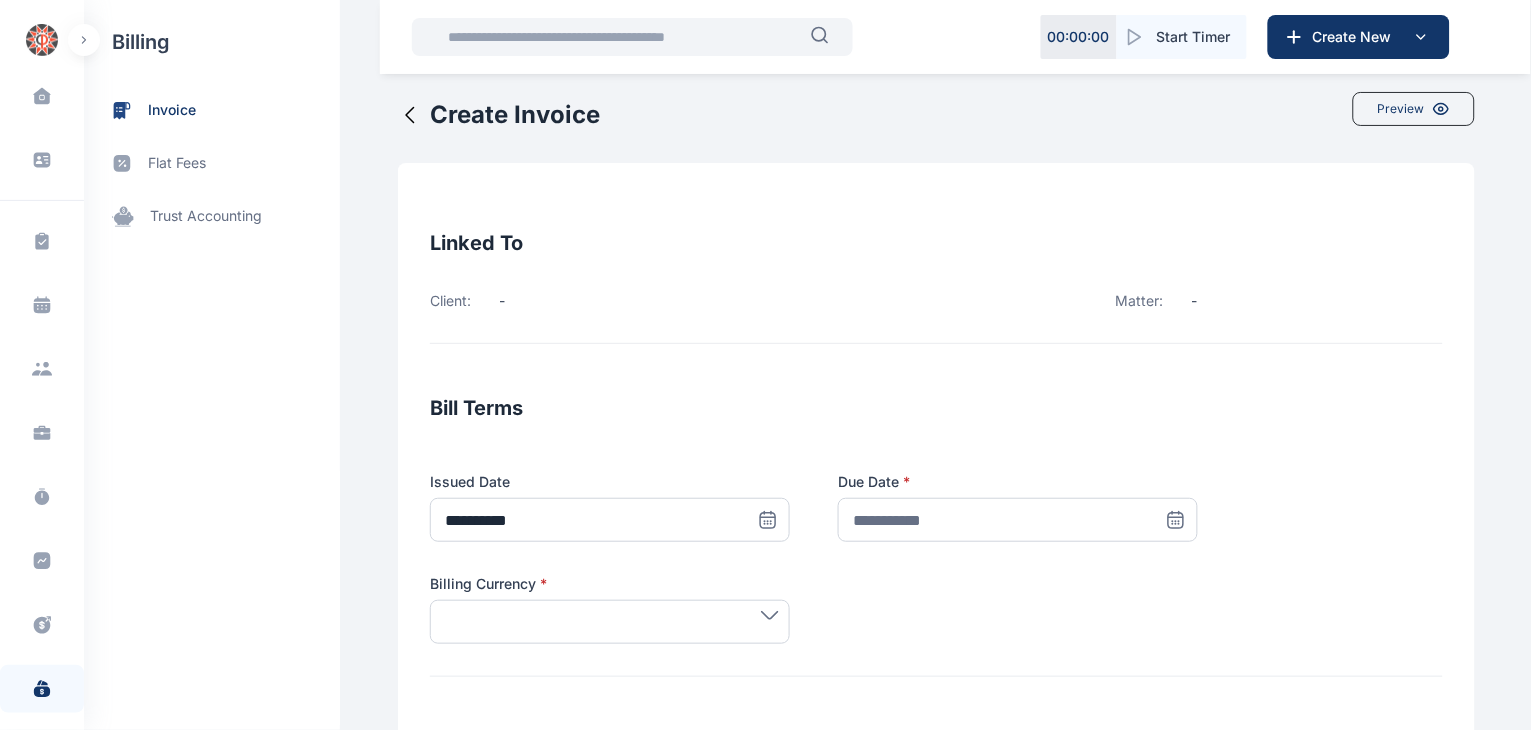 click on "Linked To Client: - Matter: -" at bounding box center [936, 285] 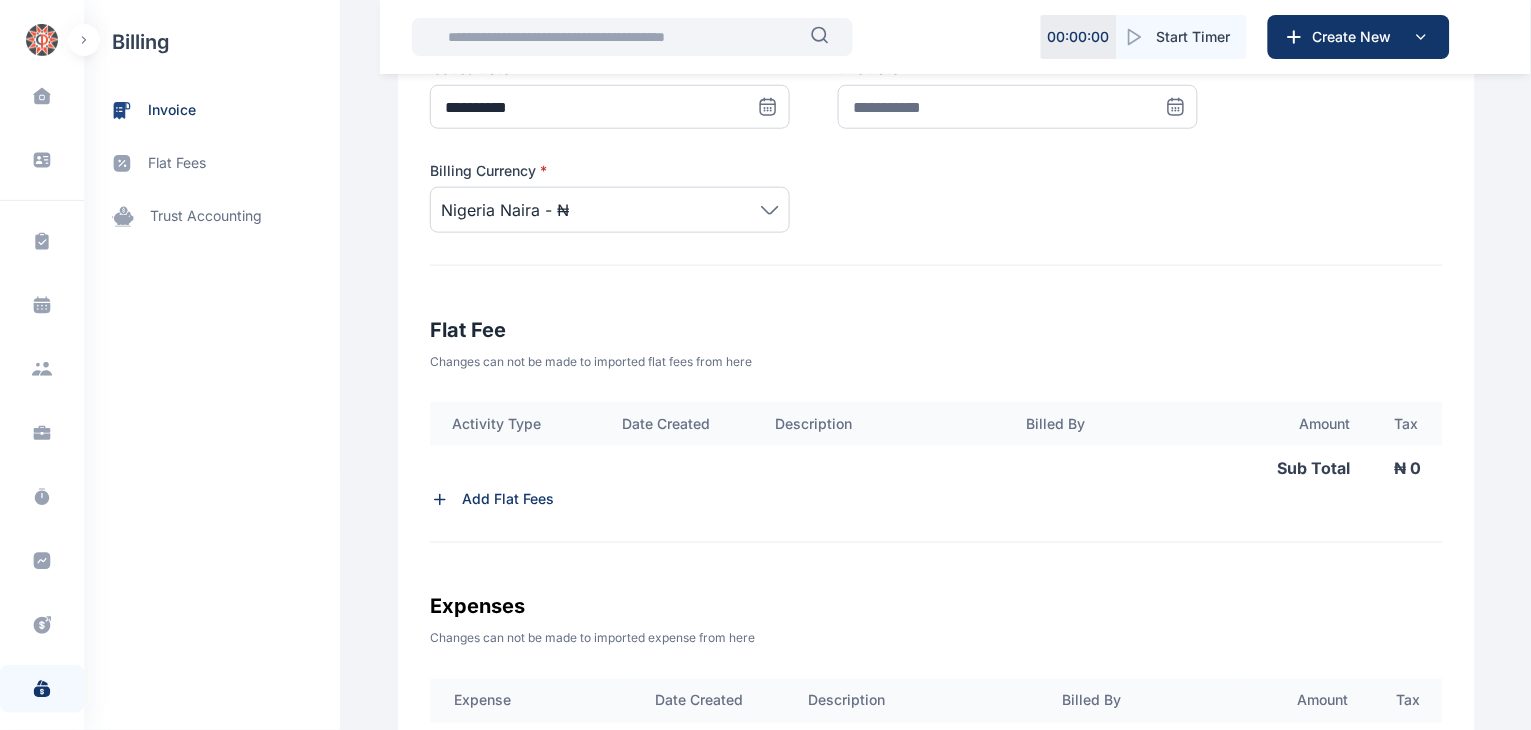 scroll, scrollTop: 0, scrollLeft: 0, axis: both 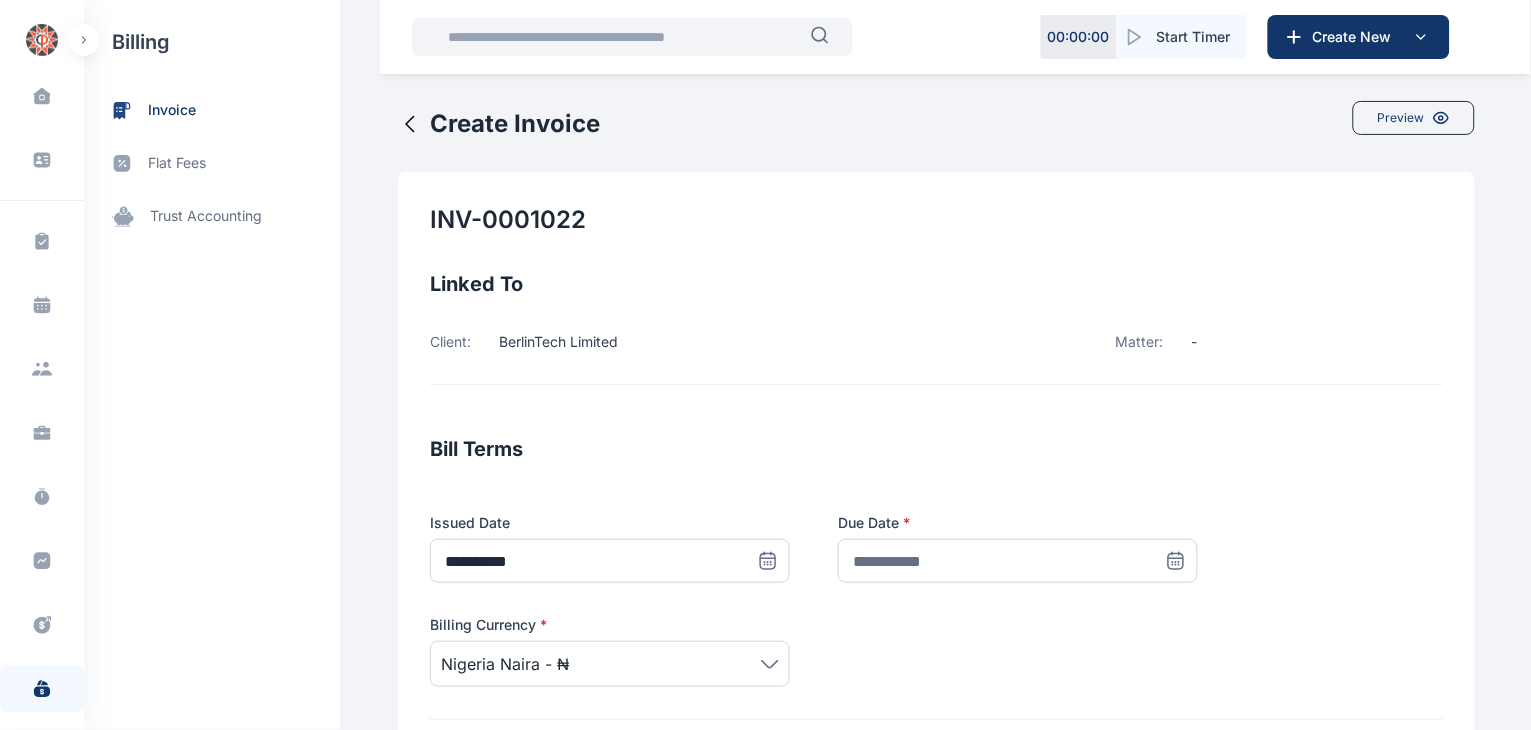 click 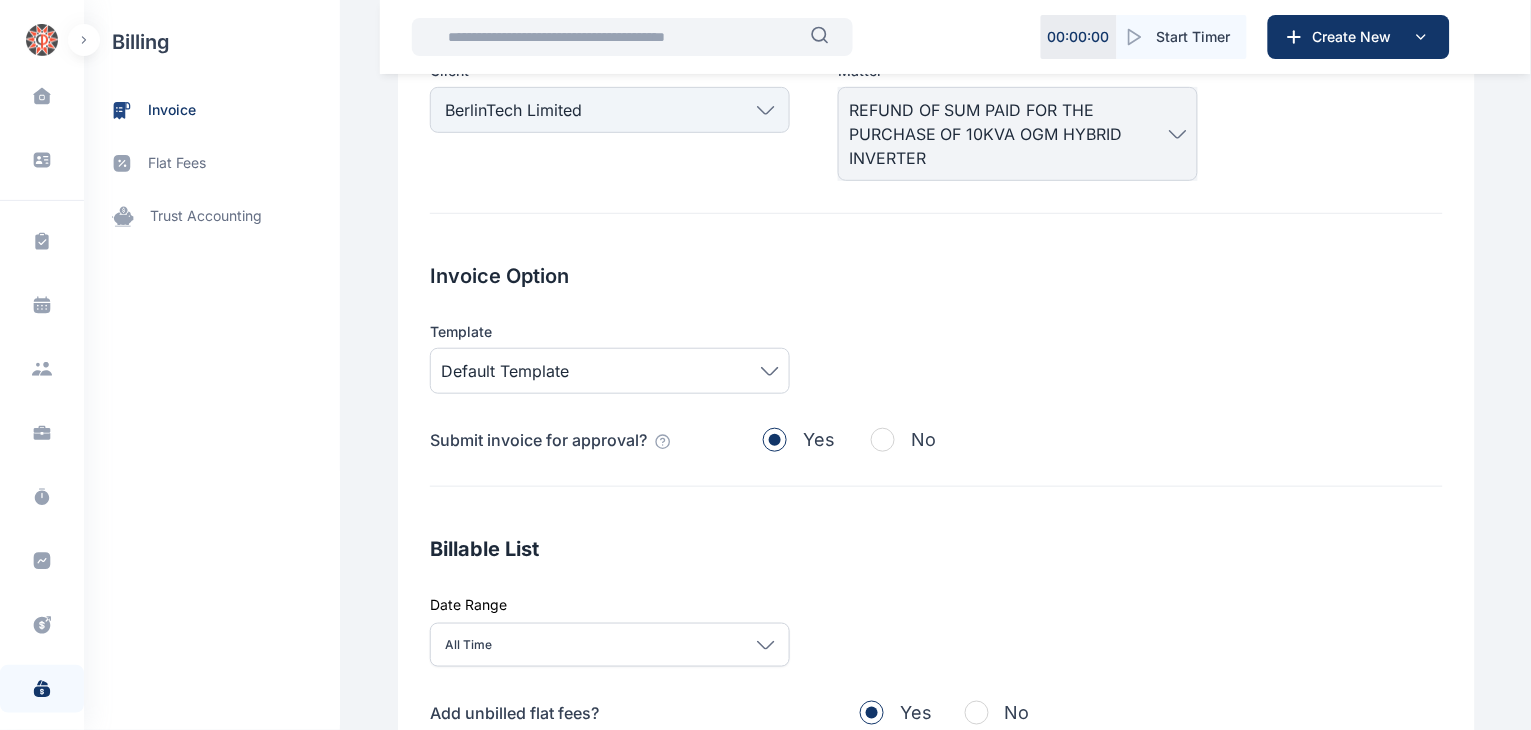 scroll, scrollTop: 210, scrollLeft: 0, axis: vertical 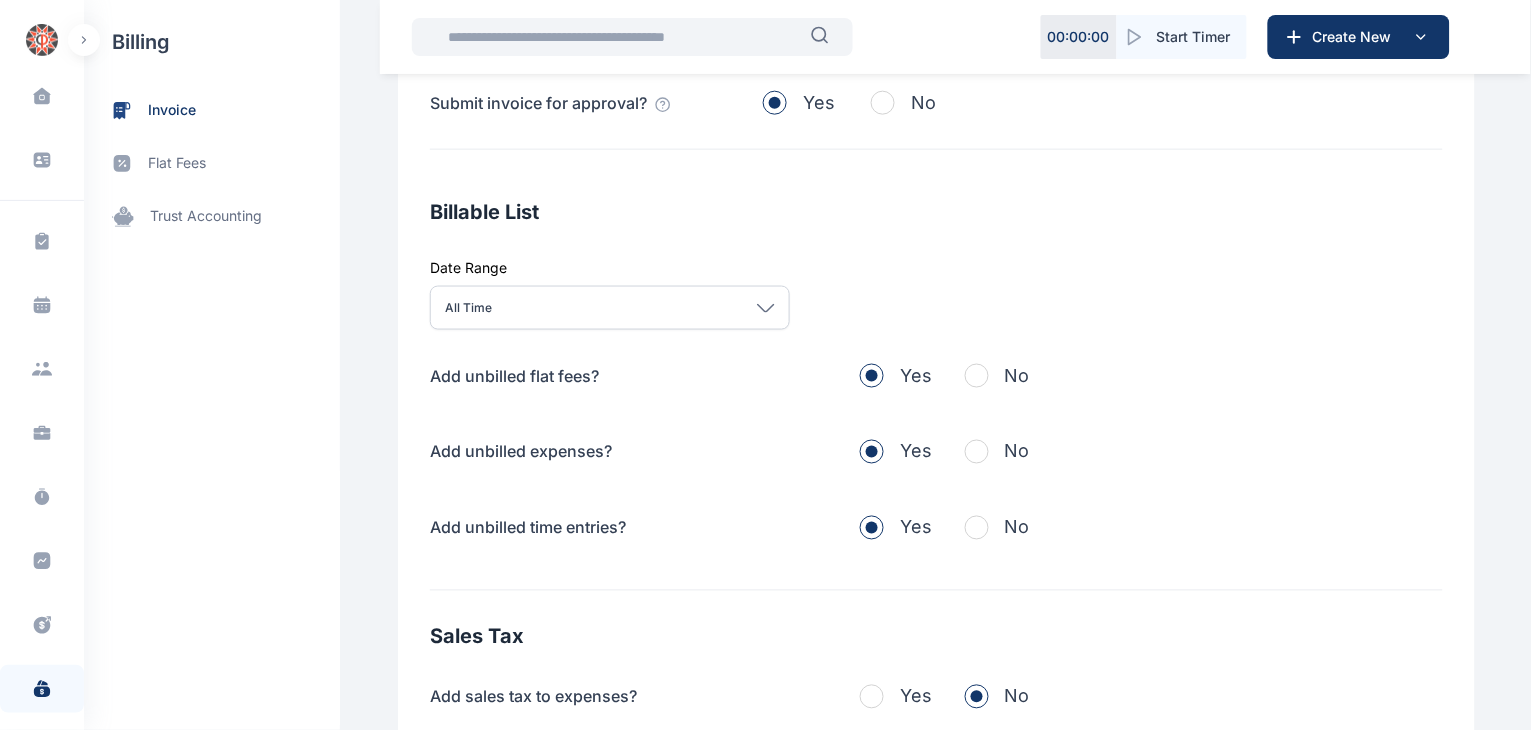 click at bounding box center [977, 376] 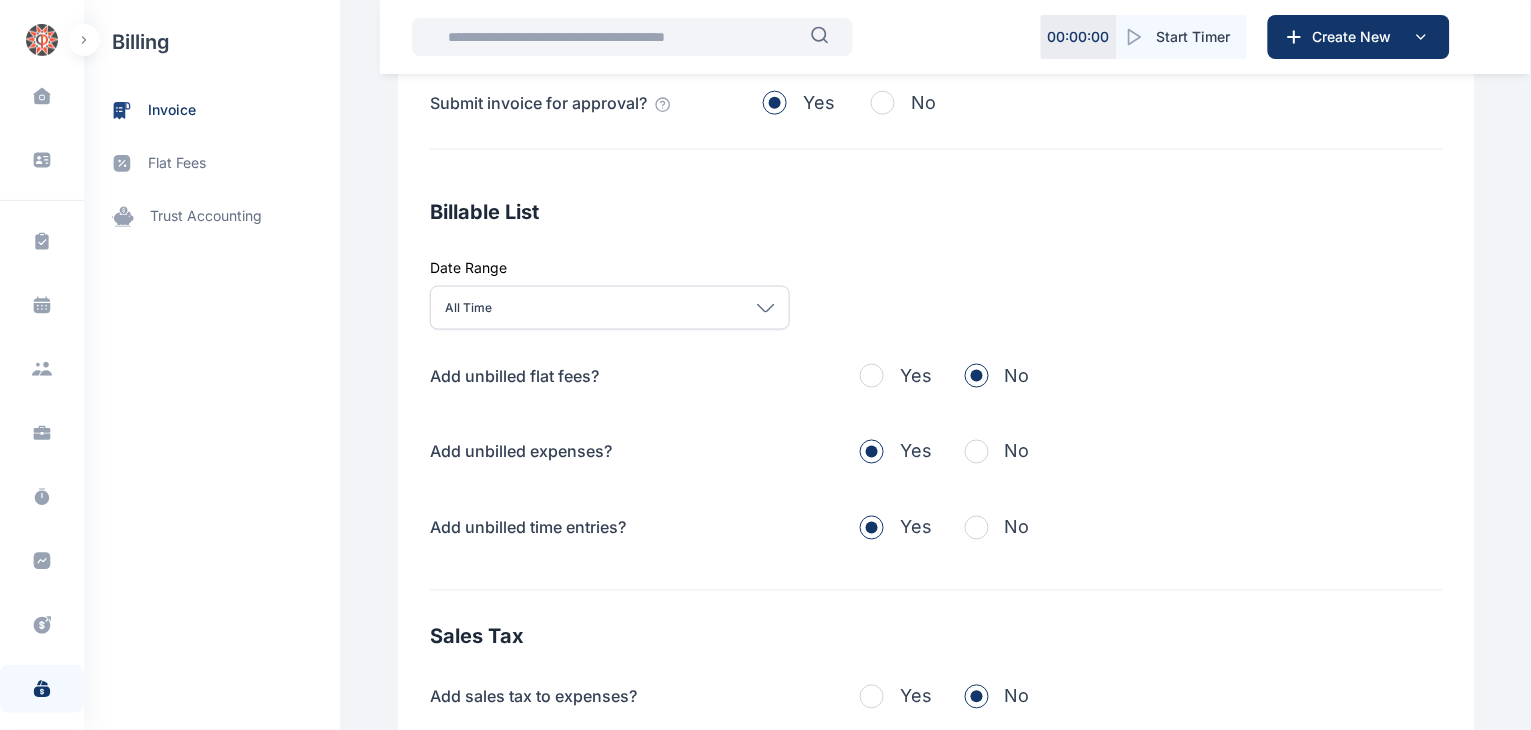 click at bounding box center [977, 452] 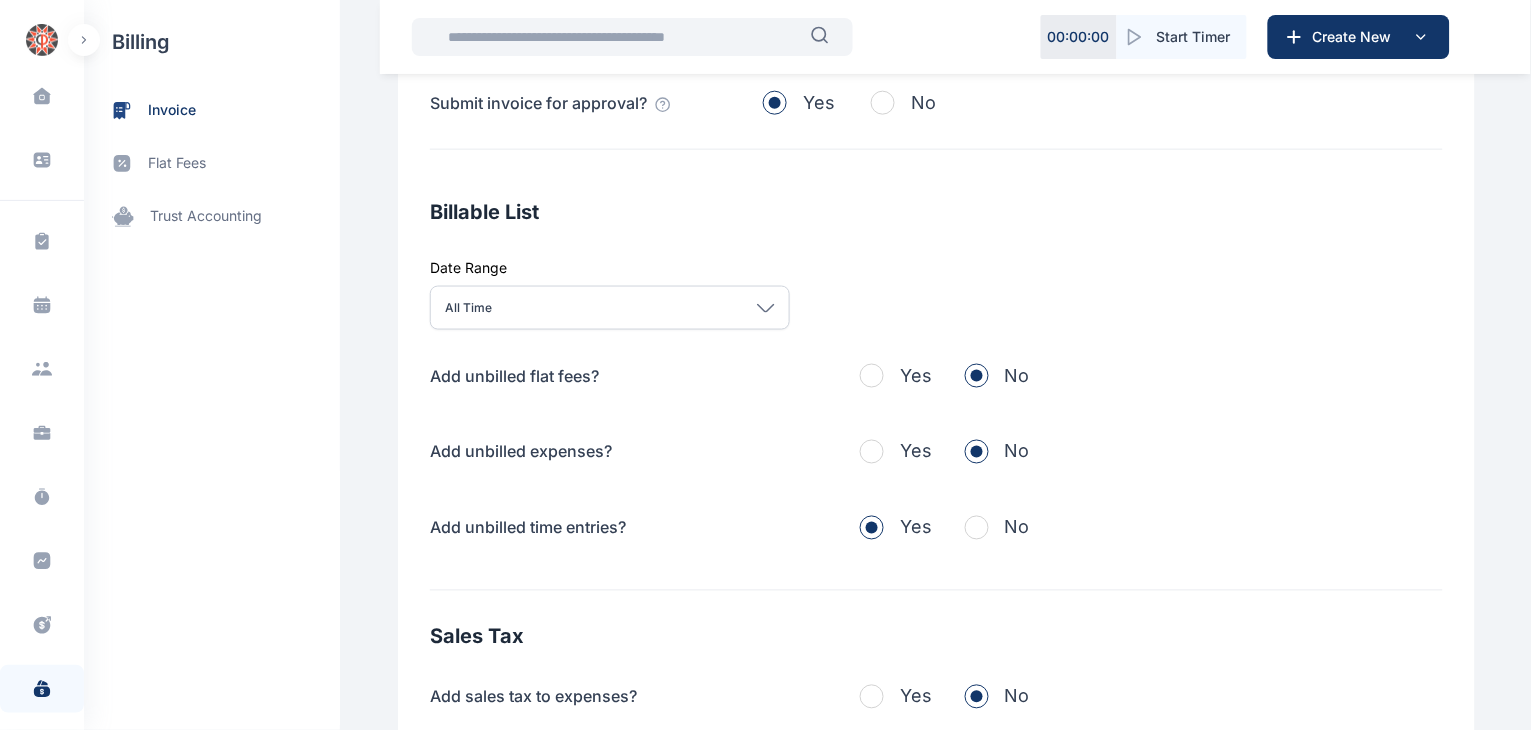click at bounding box center [977, 528] 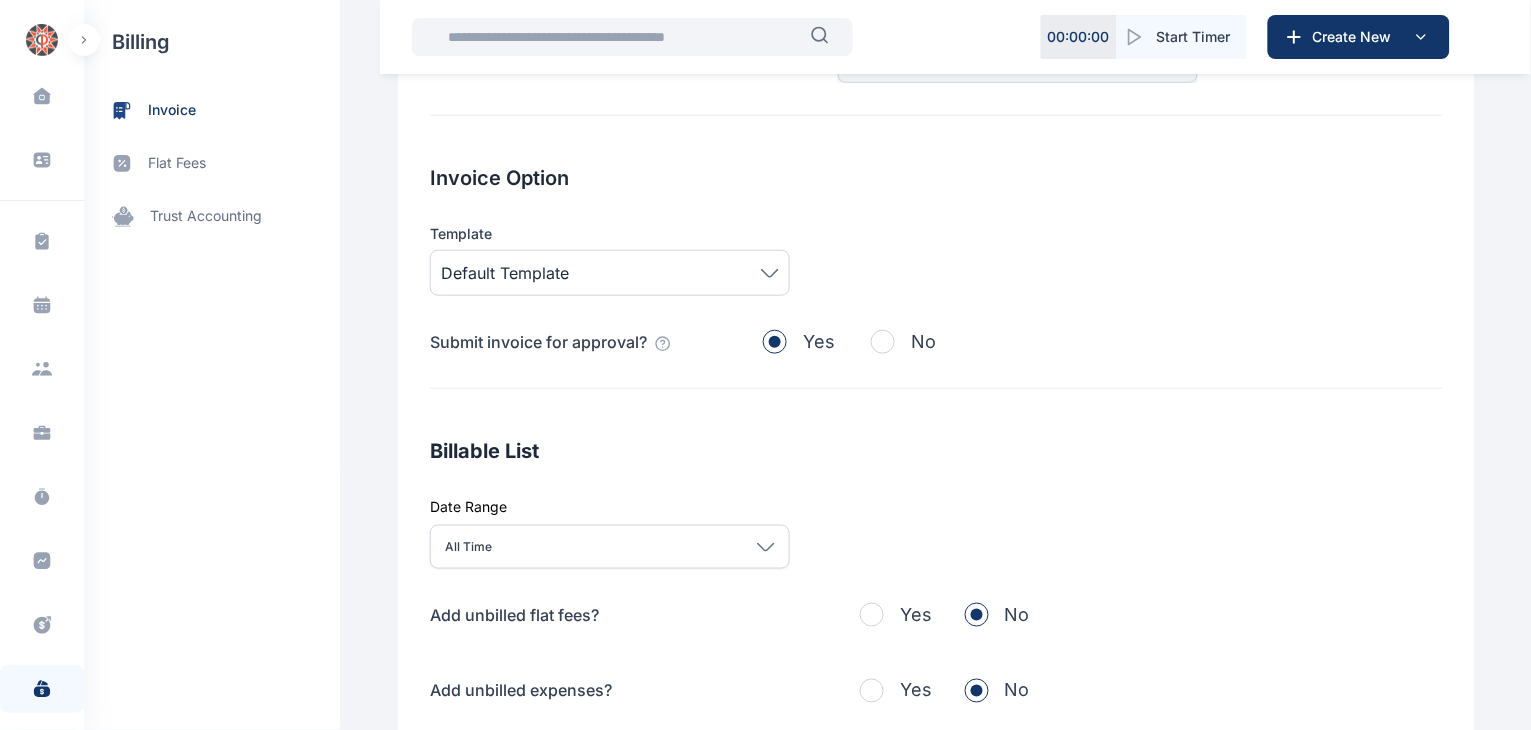 scroll, scrollTop: 292, scrollLeft: 0, axis: vertical 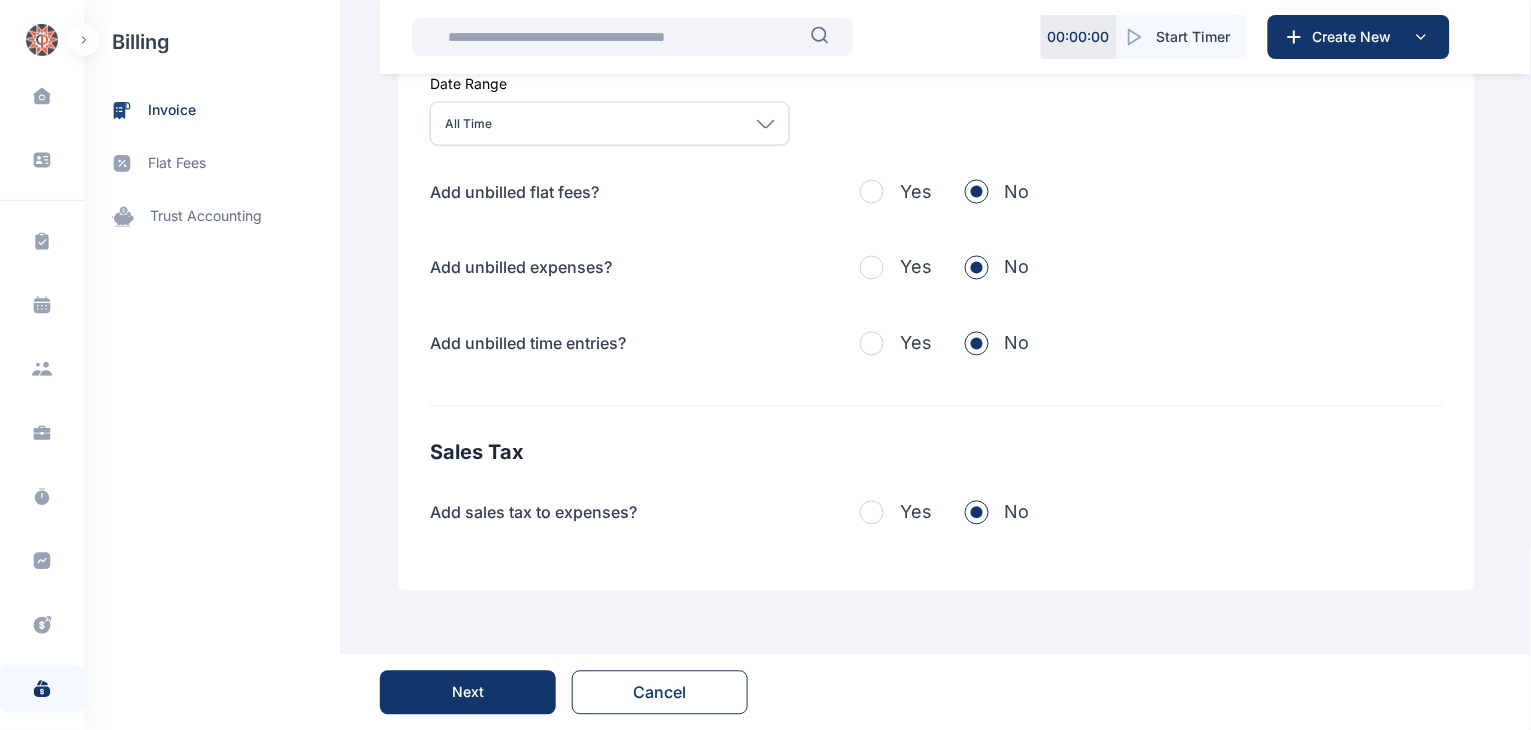 click on "Next" at bounding box center [468, 693] 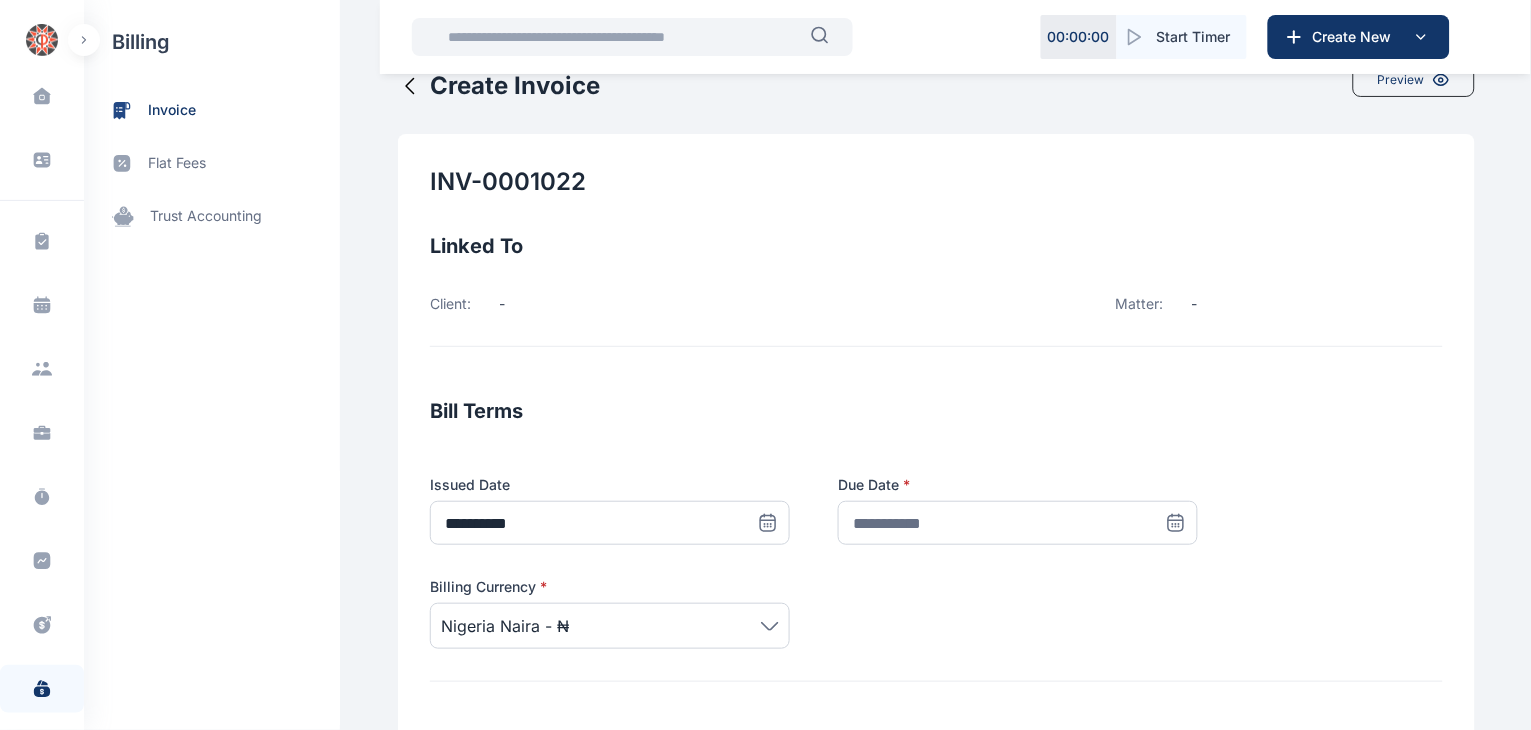 scroll, scrollTop: 0, scrollLeft: 0, axis: both 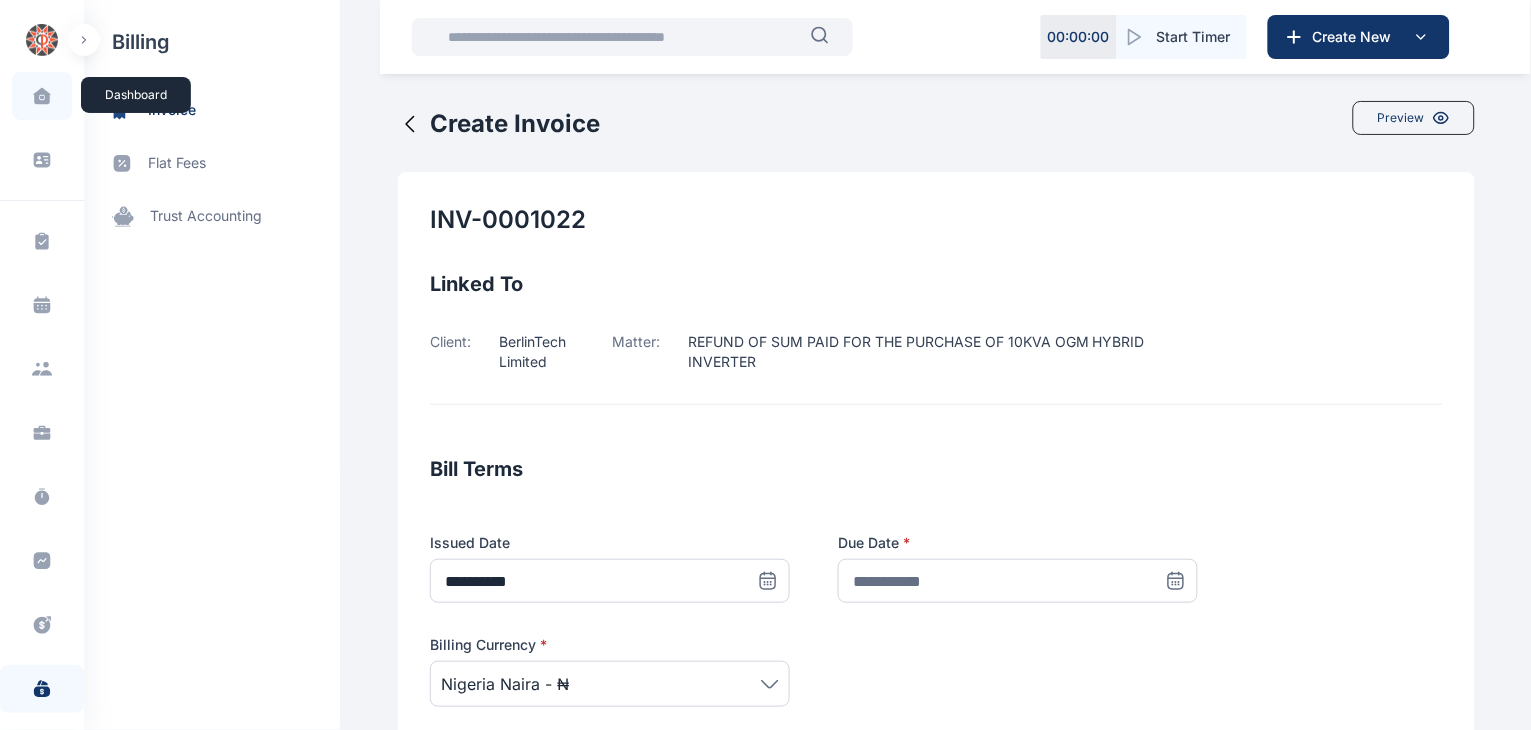 click 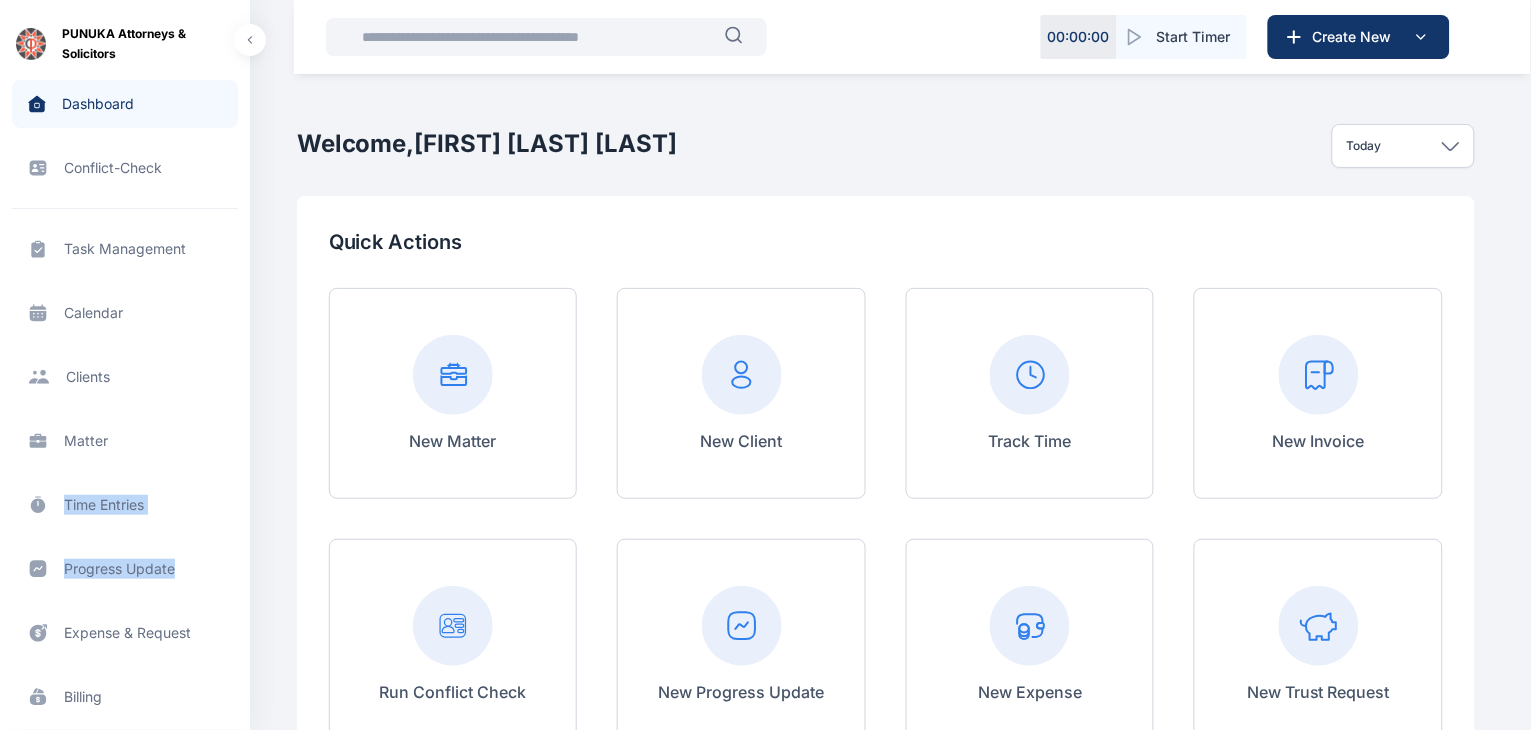 drag, startPoint x: 242, startPoint y: 425, endPoint x: 239, endPoint y: 590, distance: 165.02727 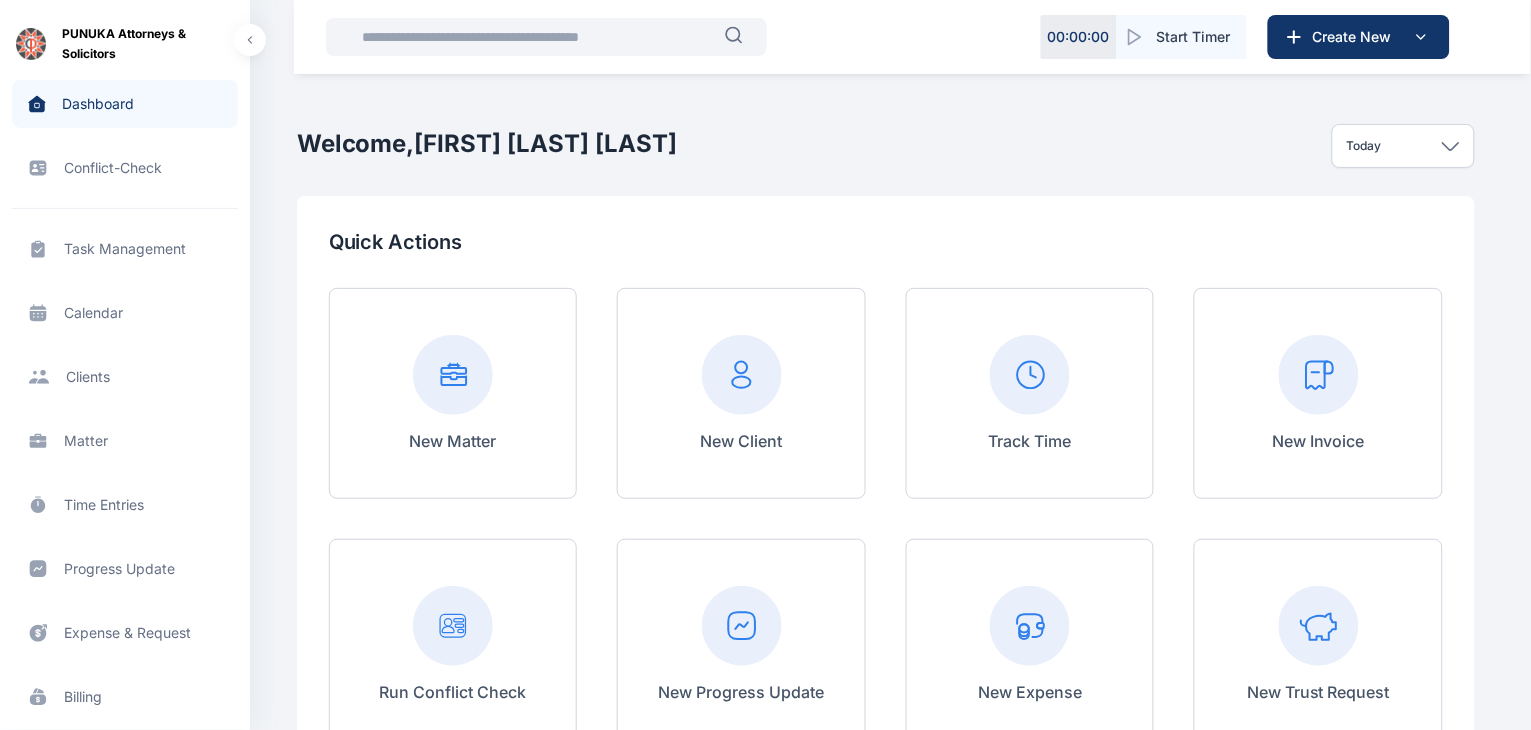 drag, startPoint x: 239, startPoint y: 590, endPoint x: 288, endPoint y: 285, distance: 308.91098 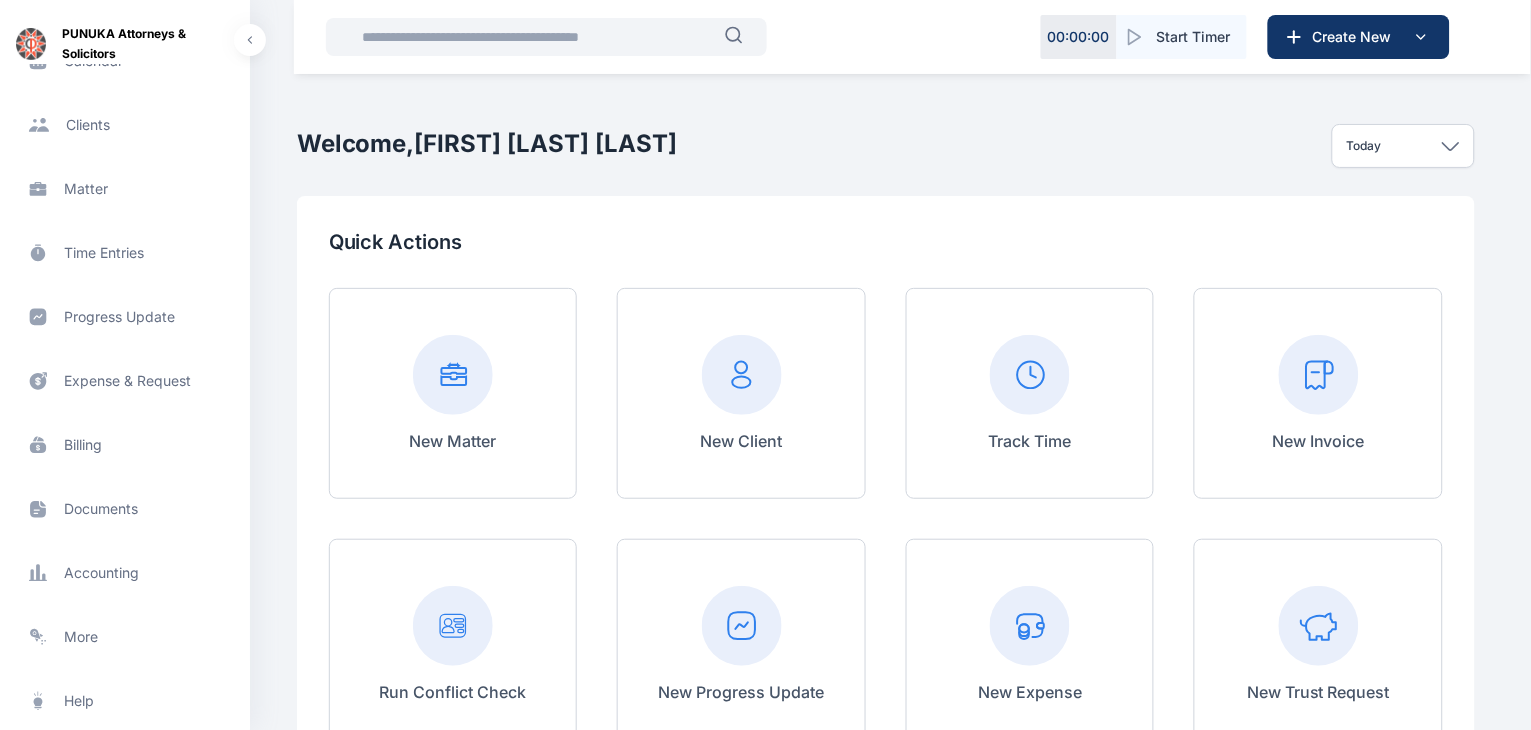 scroll, scrollTop: 357, scrollLeft: 0, axis: vertical 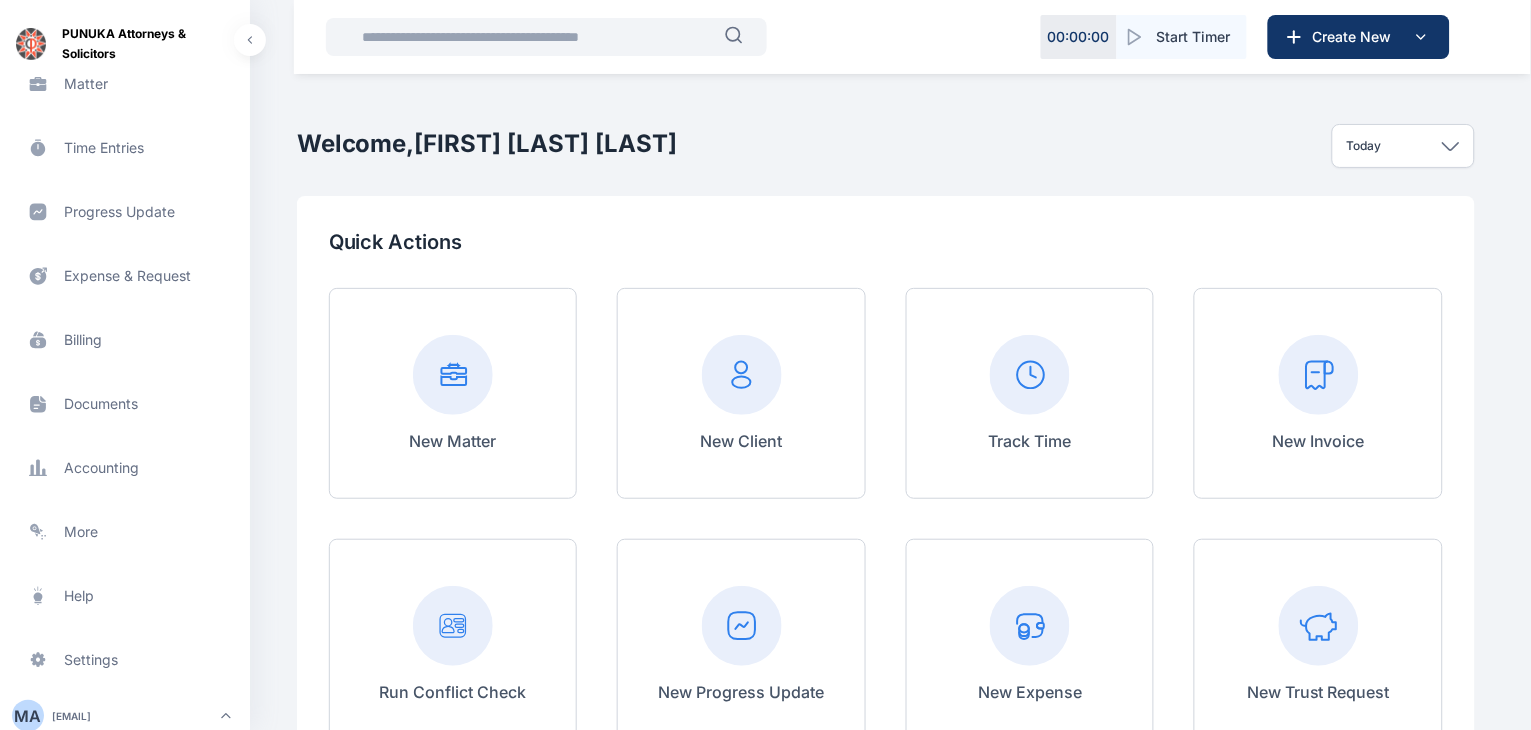 click on "Billing billing billing" at bounding box center (125, 340) 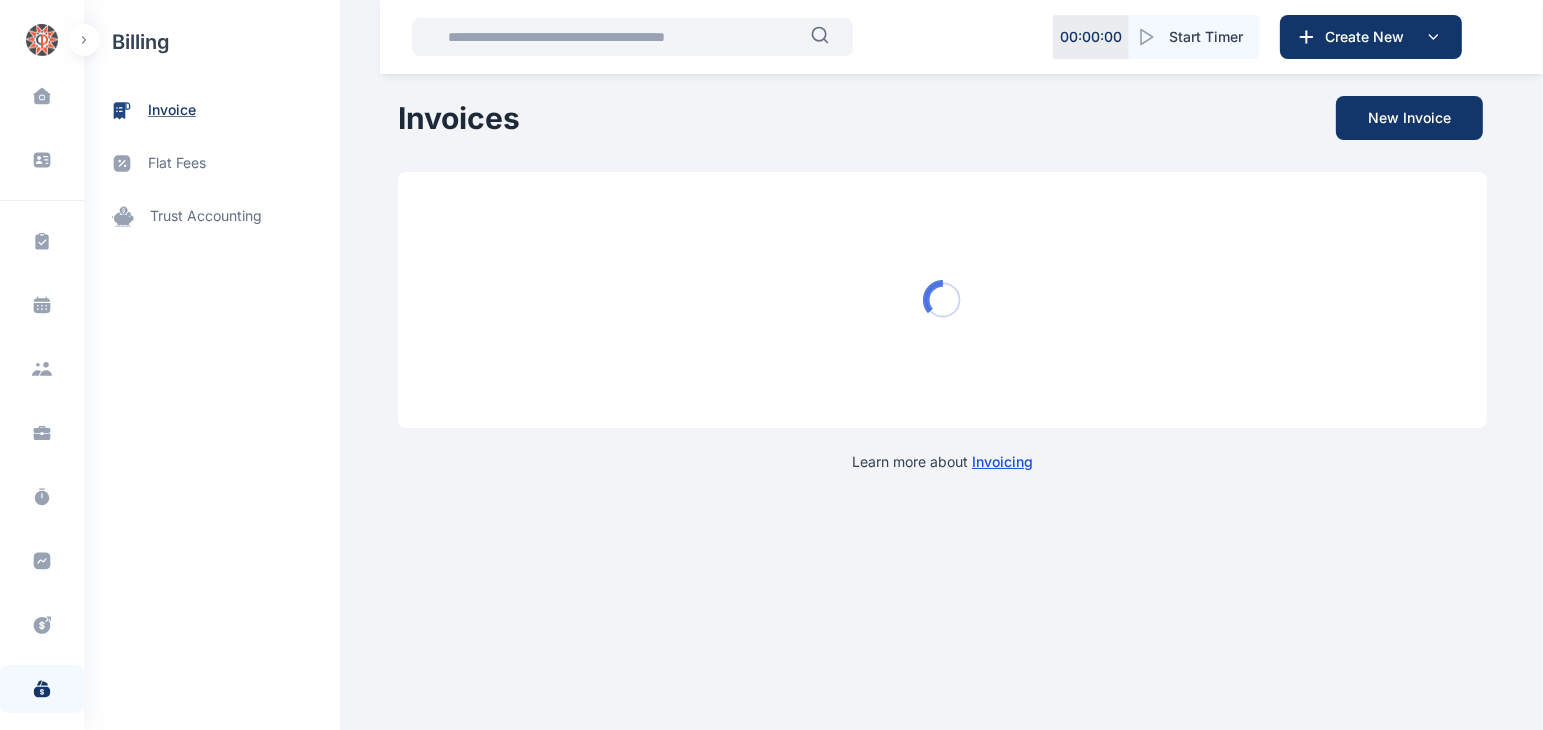 click on "invoice" at bounding box center [212, 110] 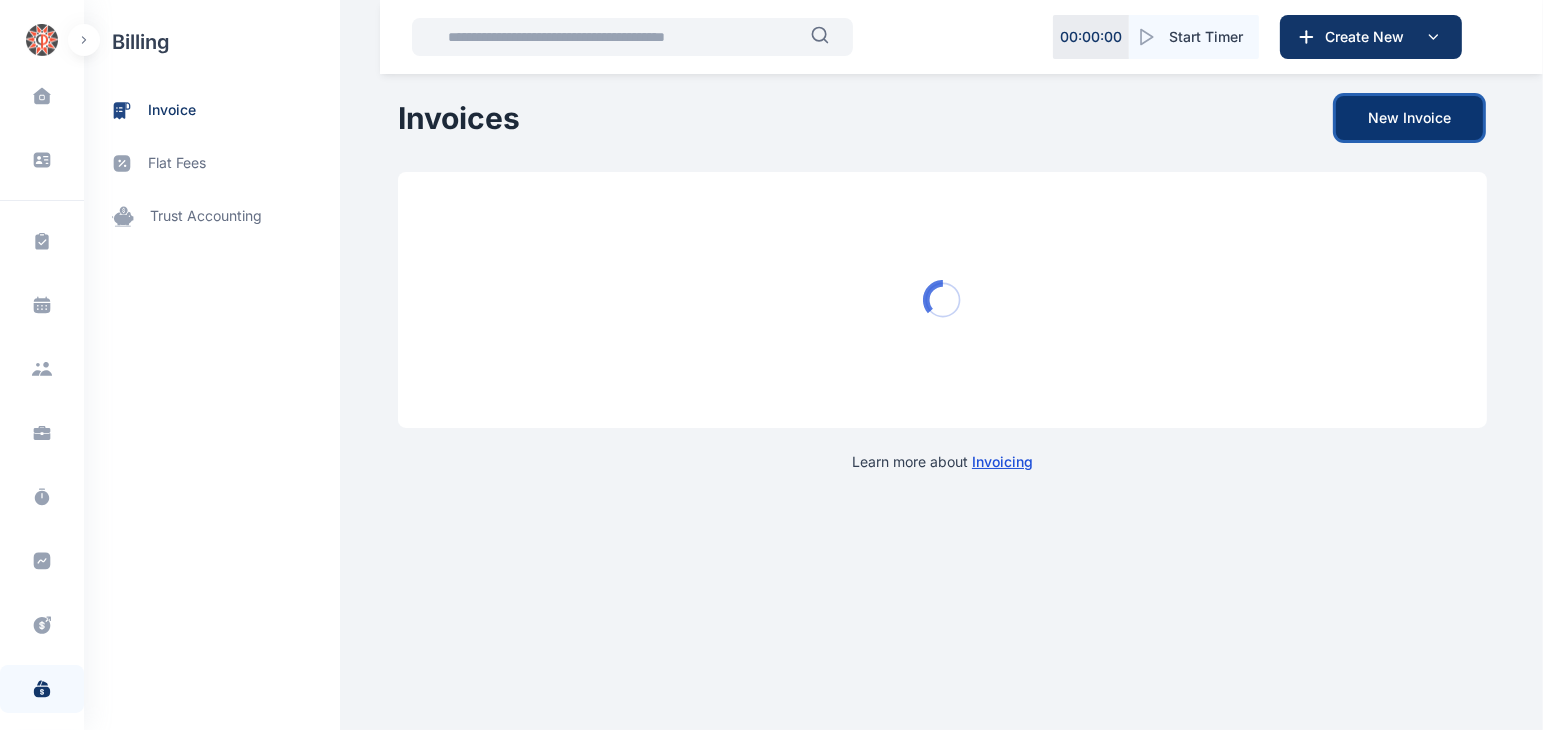 click on "New Invoice" at bounding box center [1409, 118] 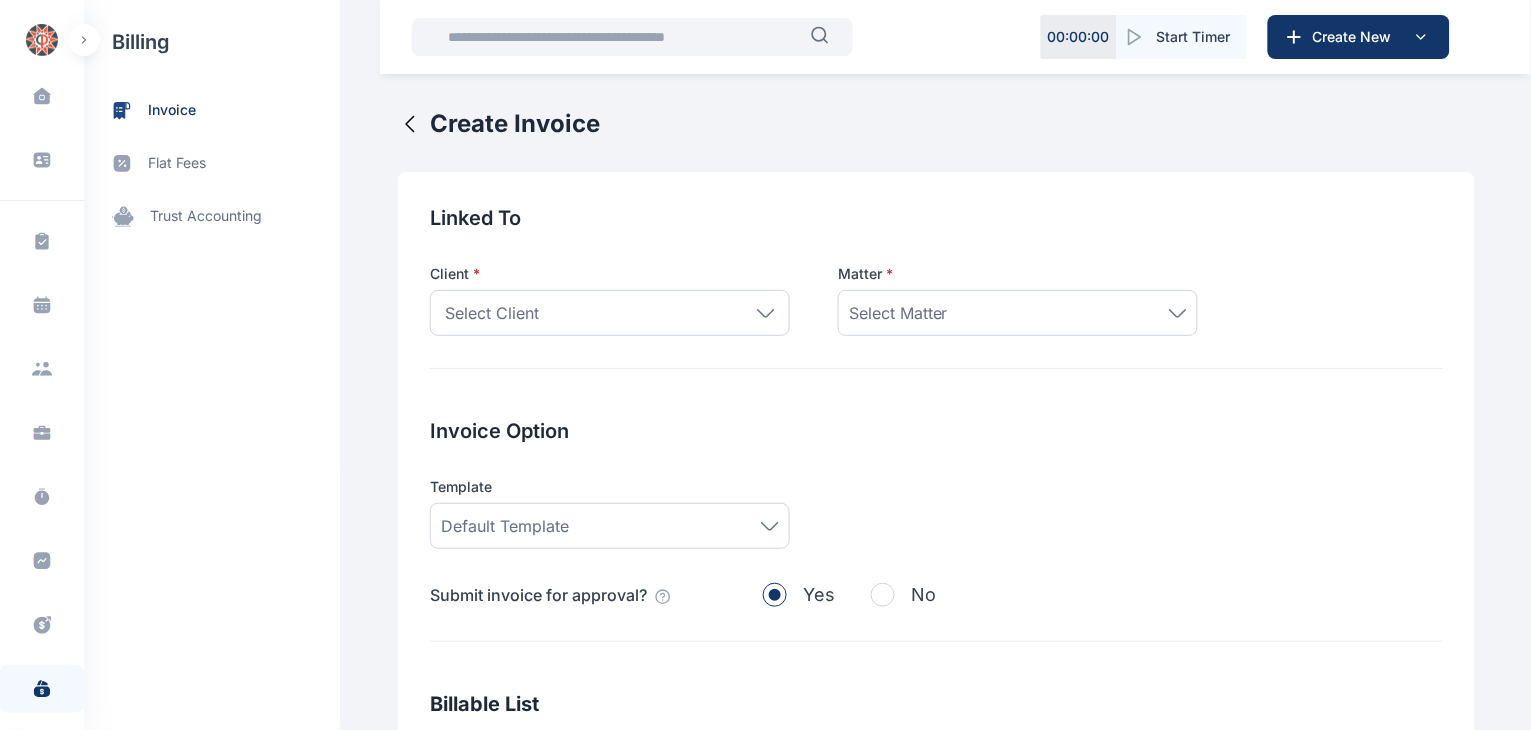 click on "Select Client" at bounding box center (610, 313) 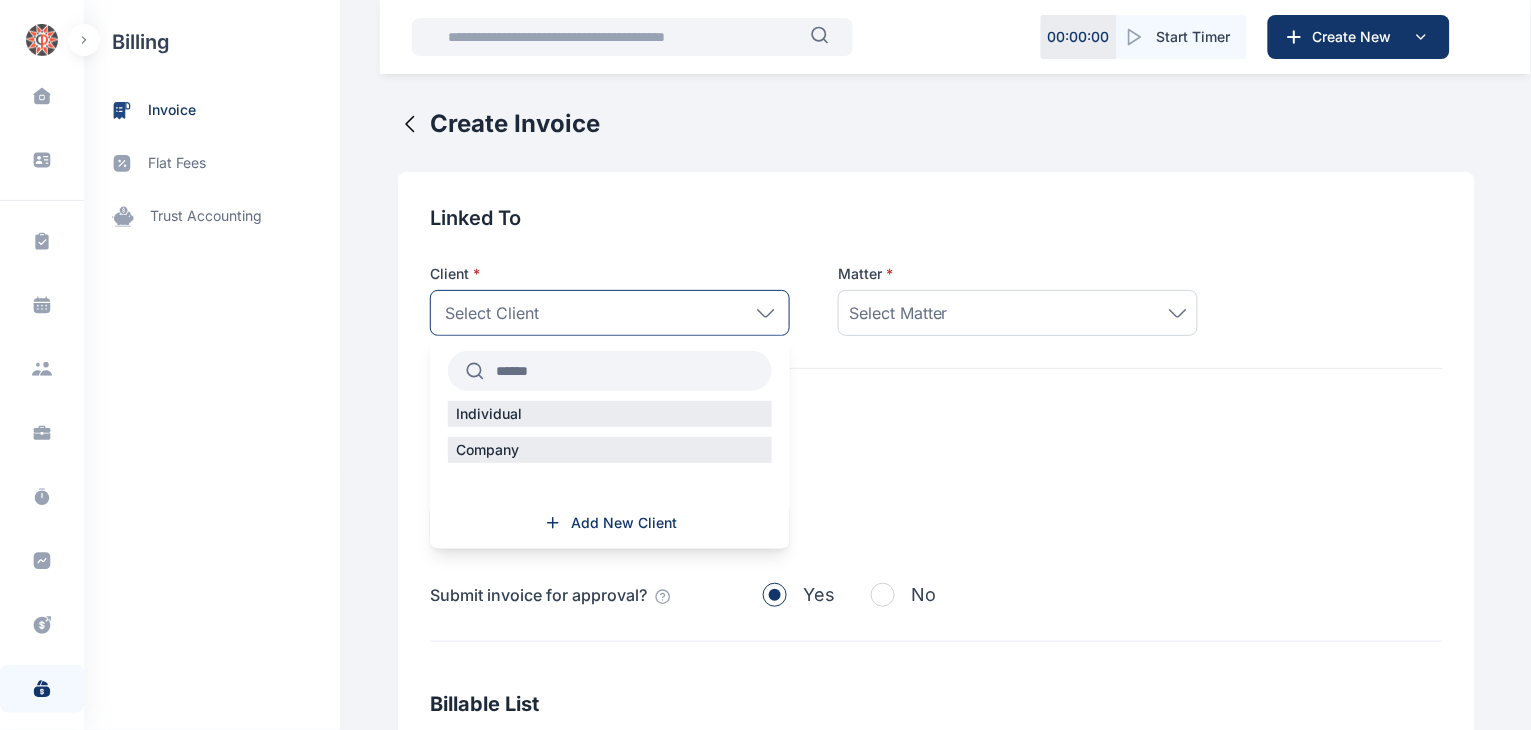 click at bounding box center [628, 371] 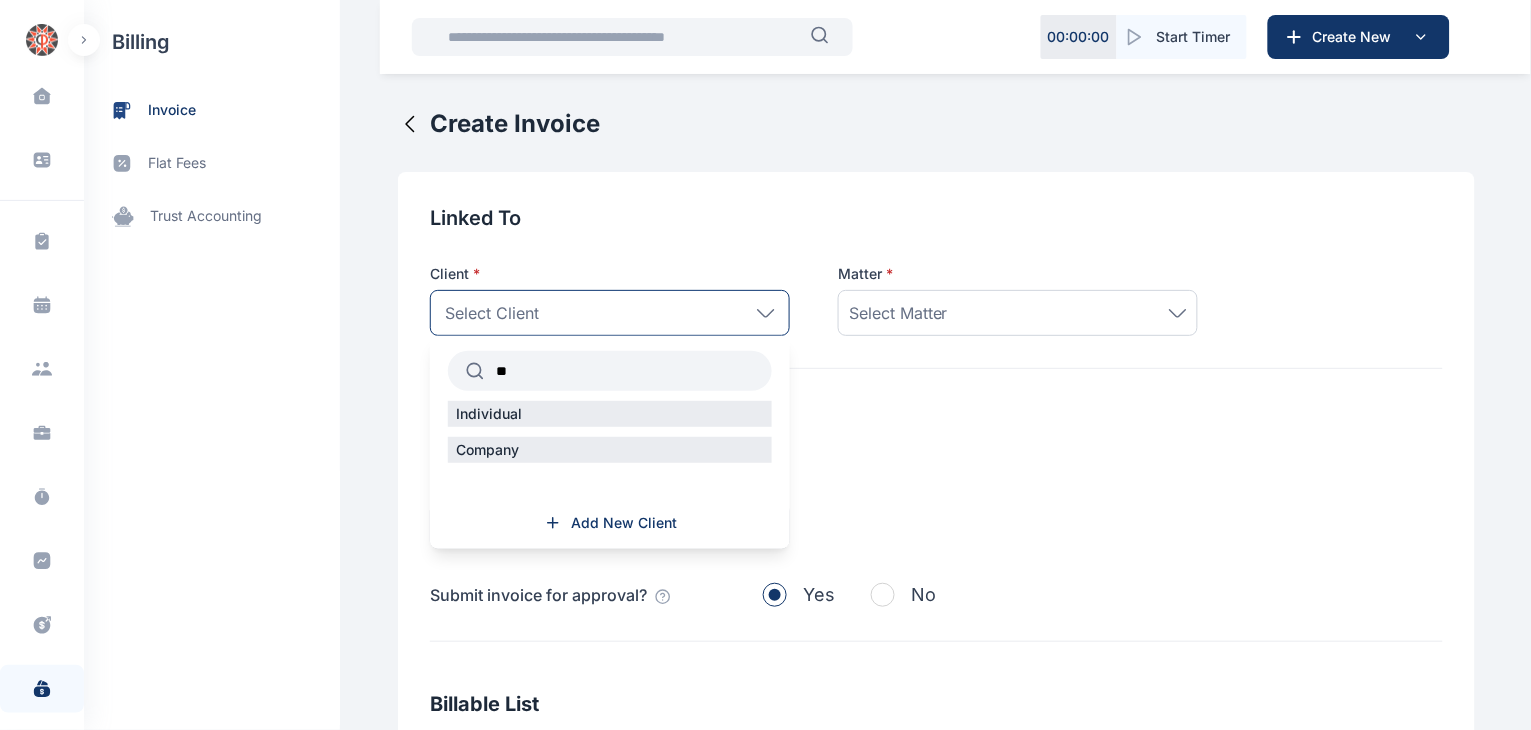 type on "*" 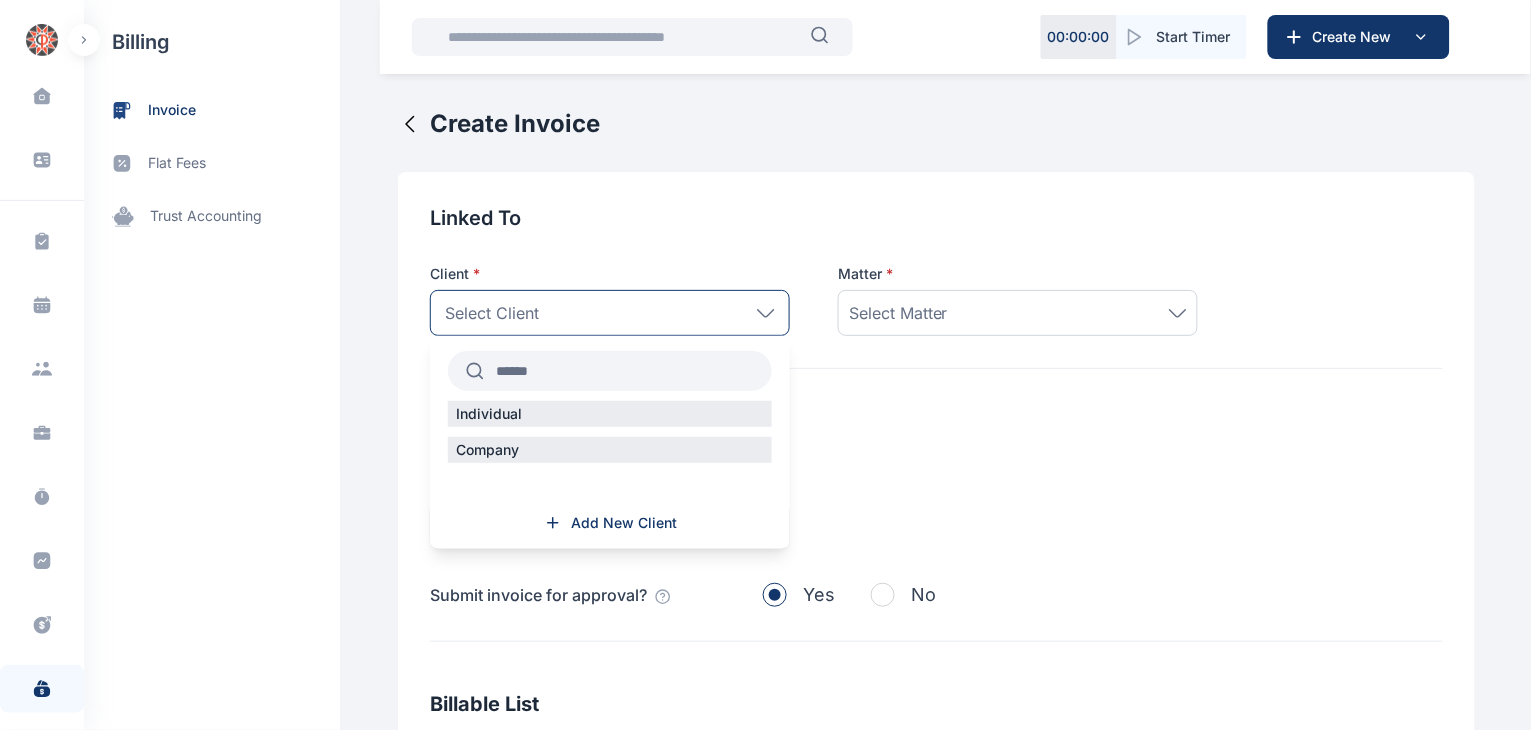 click on "Linked To Client   * Select Client Individual Company Add New Client Matter   * Select Matter Invoice Option Template   Default Template Submit invoice for approval? Yes No Billable List Date Range All Time Today This week This month This year All time Custom dates Add unbilled flat fees? Yes No Add unbilled expenses? Yes No Add unbilled time entries? Yes No Sales Tax Add sales tax to expenses? Yes No" at bounding box center (936, 719) 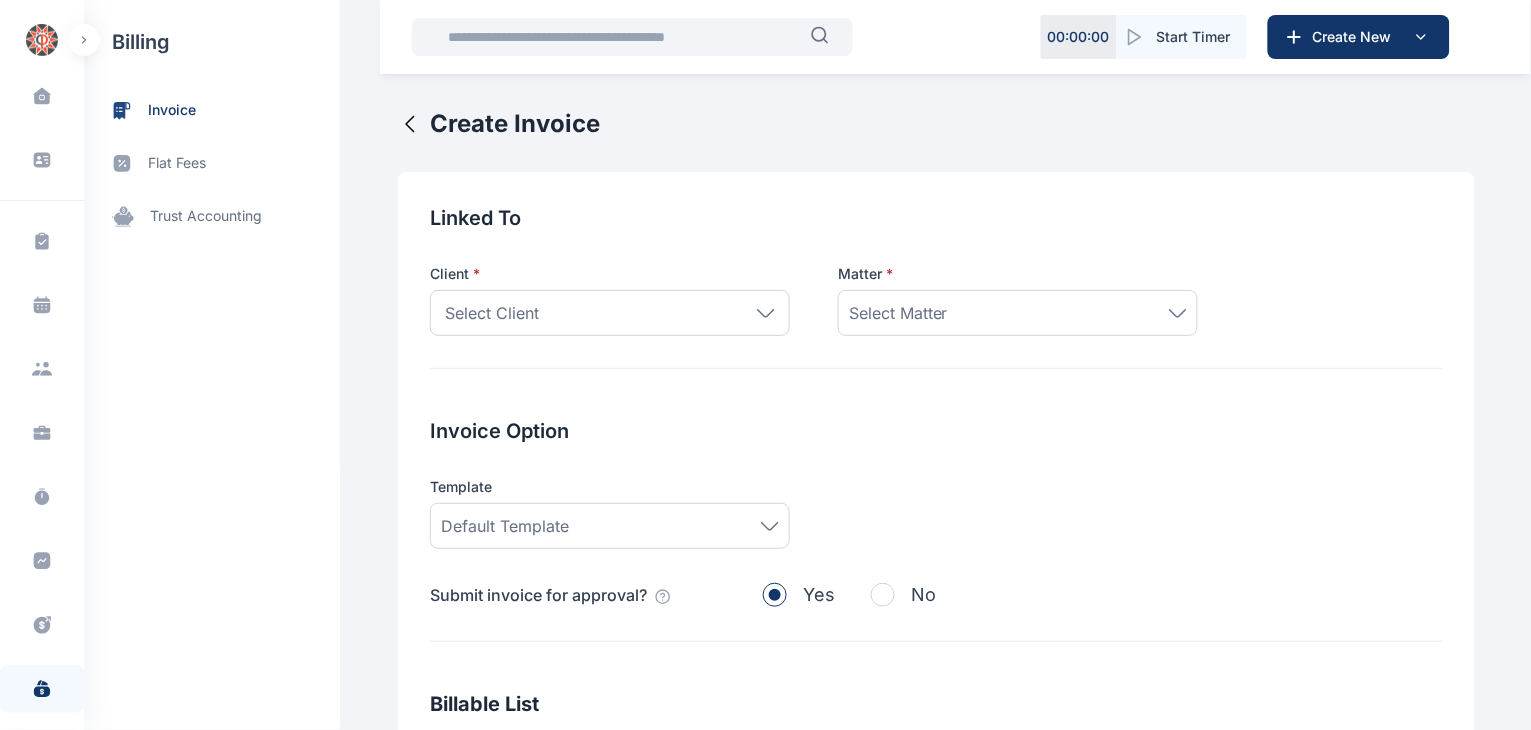 click on "Select Client" at bounding box center (610, 313) 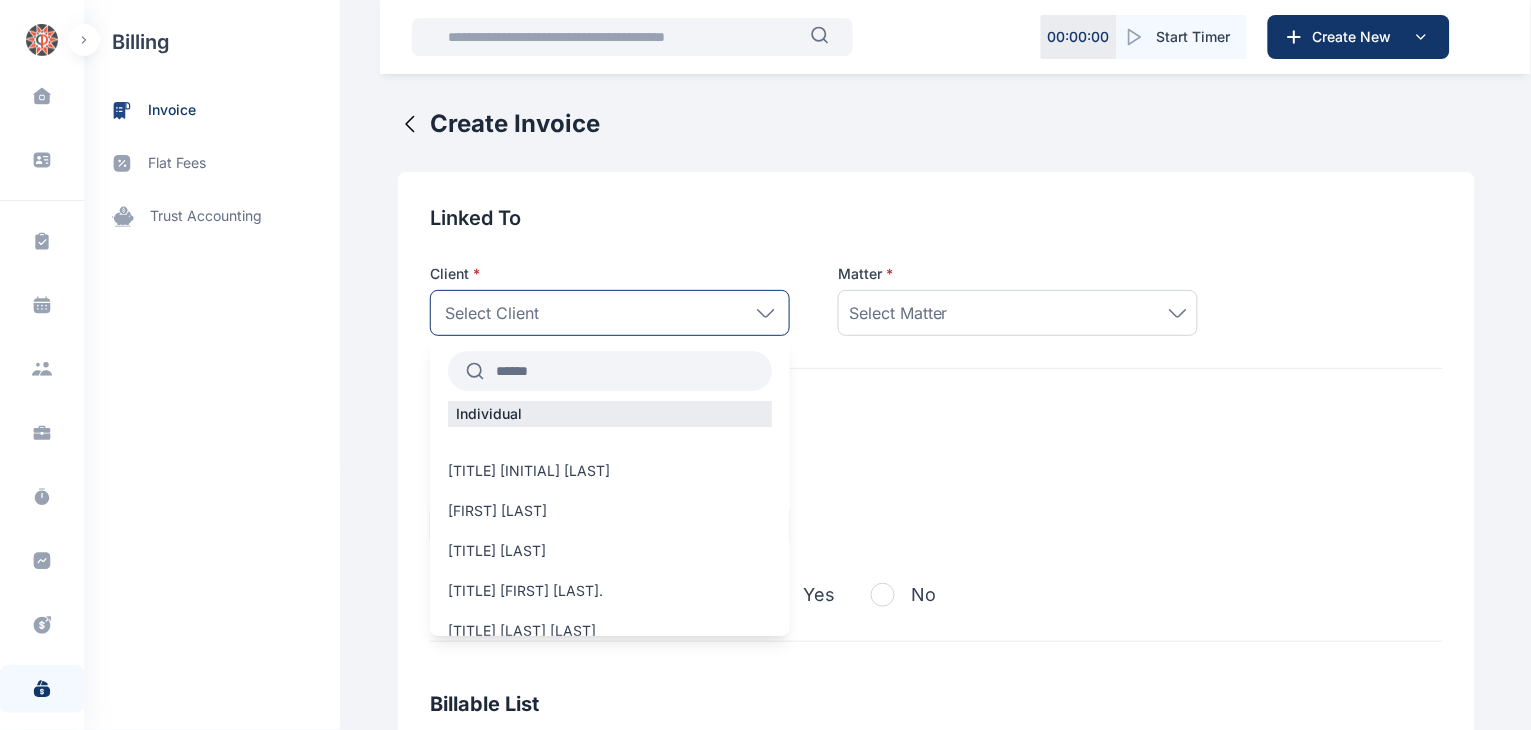 click at bounding box center [628, 371] 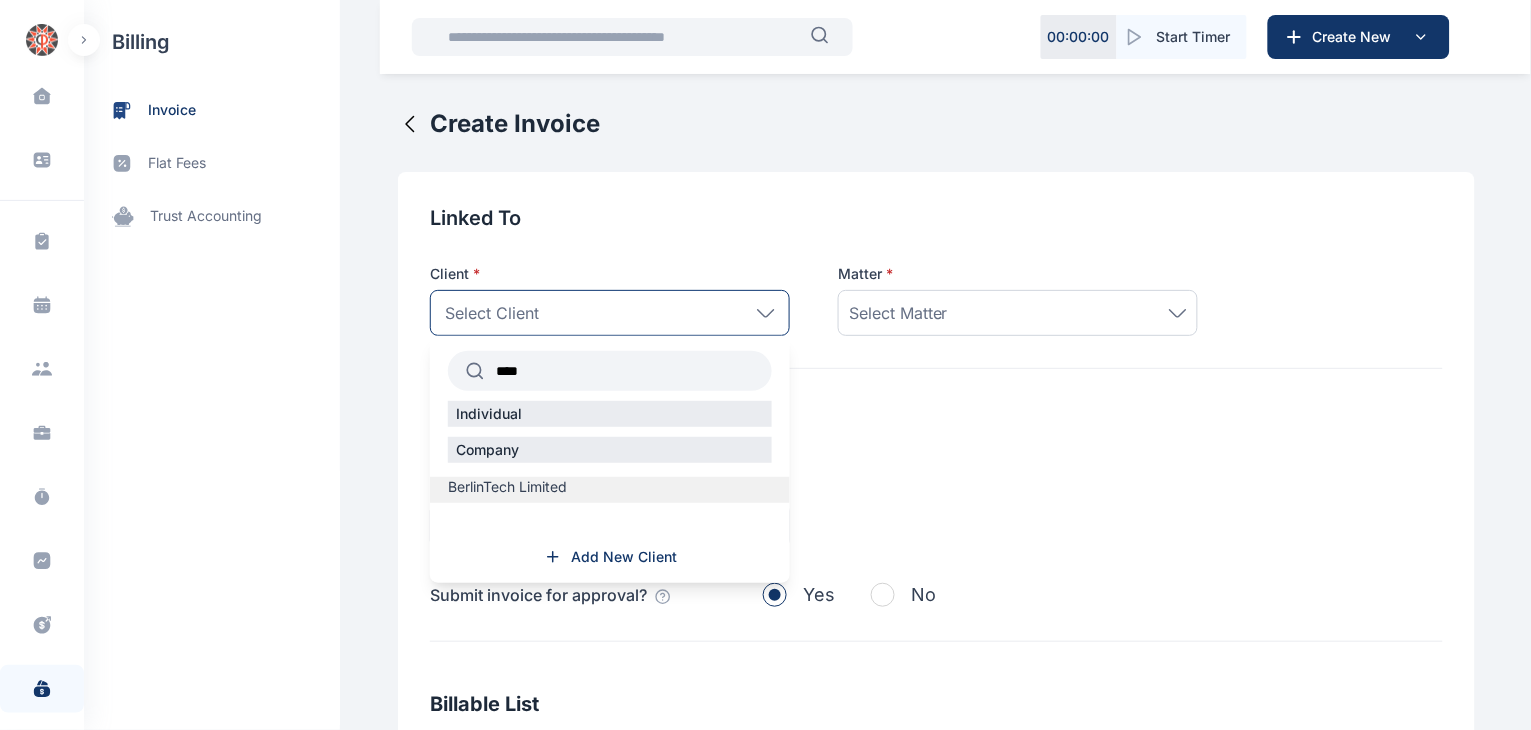 type on "****" 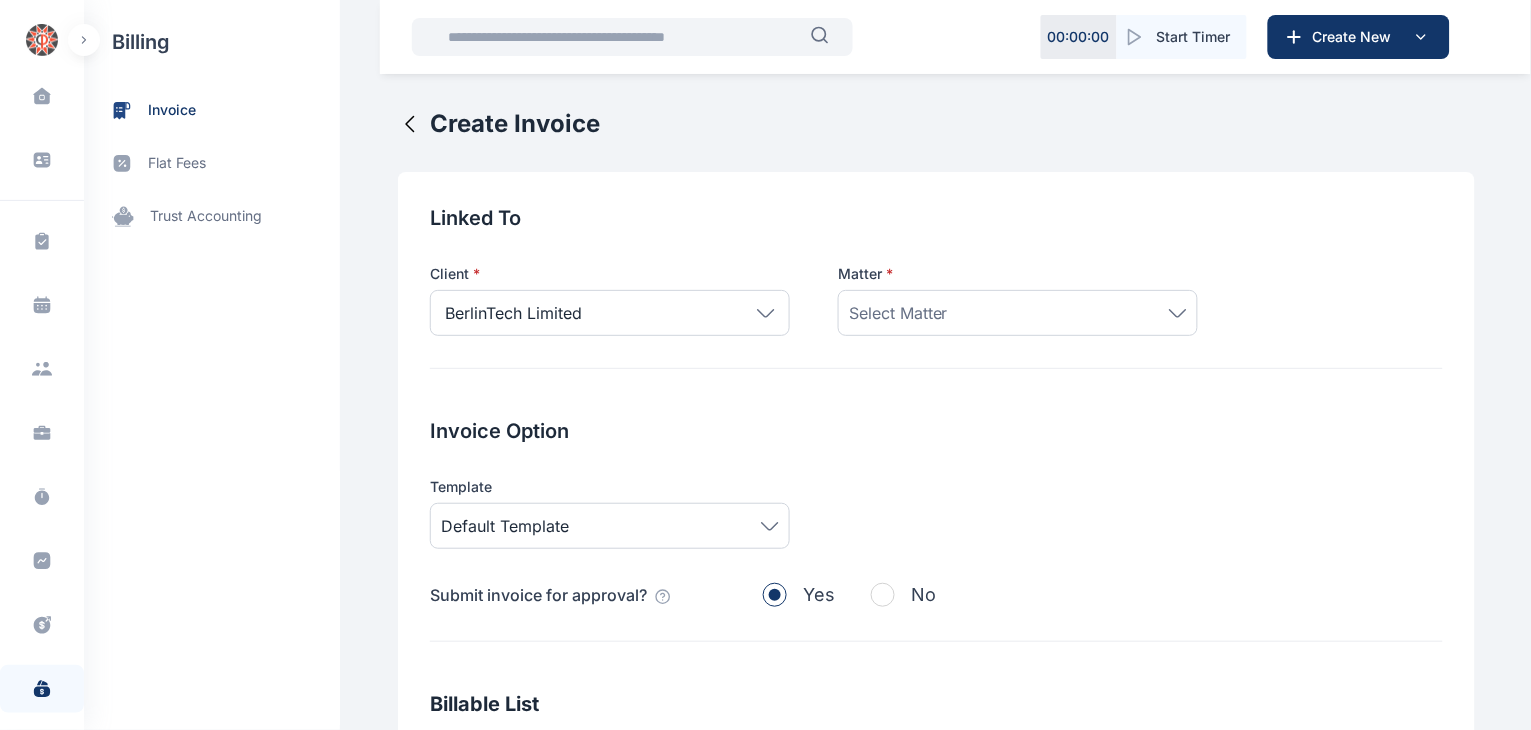click on "Select Matter" at bounding box center (1018, 313) 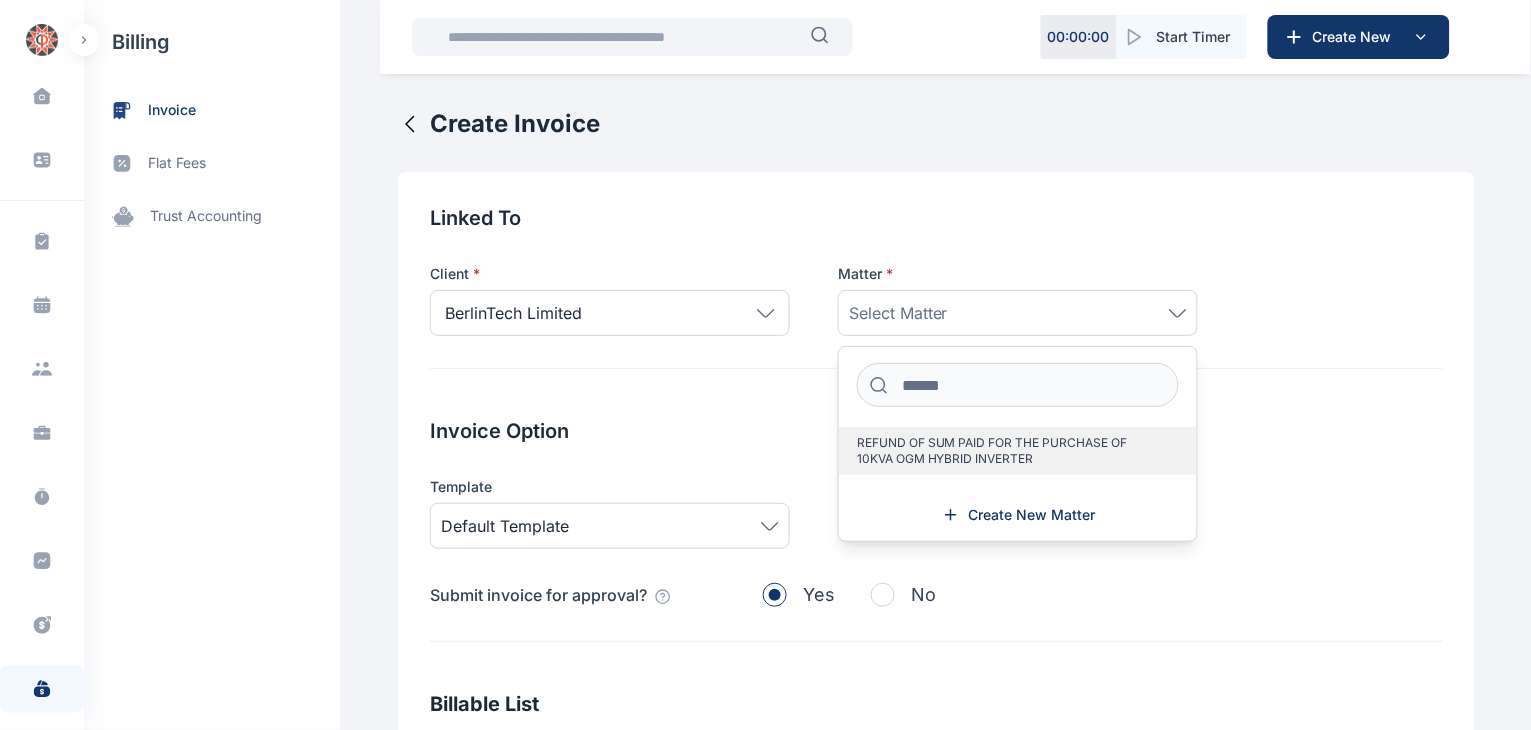 click on "REFUND OF SUM PAID FOR THE PURCHASE OF 10KVA OGM HYBRID INVERTER" at bounding box center [1010, 451] 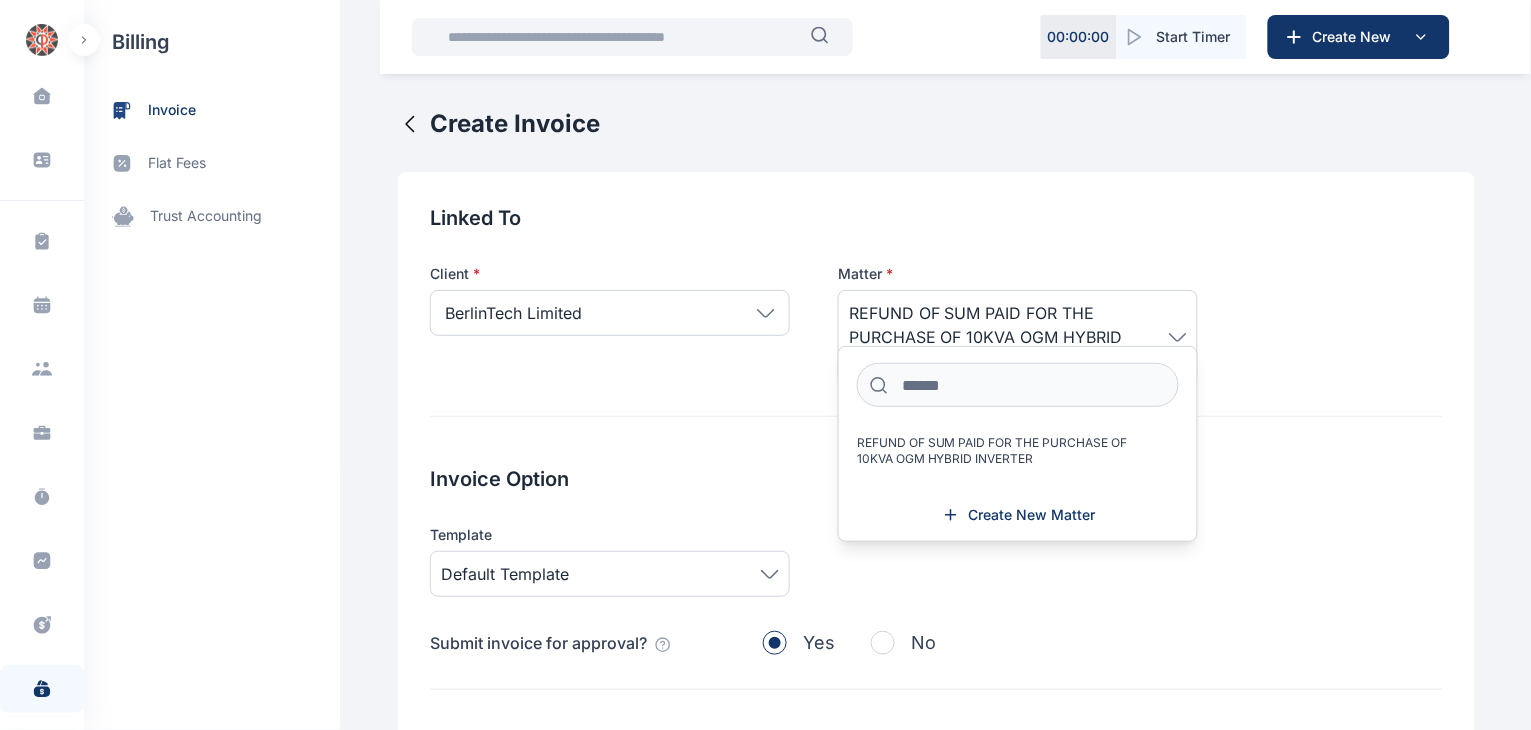 click on "Client   *   BerlinTech Limited **** Individual Company BerlinTech Limited Add New Client" at bounding box center (610, 324) 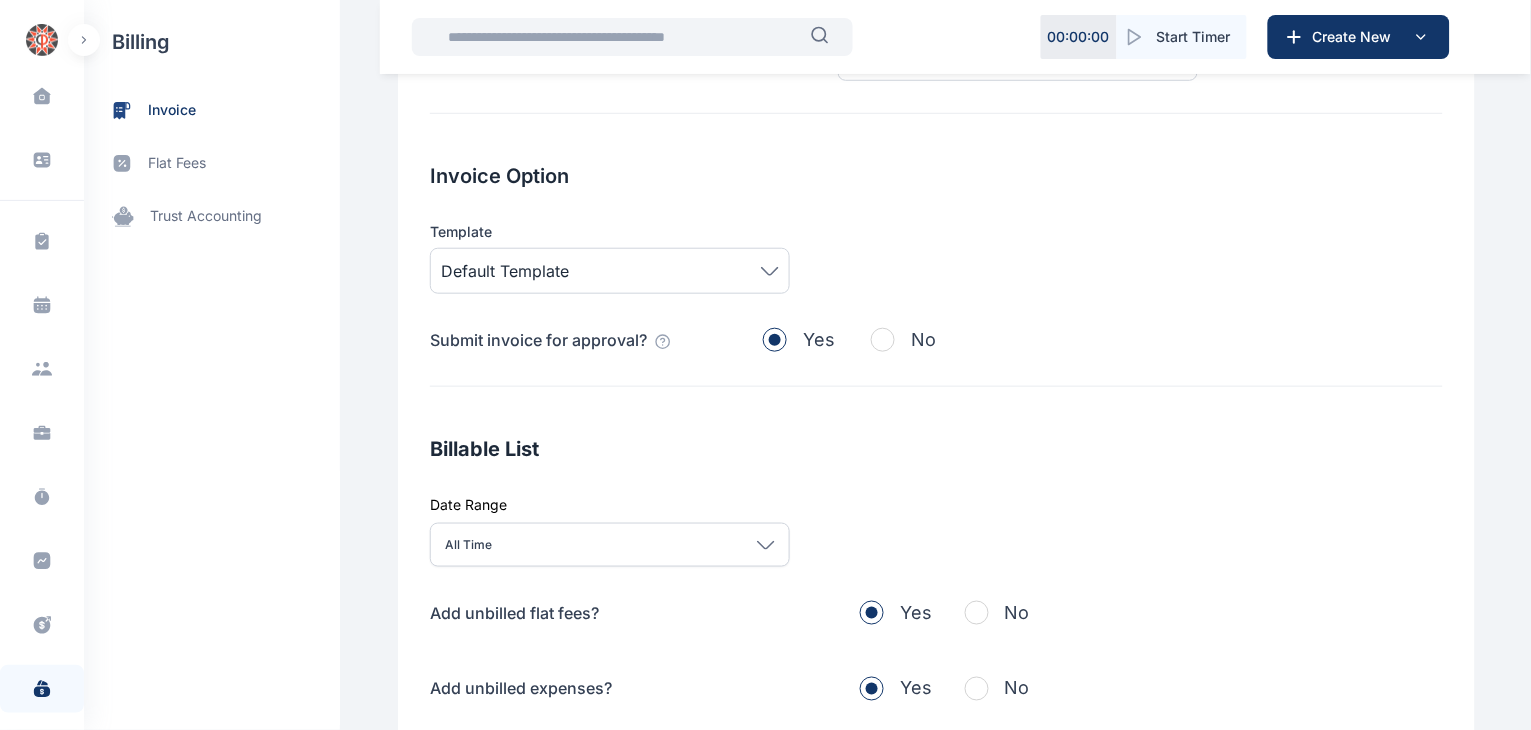 scroll, scrollTop: 312, scrollLeft: 0, axis: vertical 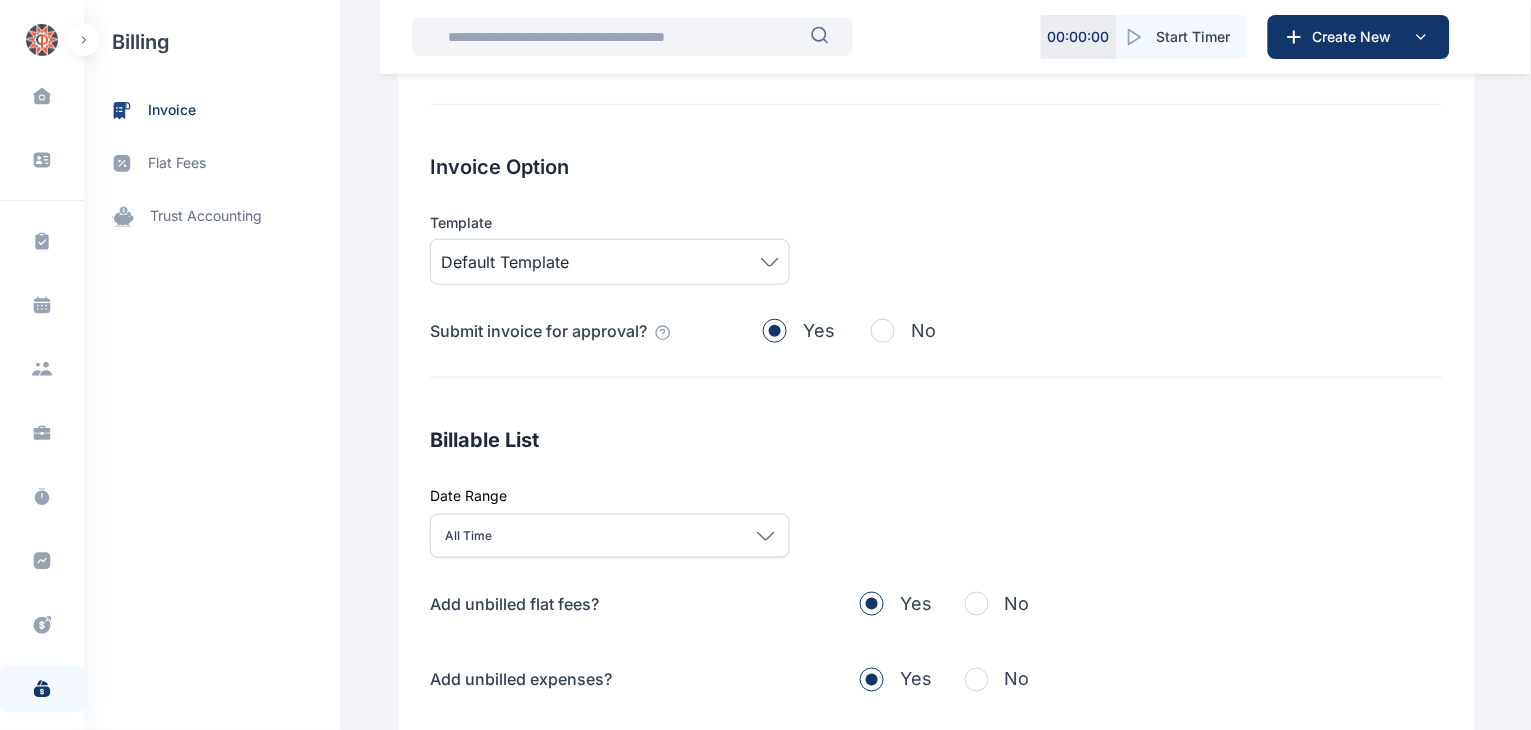 click at bounding box center (883, 331) 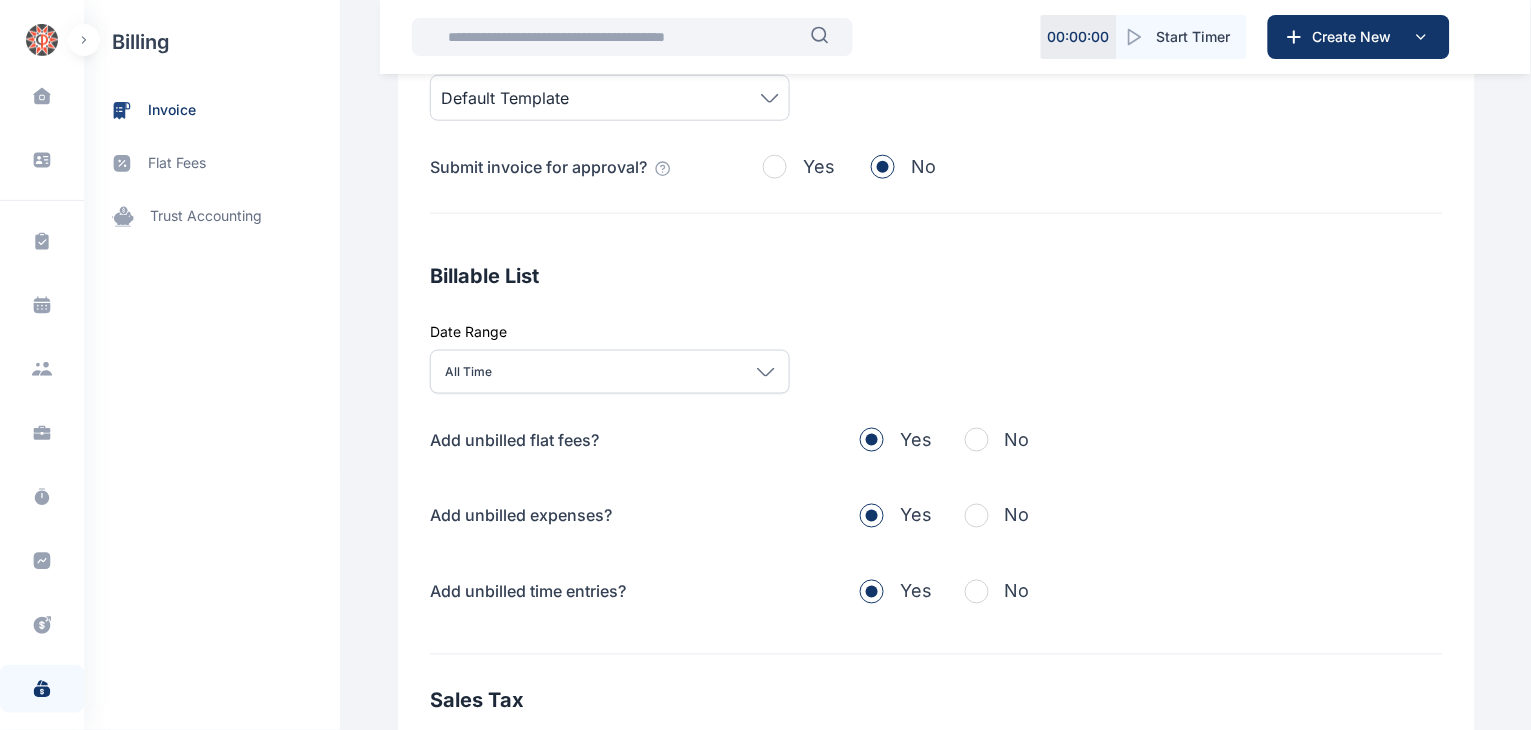 scroll, scrollTop: 511, scrollLeft: 0, axis: vertical 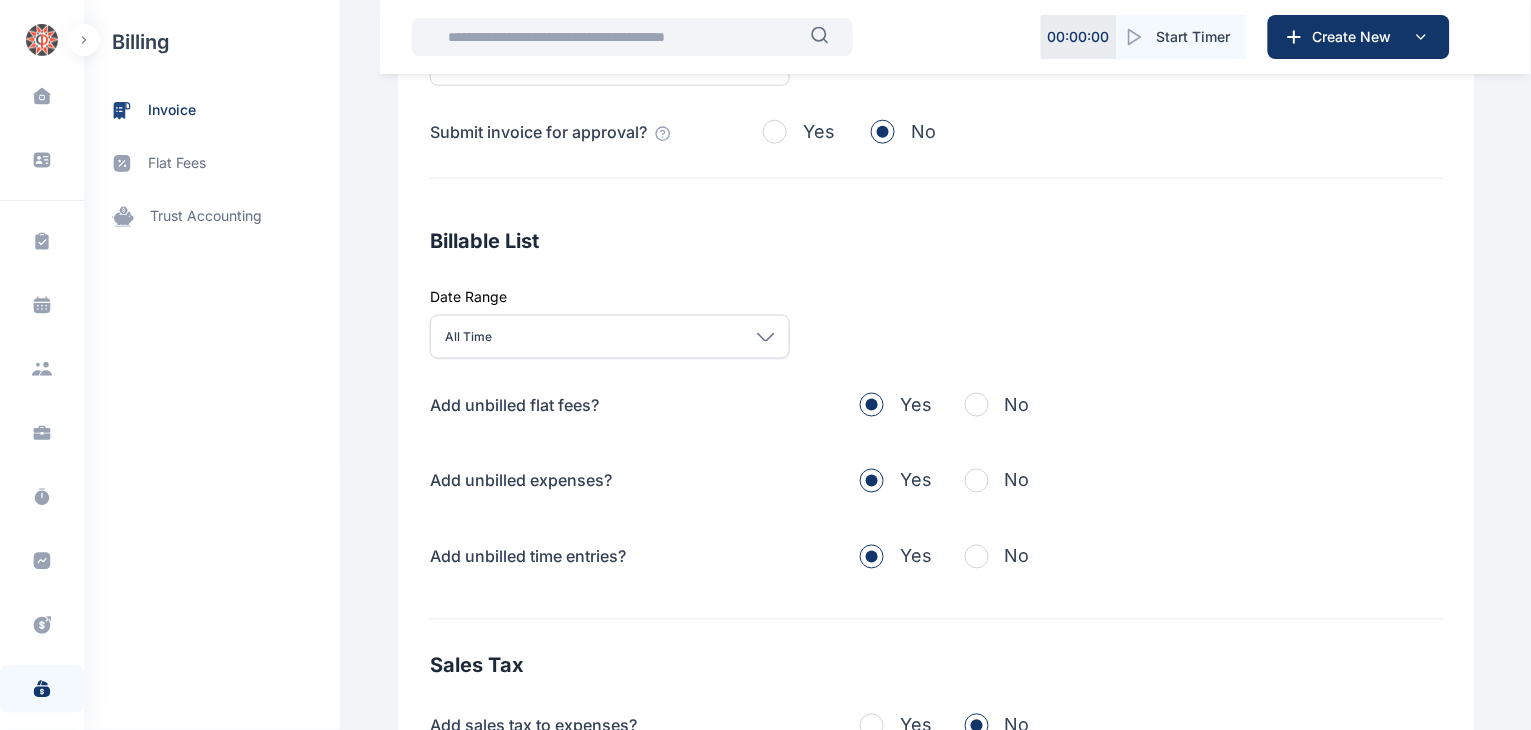 click at bounding box center (775, 132) 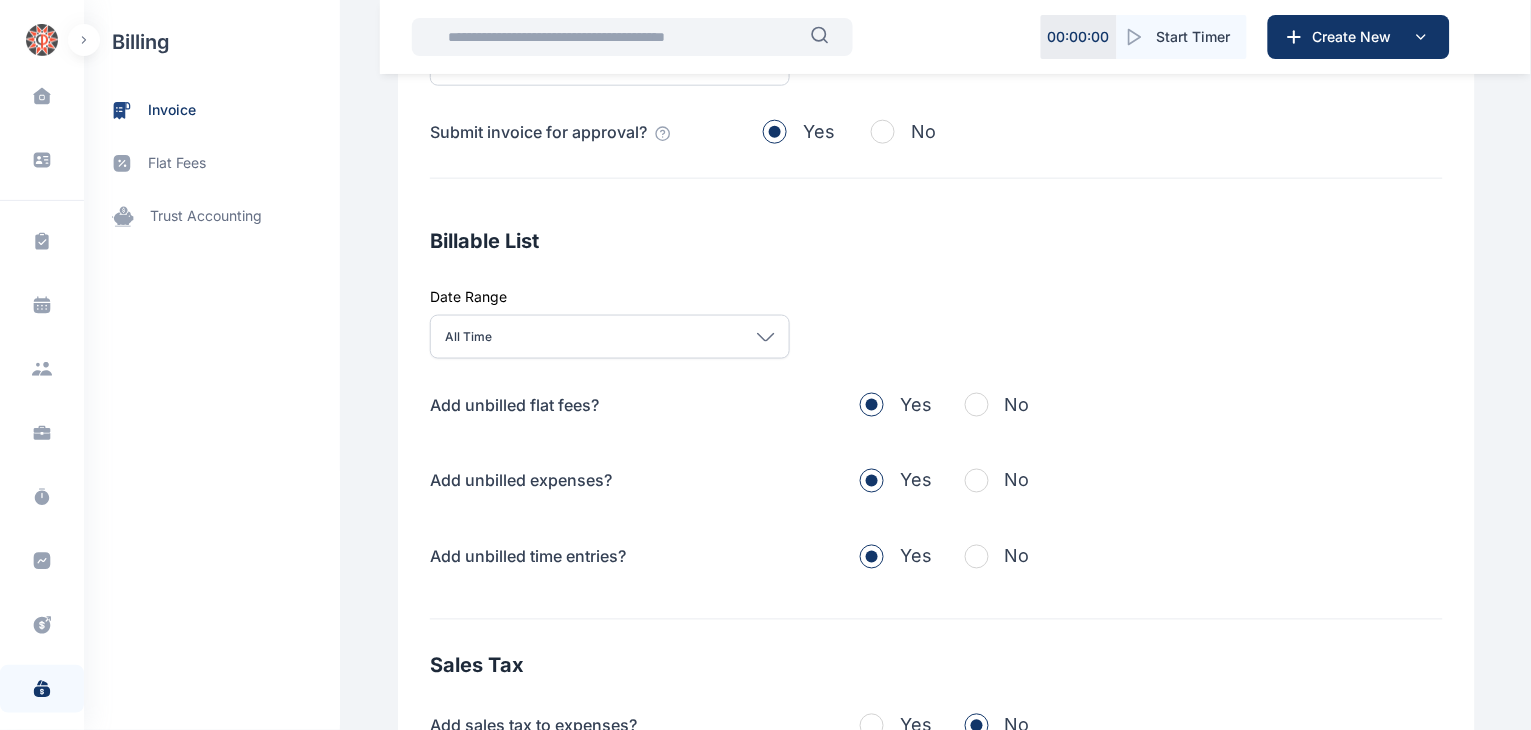 click at bounding box center [977, 405] 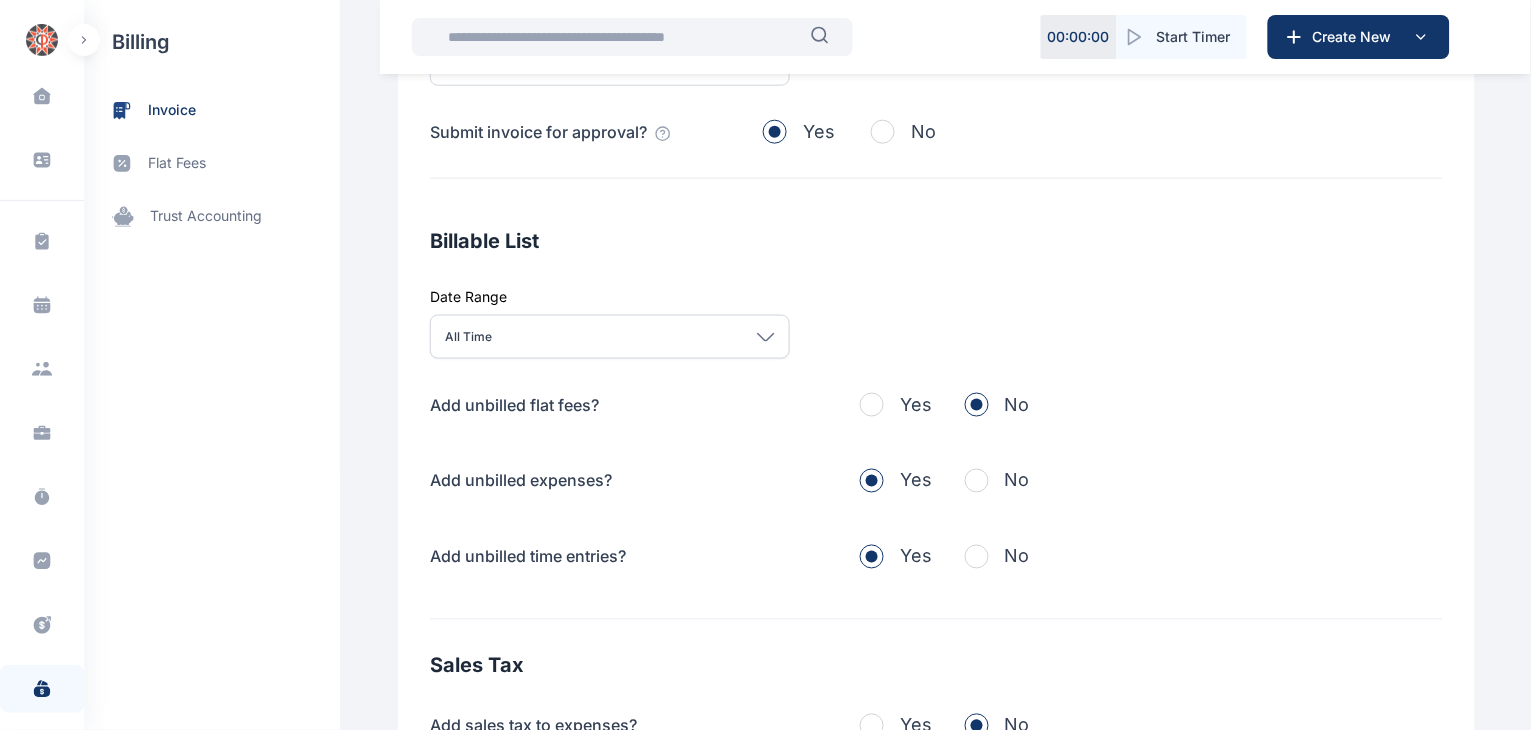 click at bounding box center [977, 481] 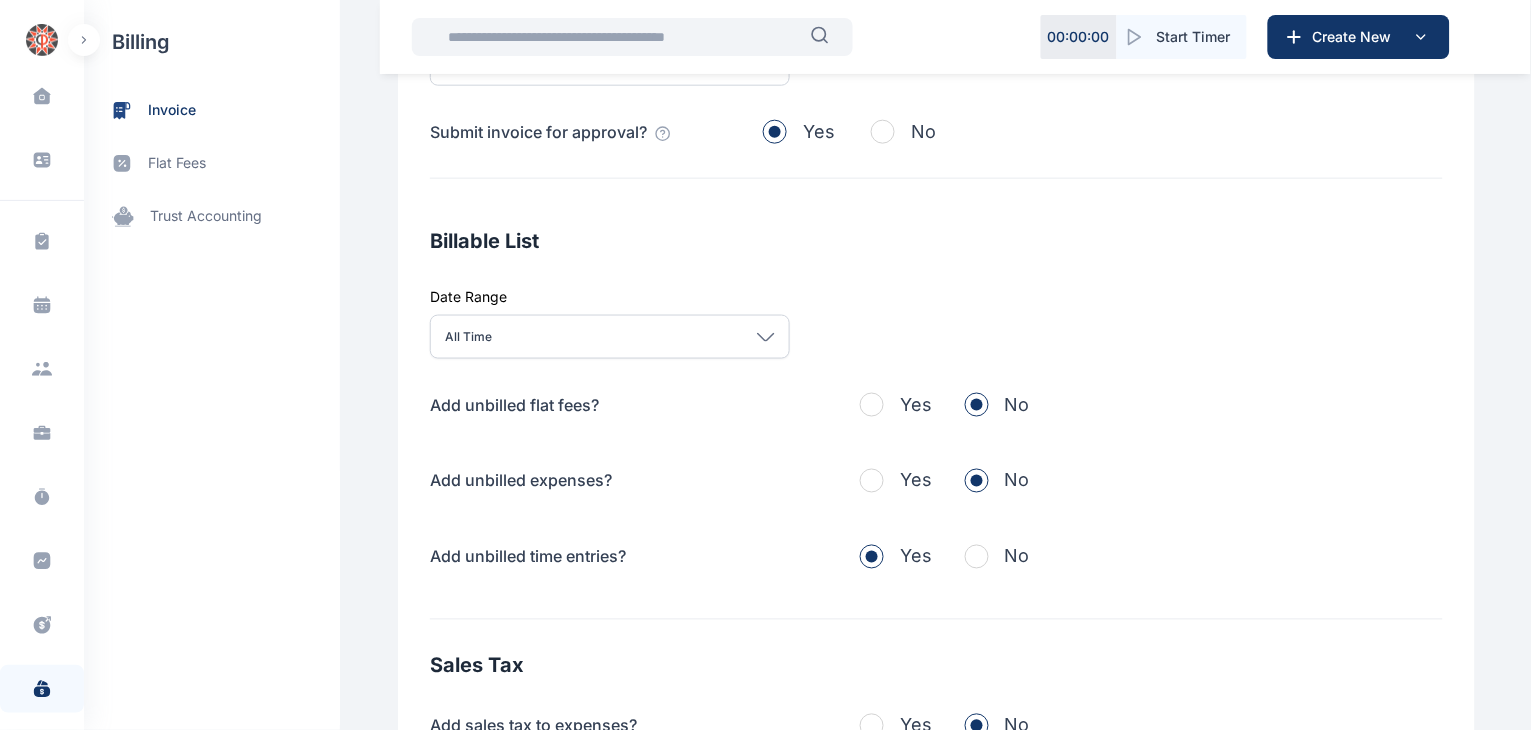 click at bounding box center (977, 557) 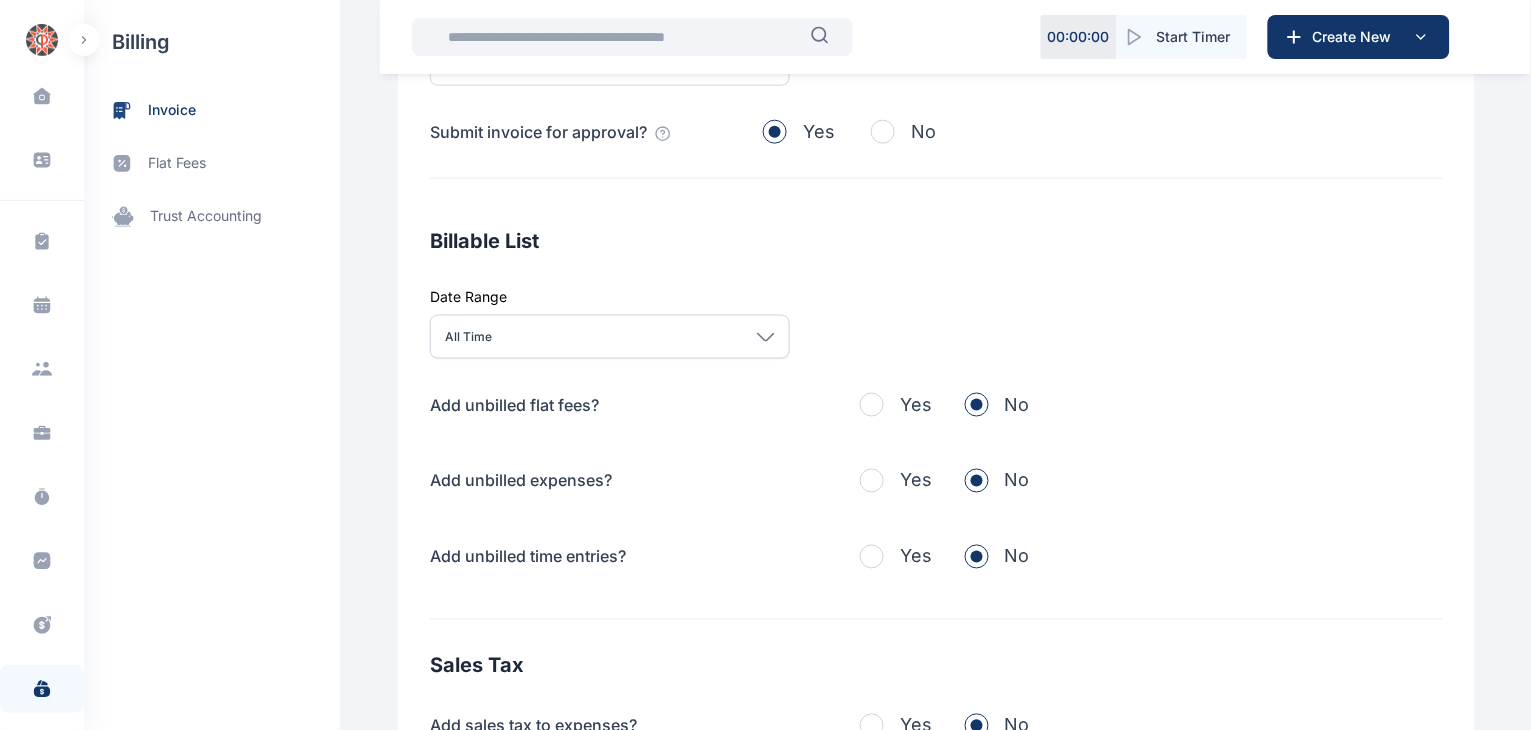 scroll, scrollTop: 724, scrollLeft: 0, axis: vertical 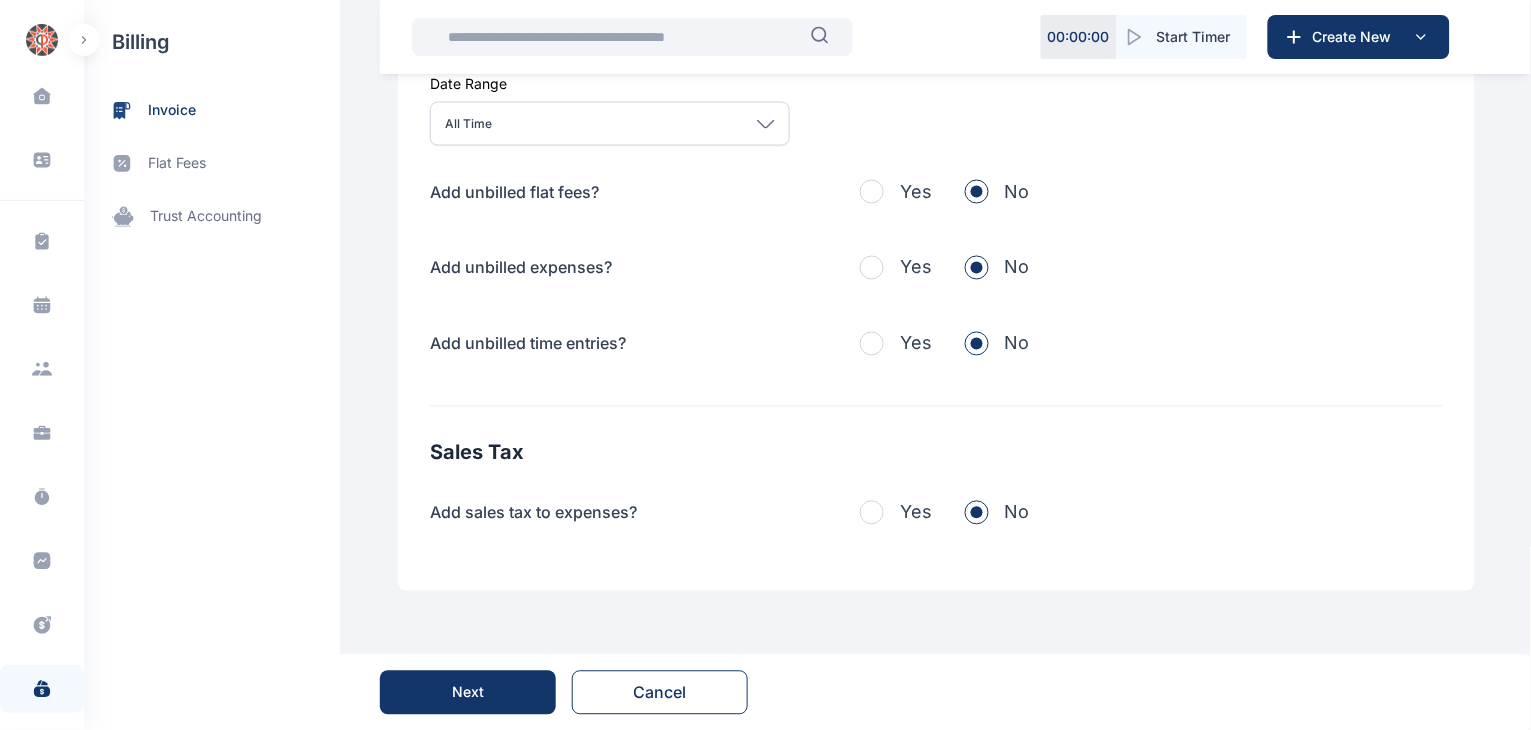 click on "Next" at bounding box center (468, 693) 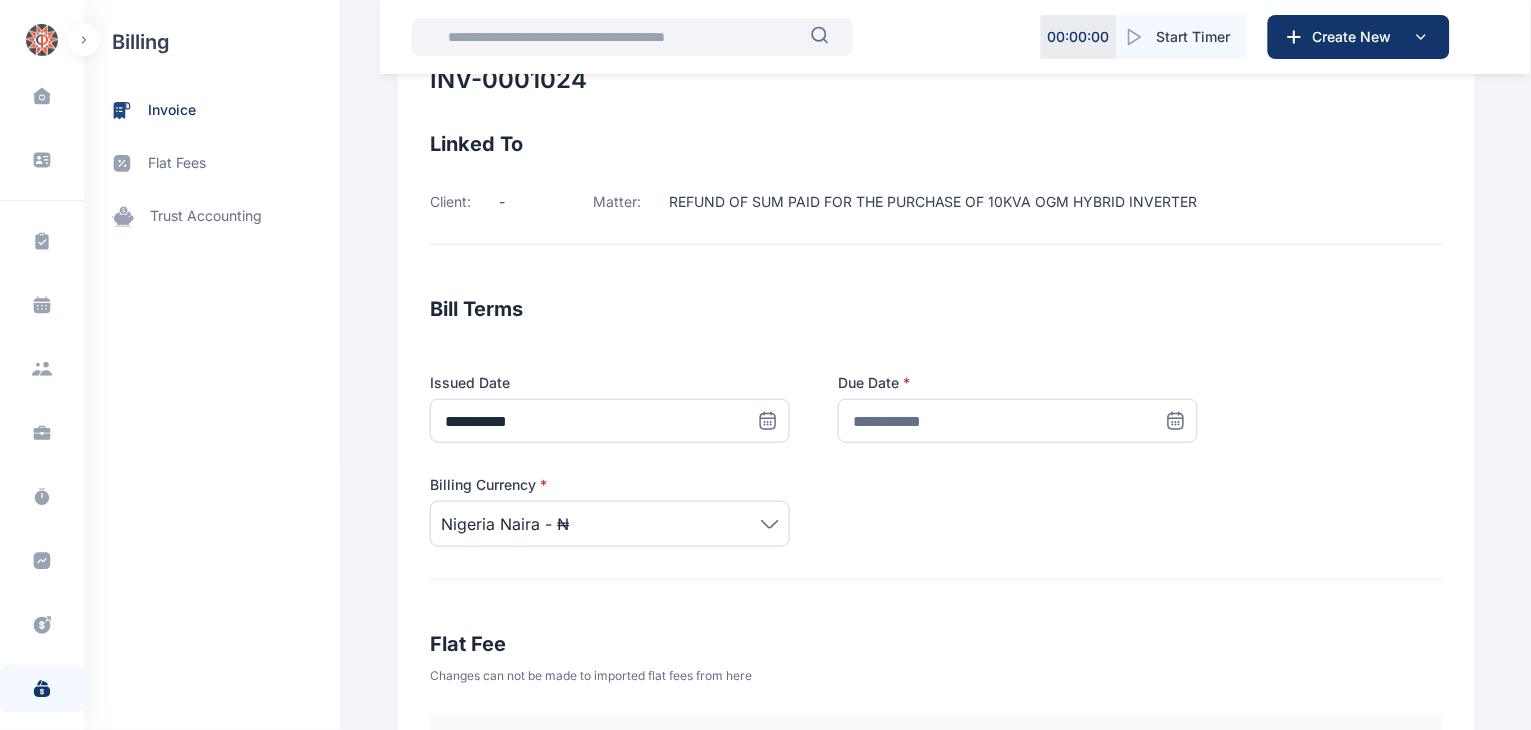 scroll, scrollTop: 146, scrollLeft: 0, axis: vertical 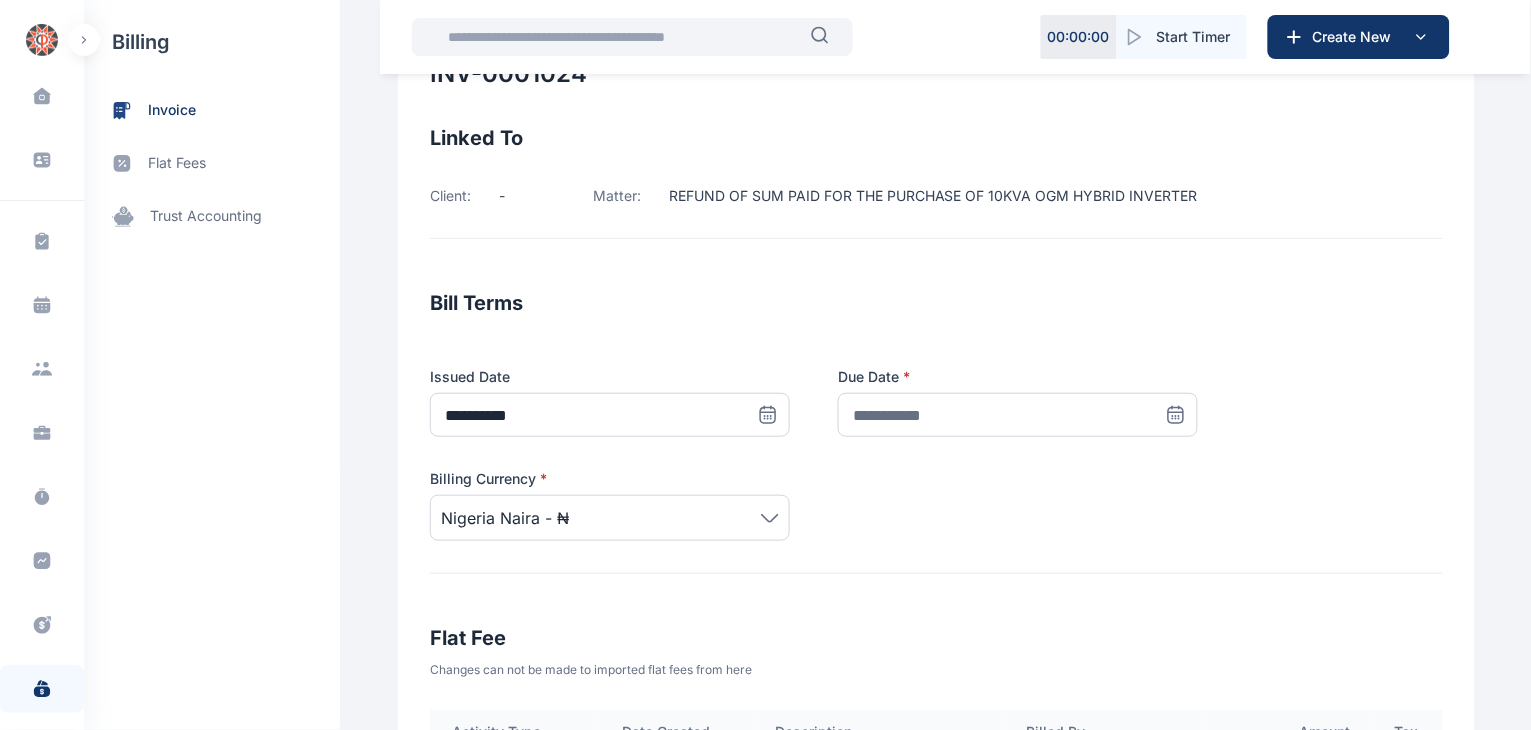 click at bounding box center (768, 415) 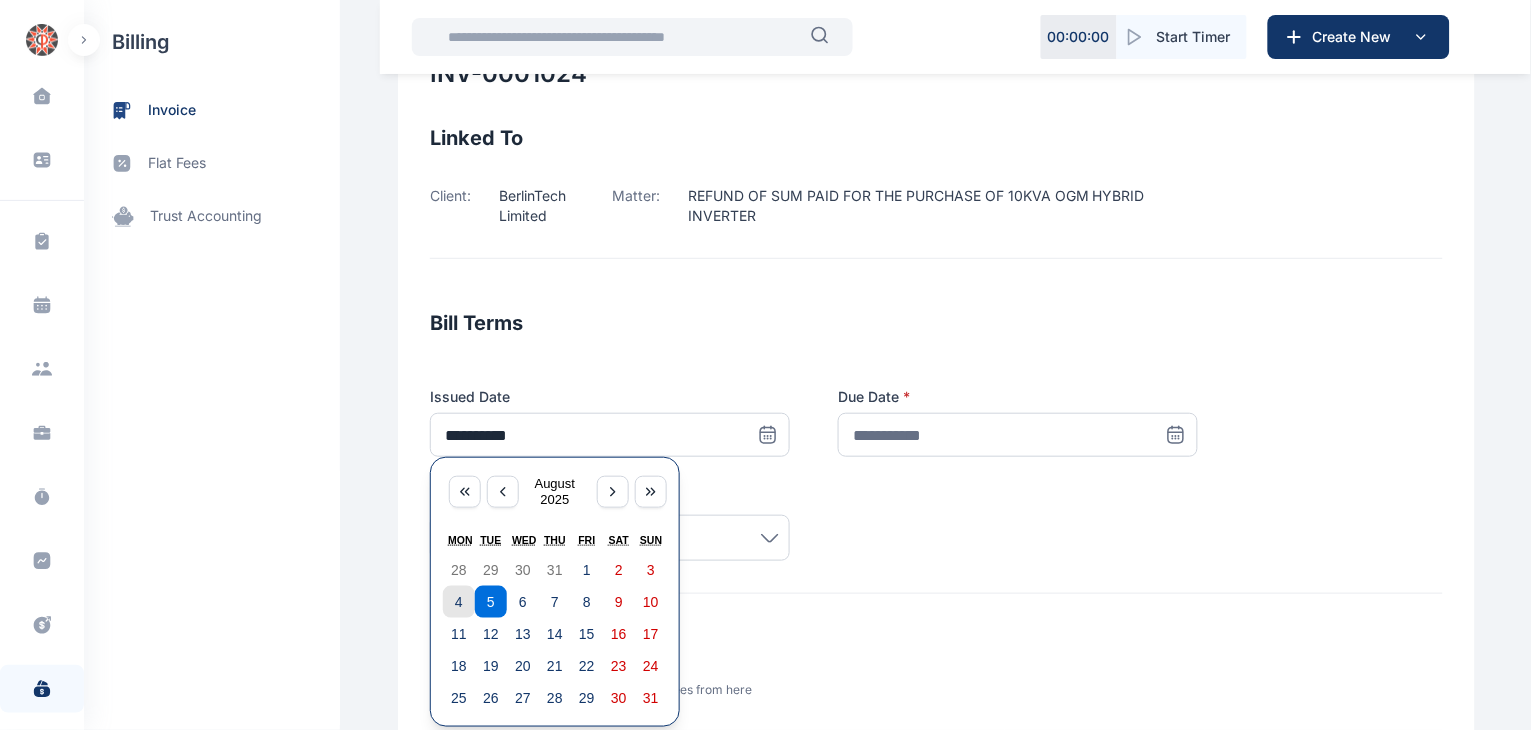 click on "4" at bounding box center [459, 602] 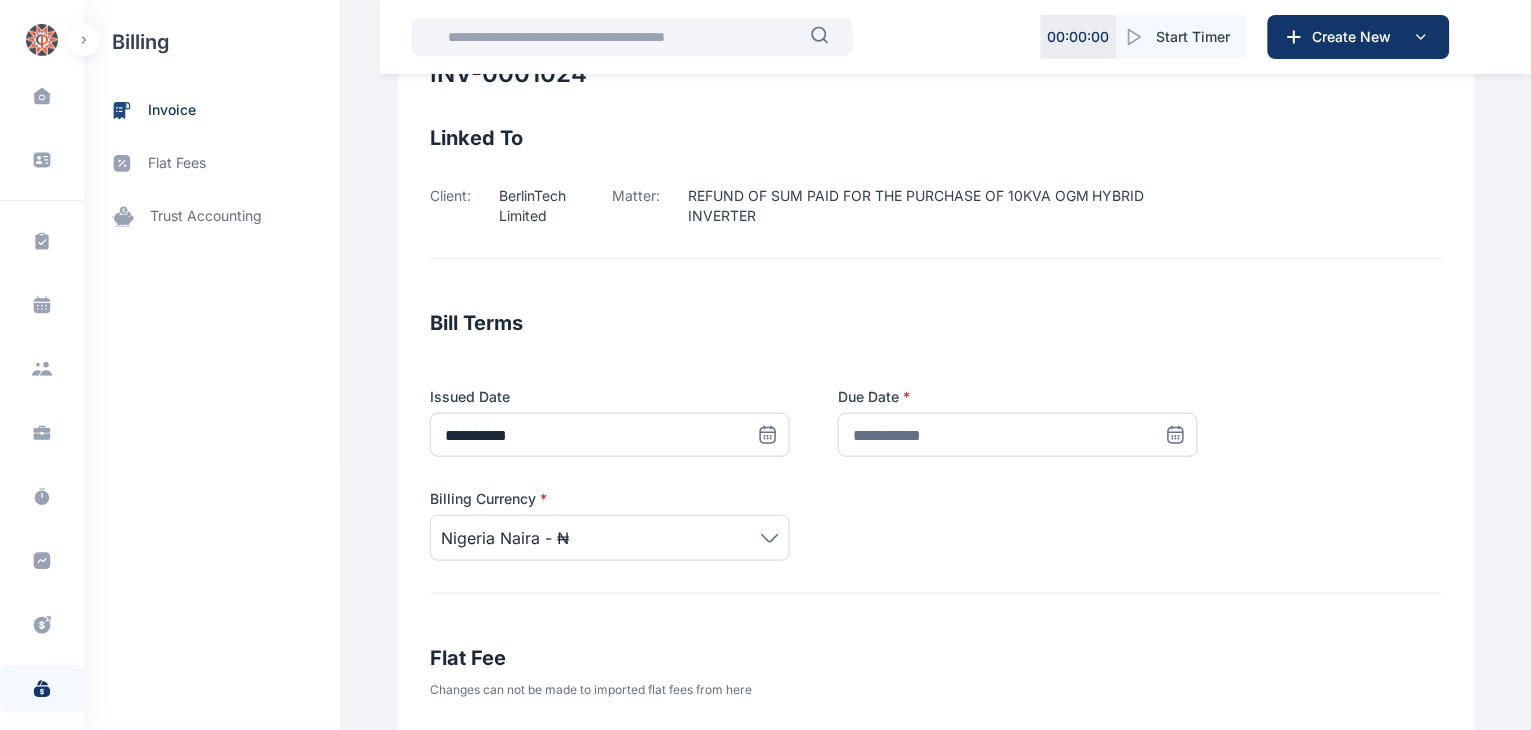 click 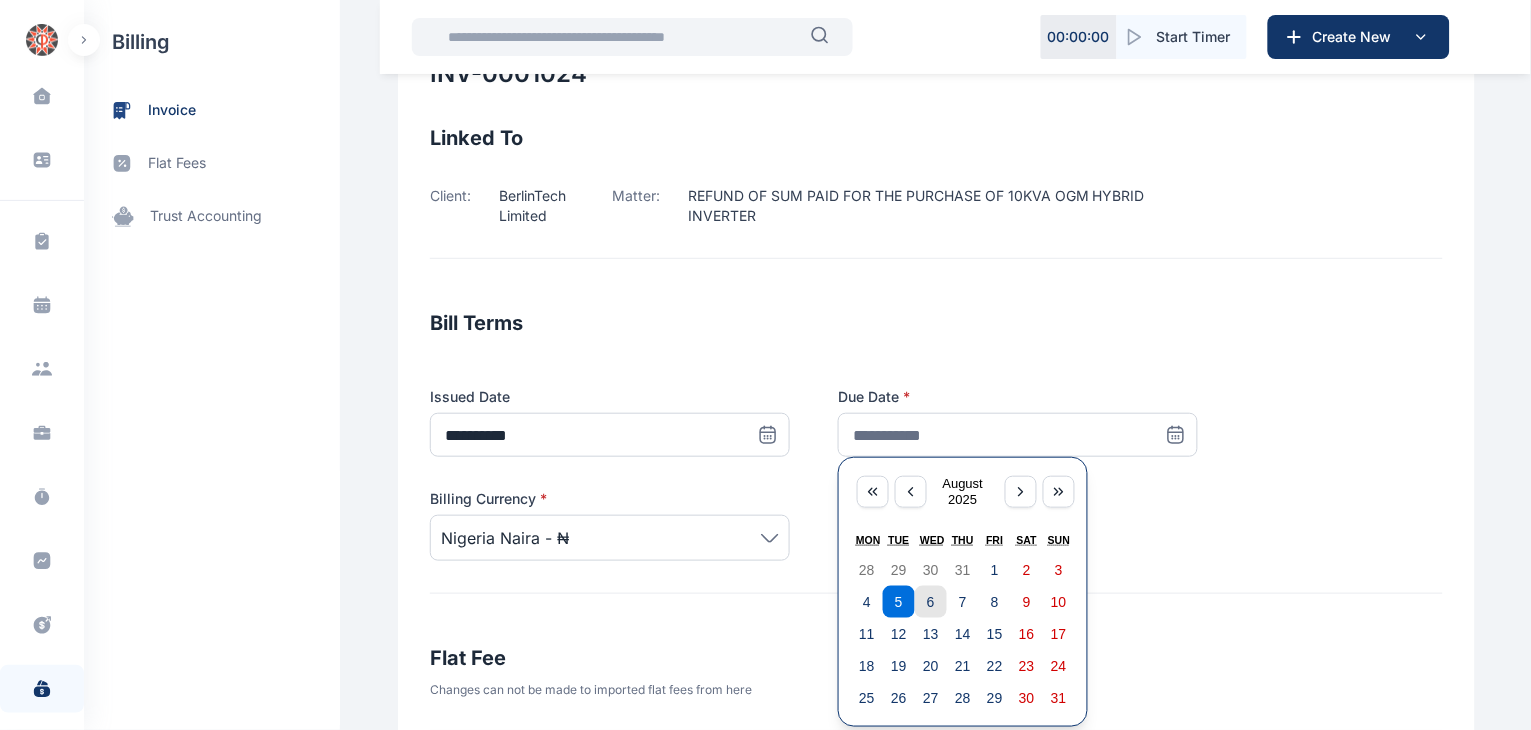click on "6" at bounding box center [931, 602] 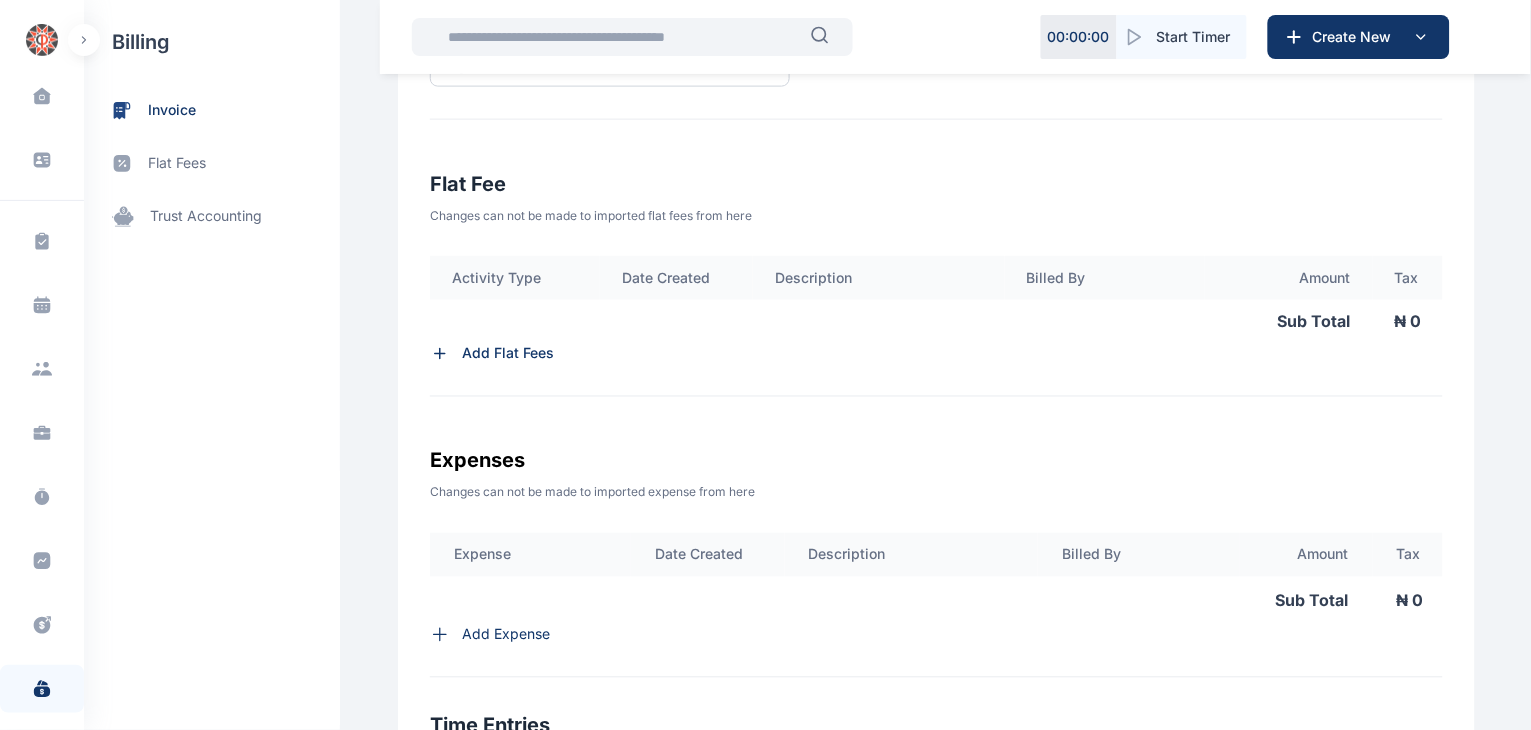 scroll, scrollTop: 626, scrollLeft: 0, axis: vertical 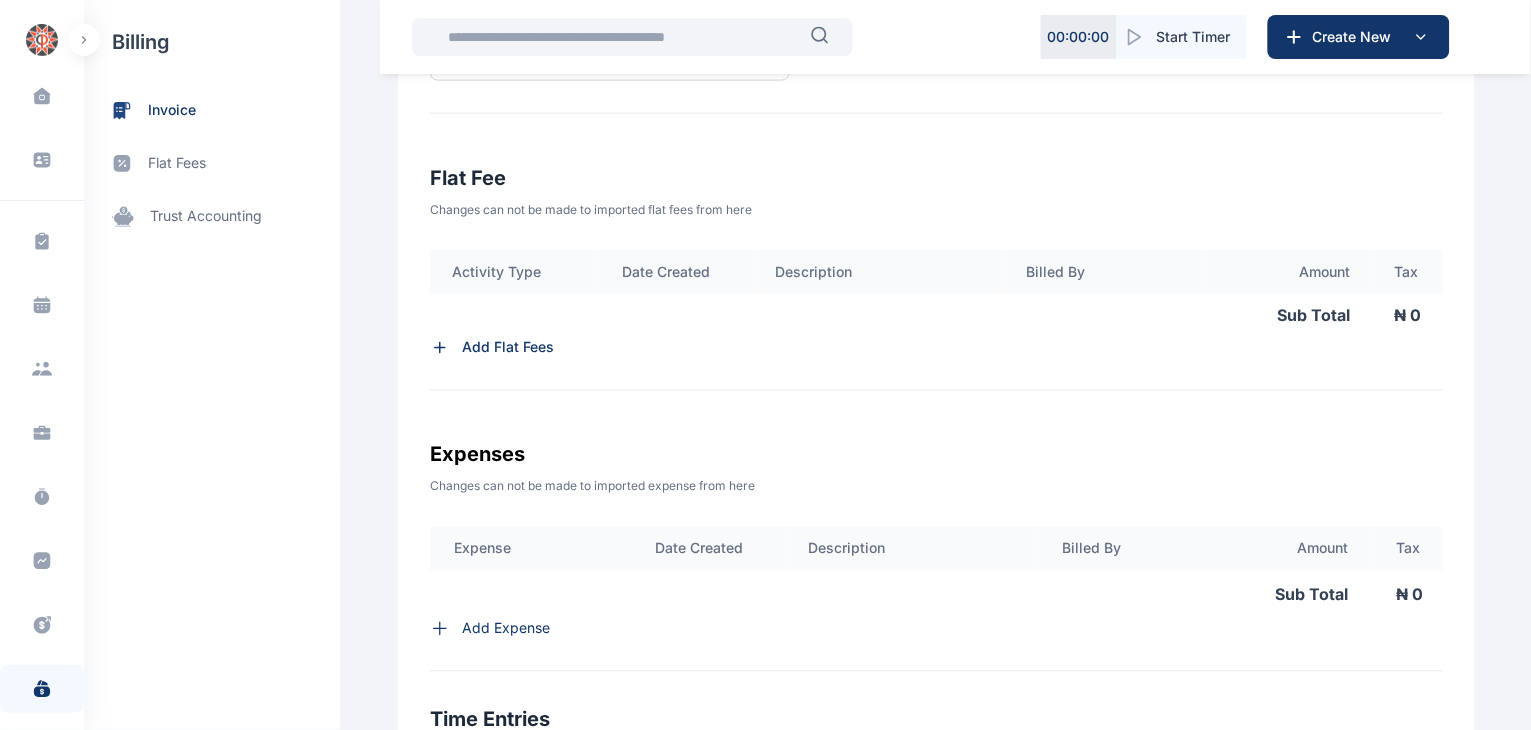 click on "Add Flat Fees" at bounding box center (508, 348) 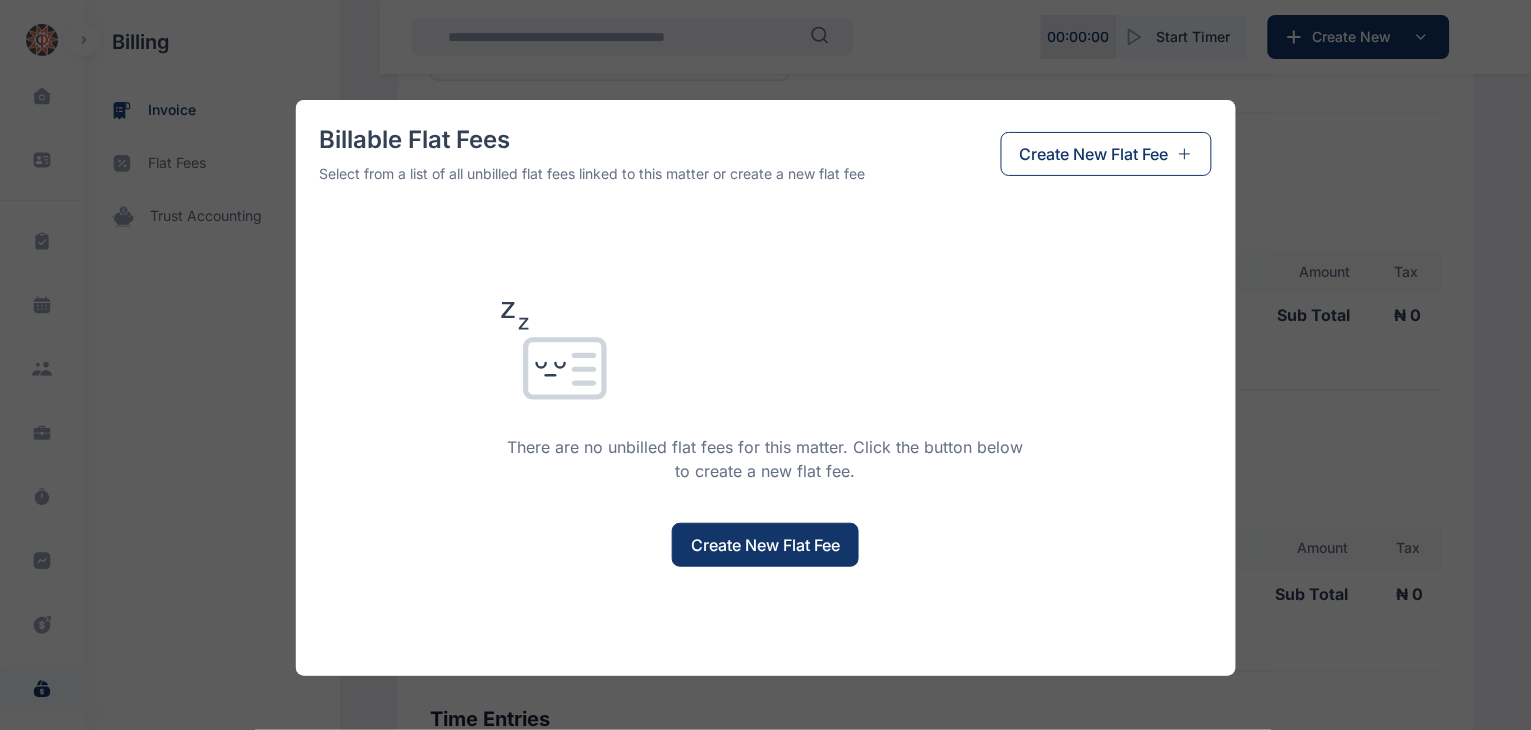 click on "Create New Flat Fee" at bounding box center [765, 545] 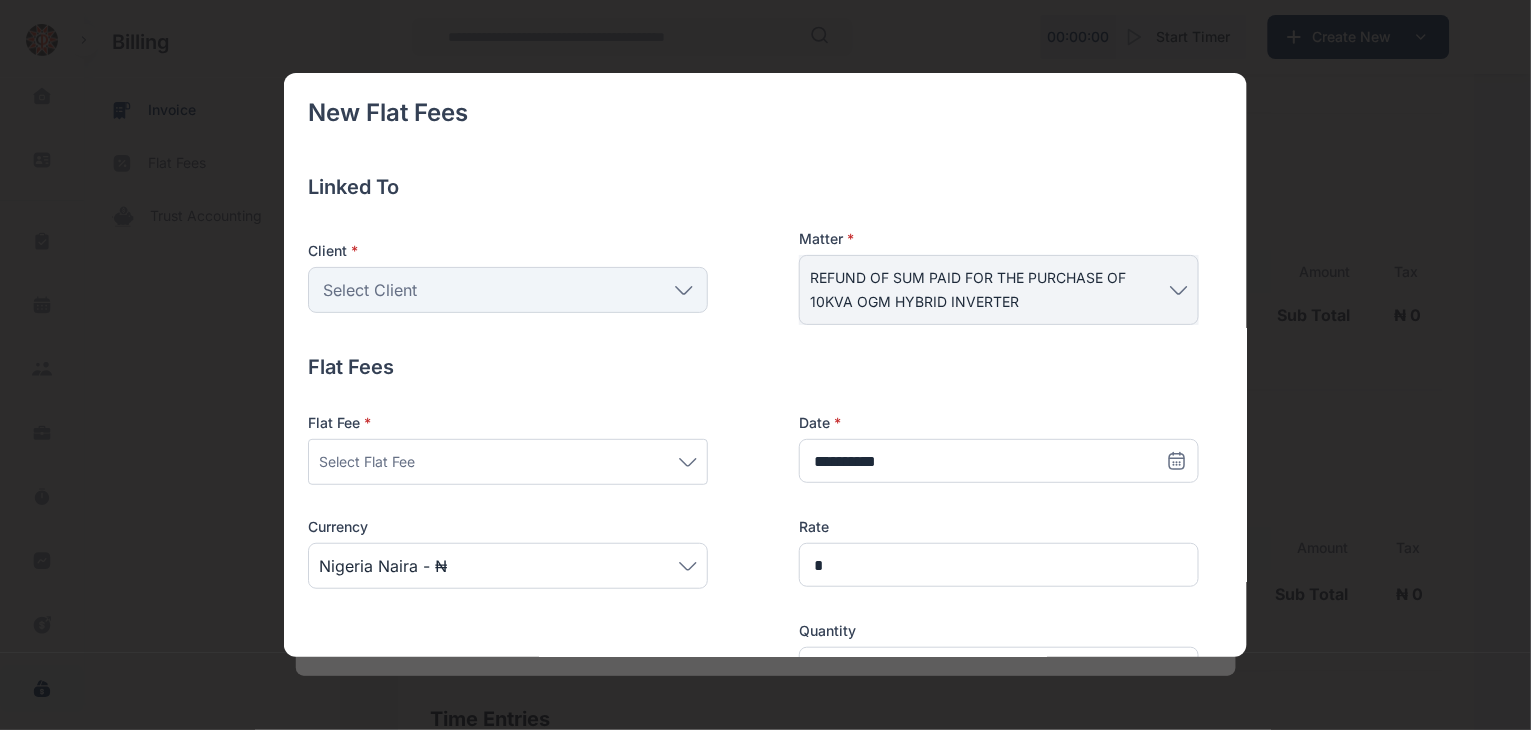 click on "**********" at bounding box center (753, 596) 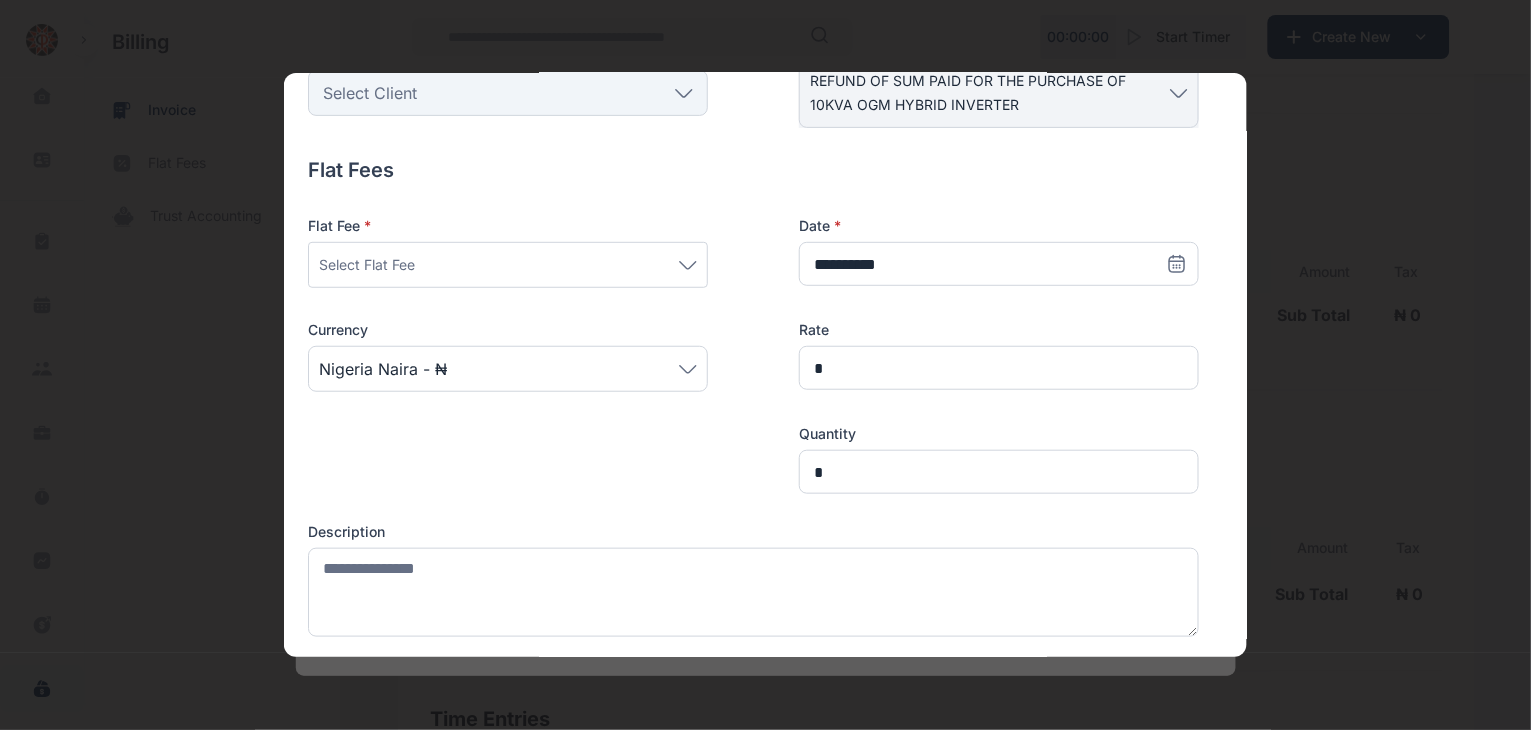 scroll, scrollTop: 199, scrollLeft: 0, axis: vertical 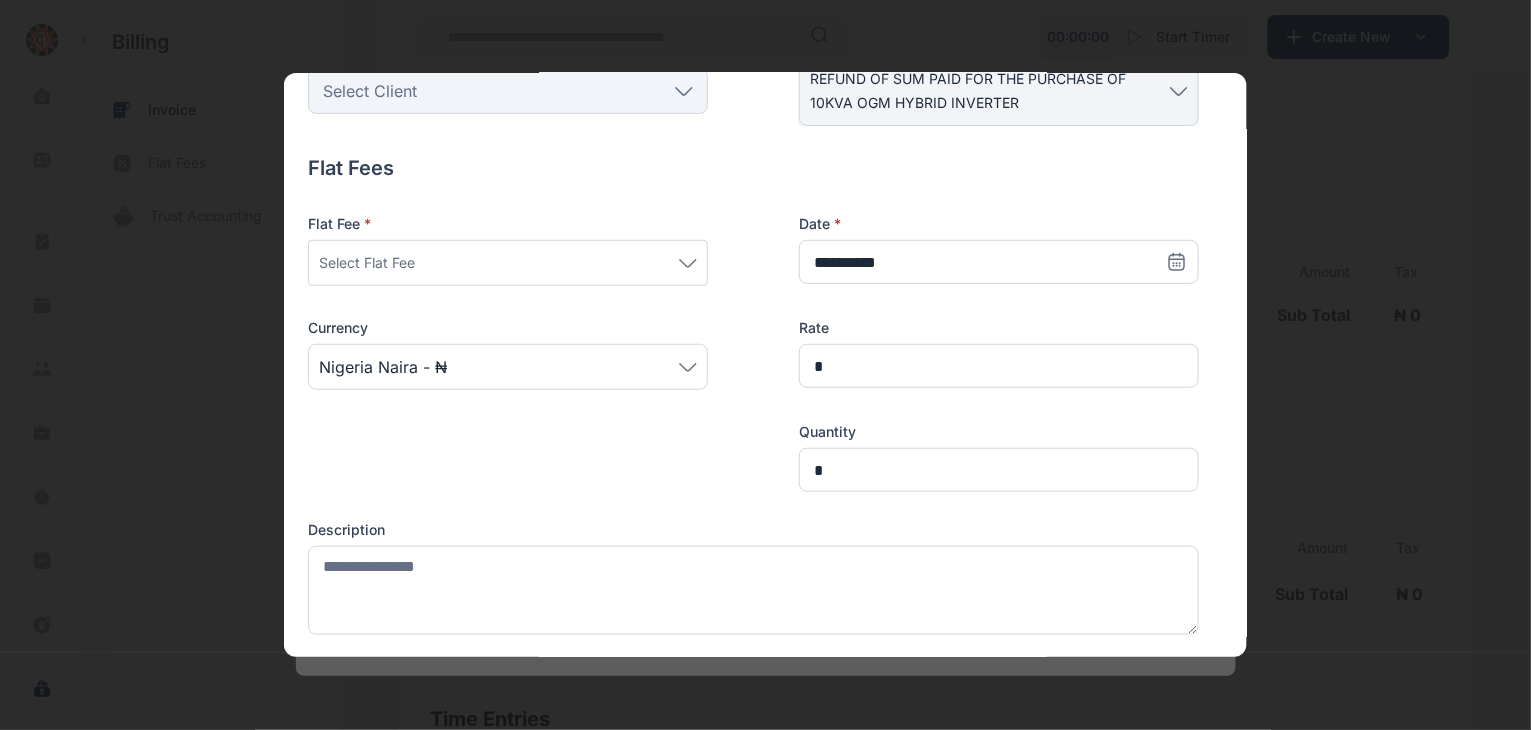 click 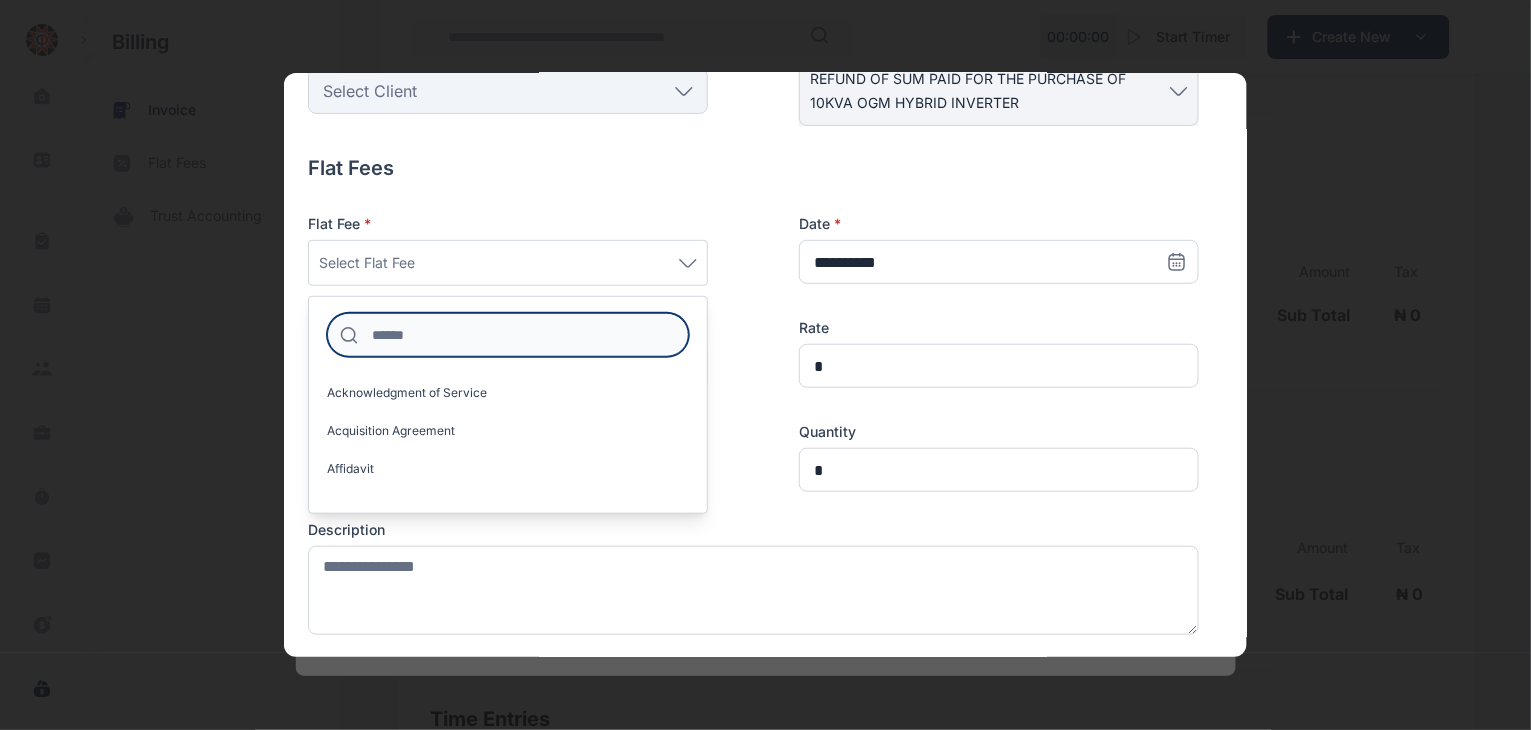click at bounding box center (508, 335) 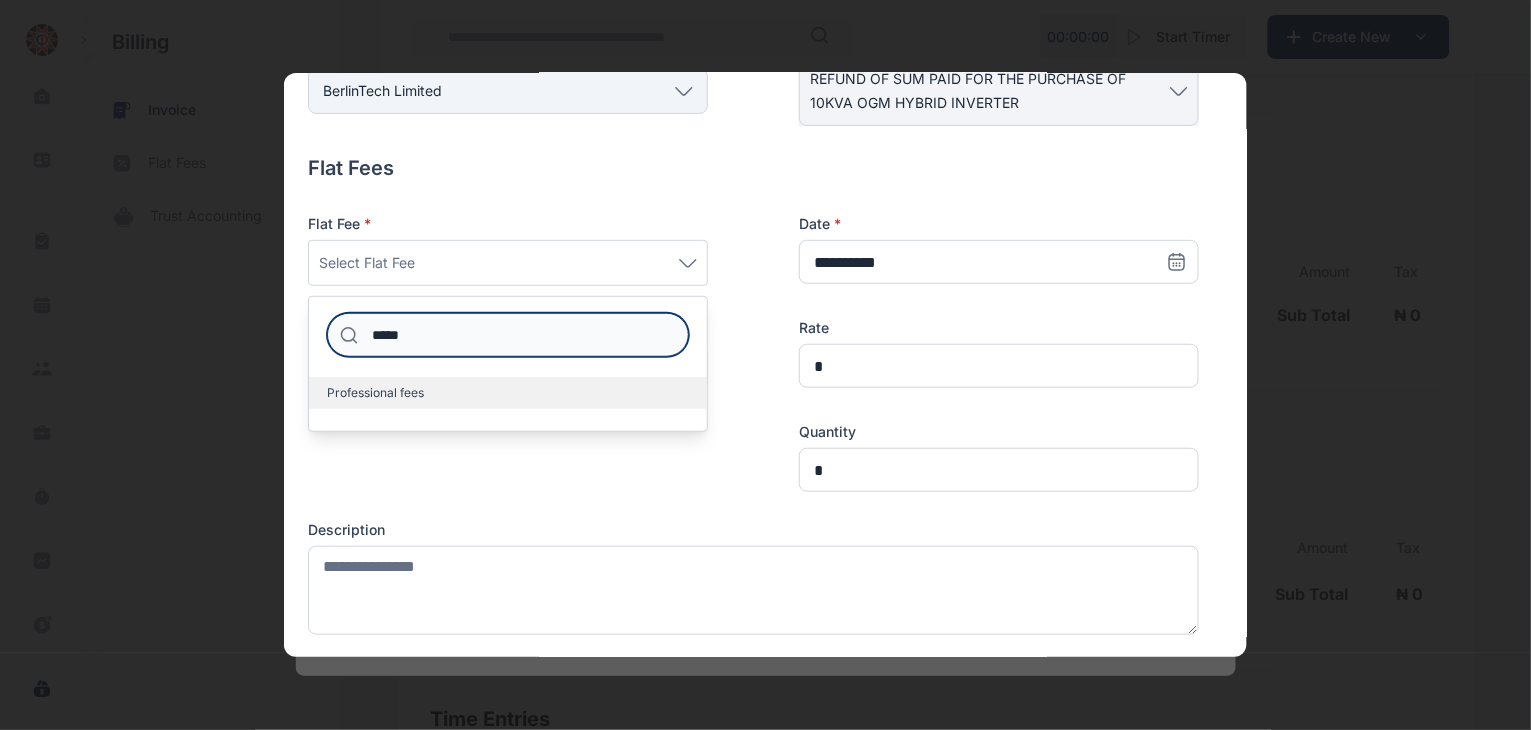 type on "*****" 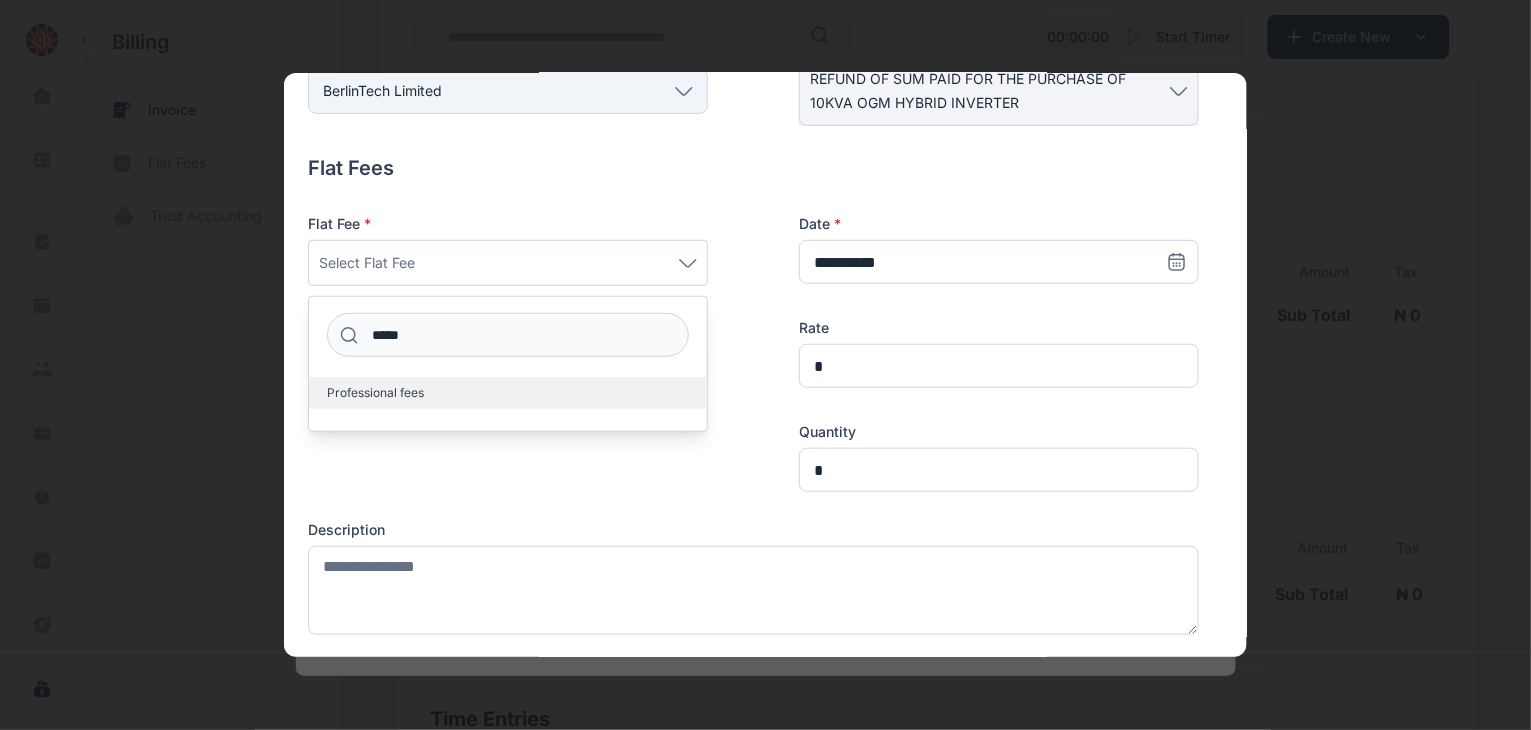 click on "Professional fees" at bounding box center [508, 393] 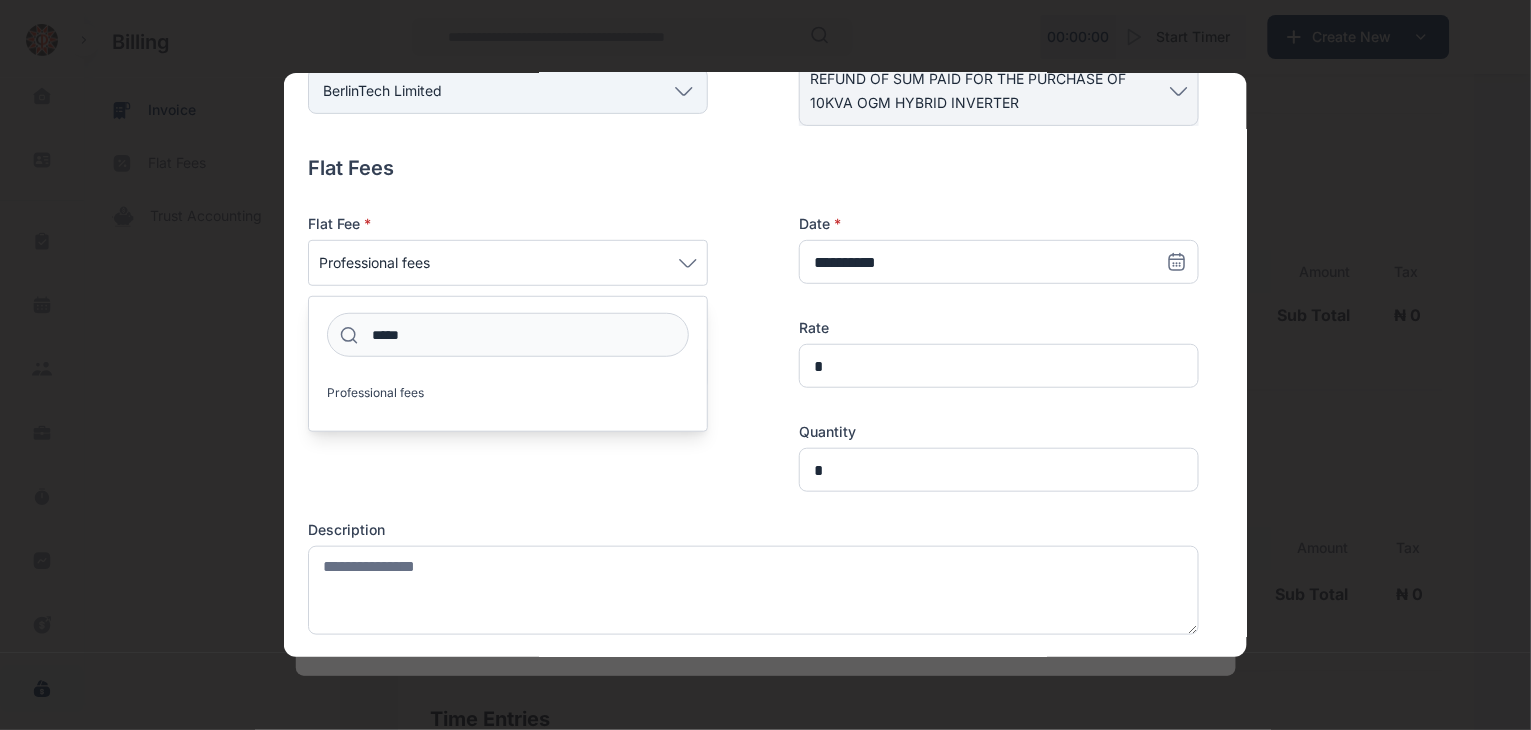 click 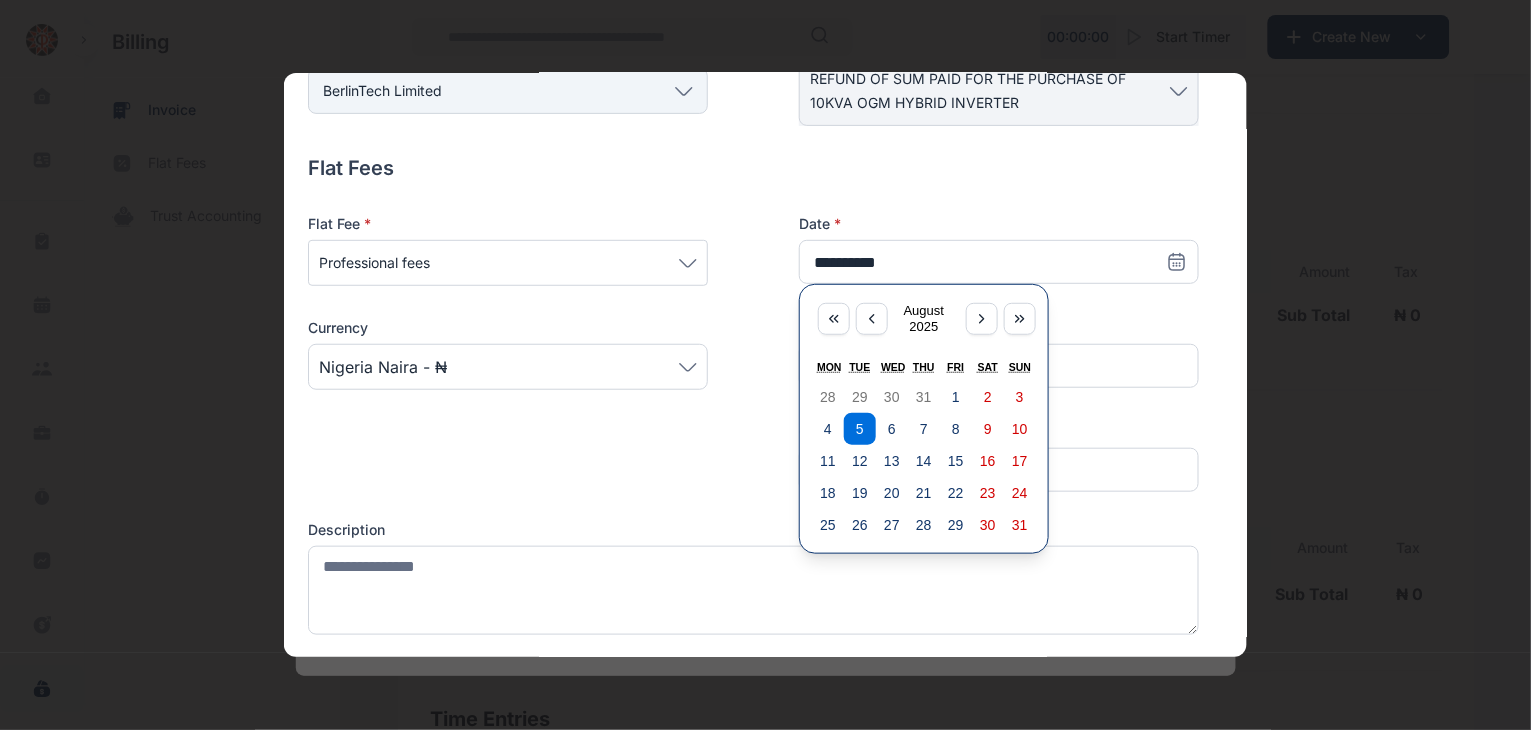 click at bounding box center (508, 457) 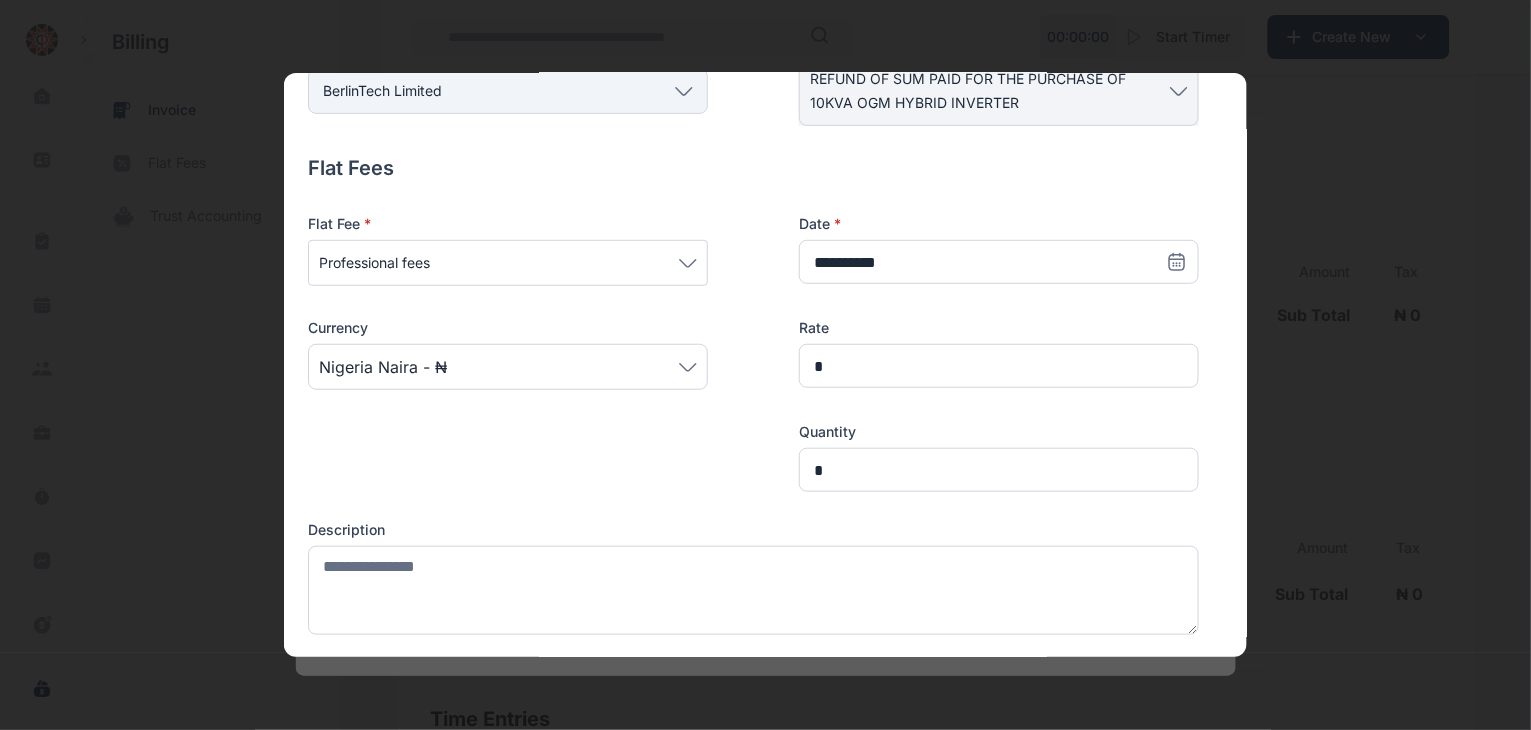 click 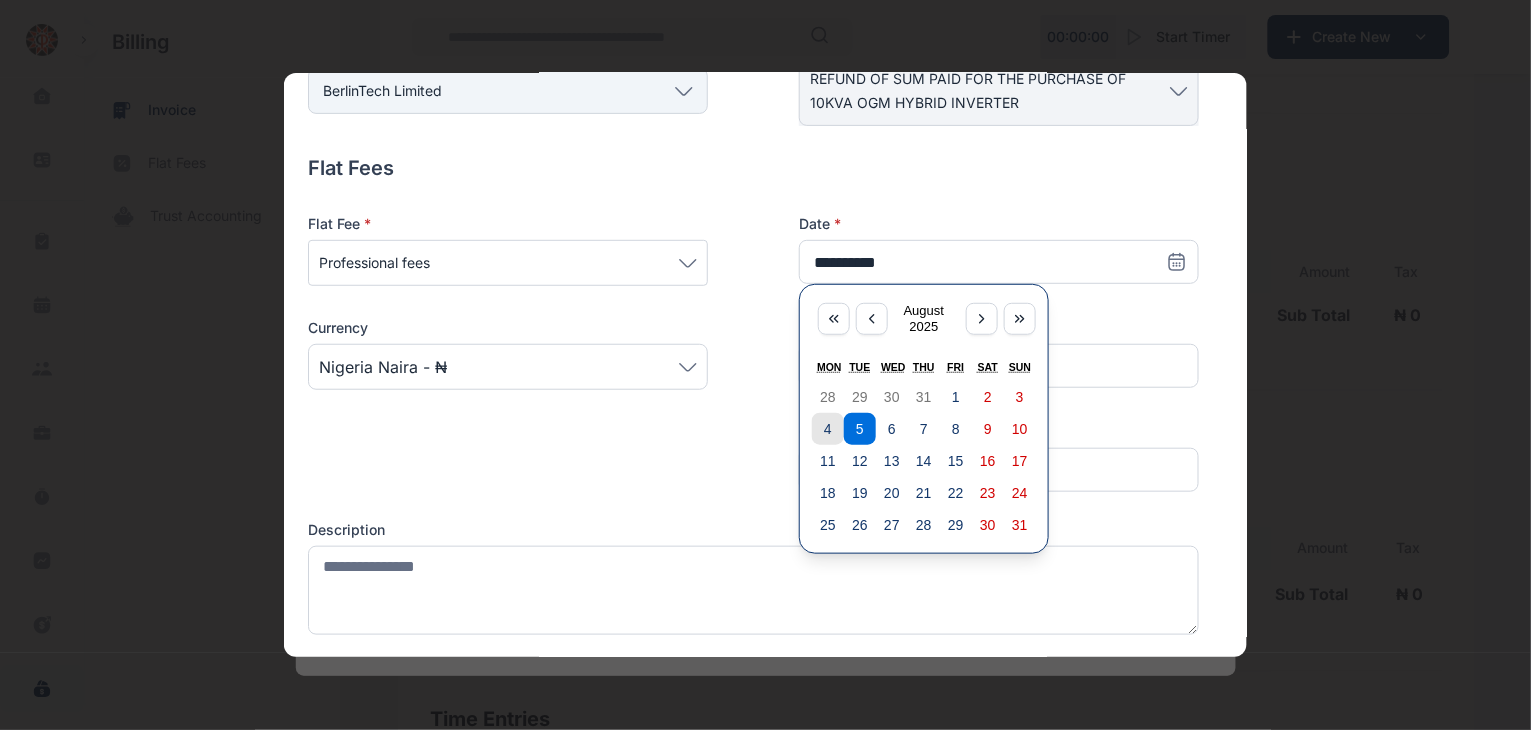 click on "4" at bounding box center (828, 429) 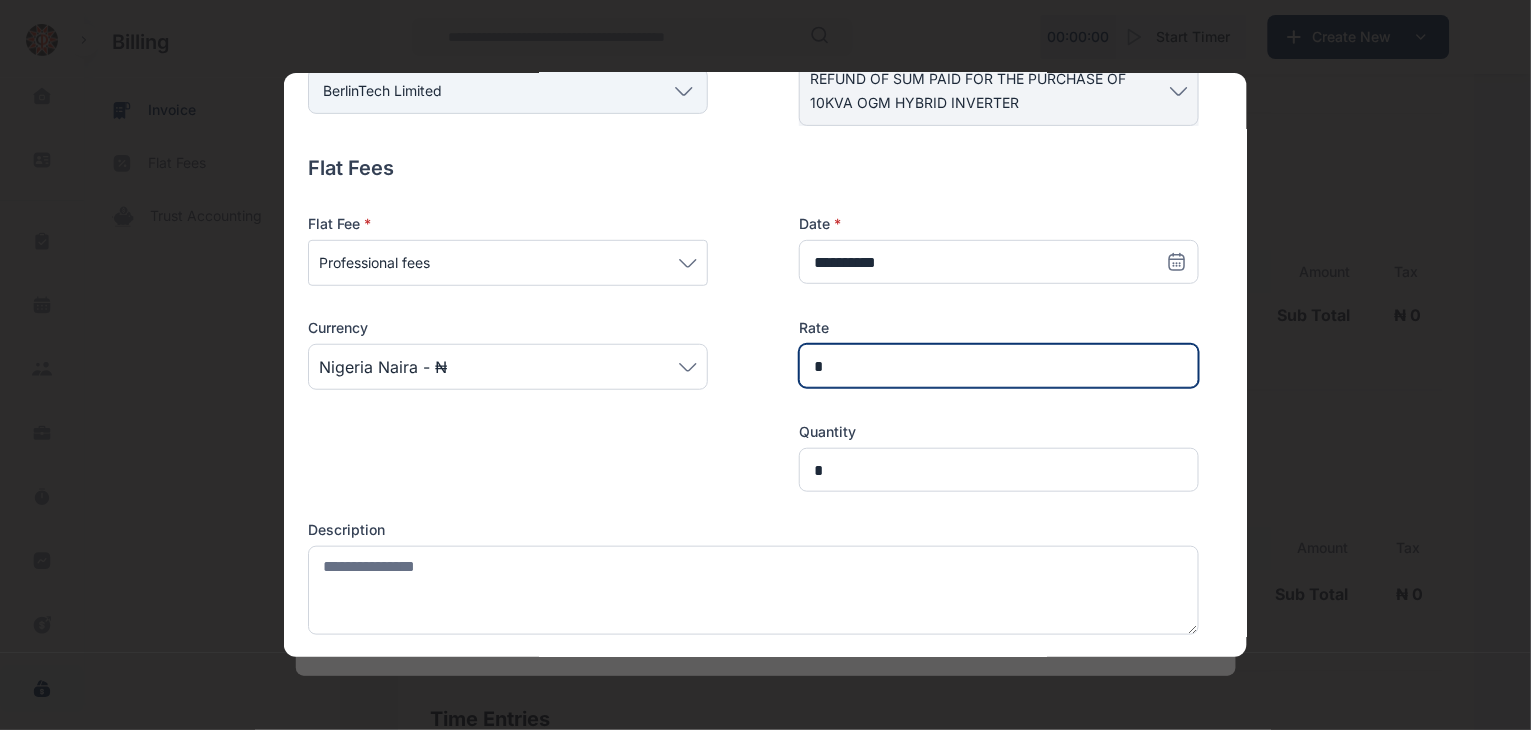 click on "*" at bounding box center [999, 366] 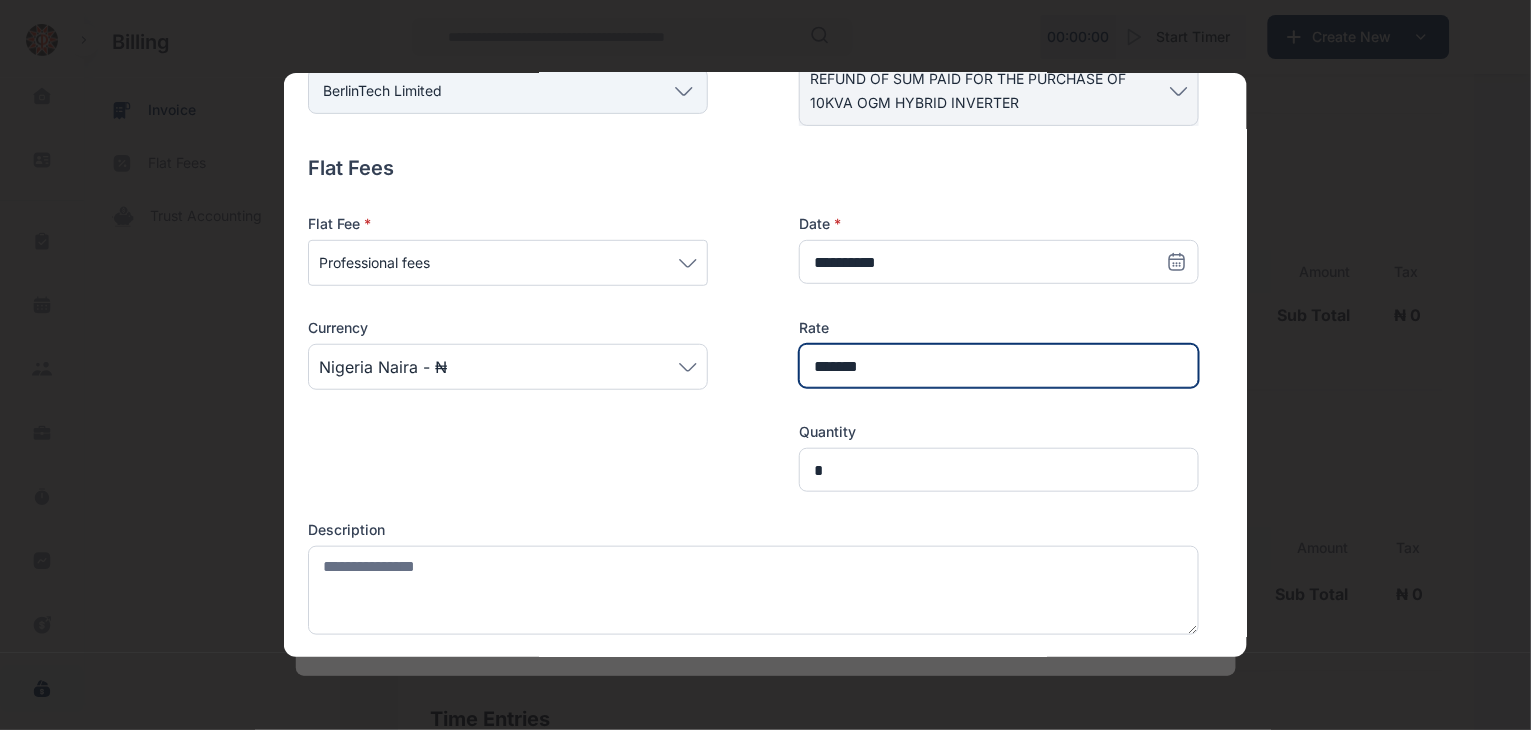 type on "*******" 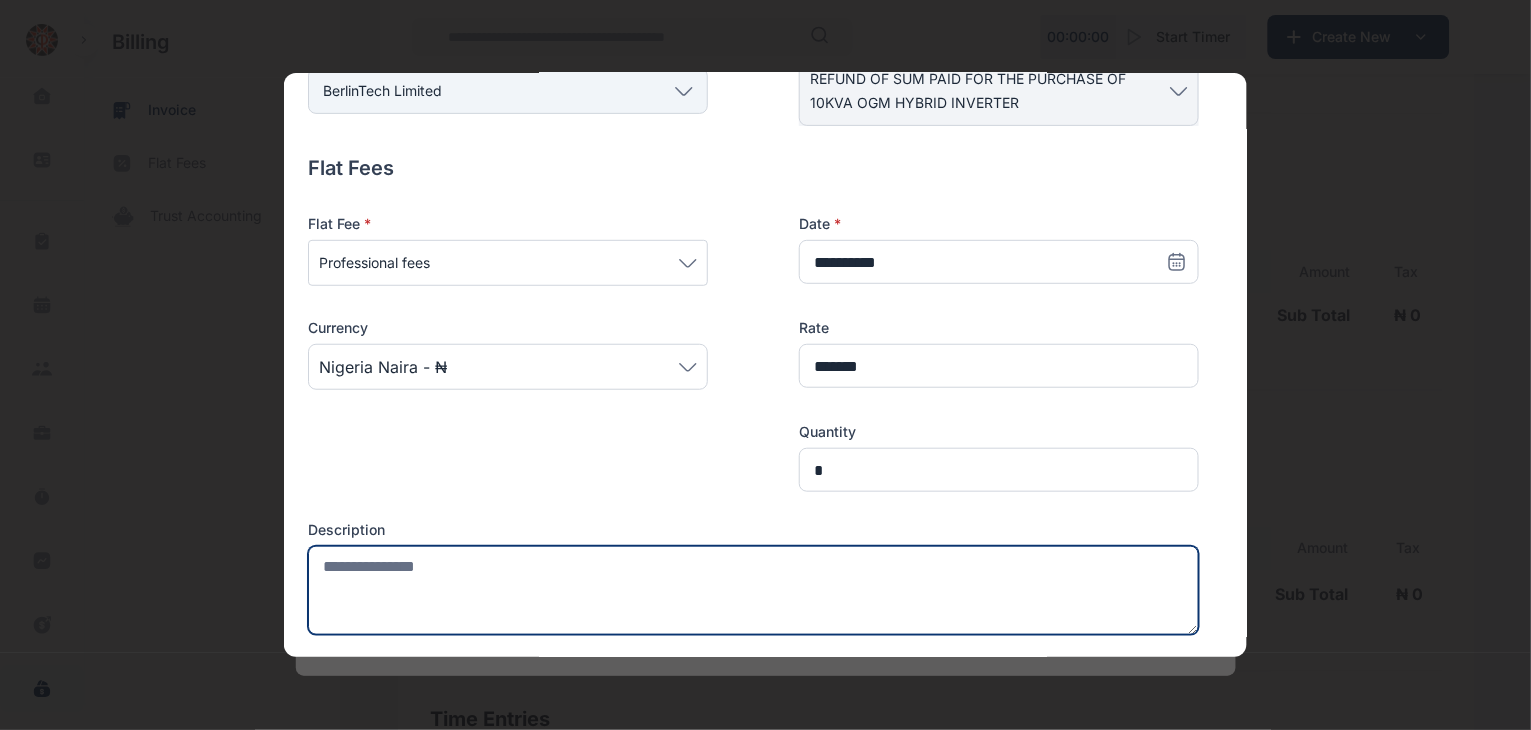 click at bounding box center (753, 590) 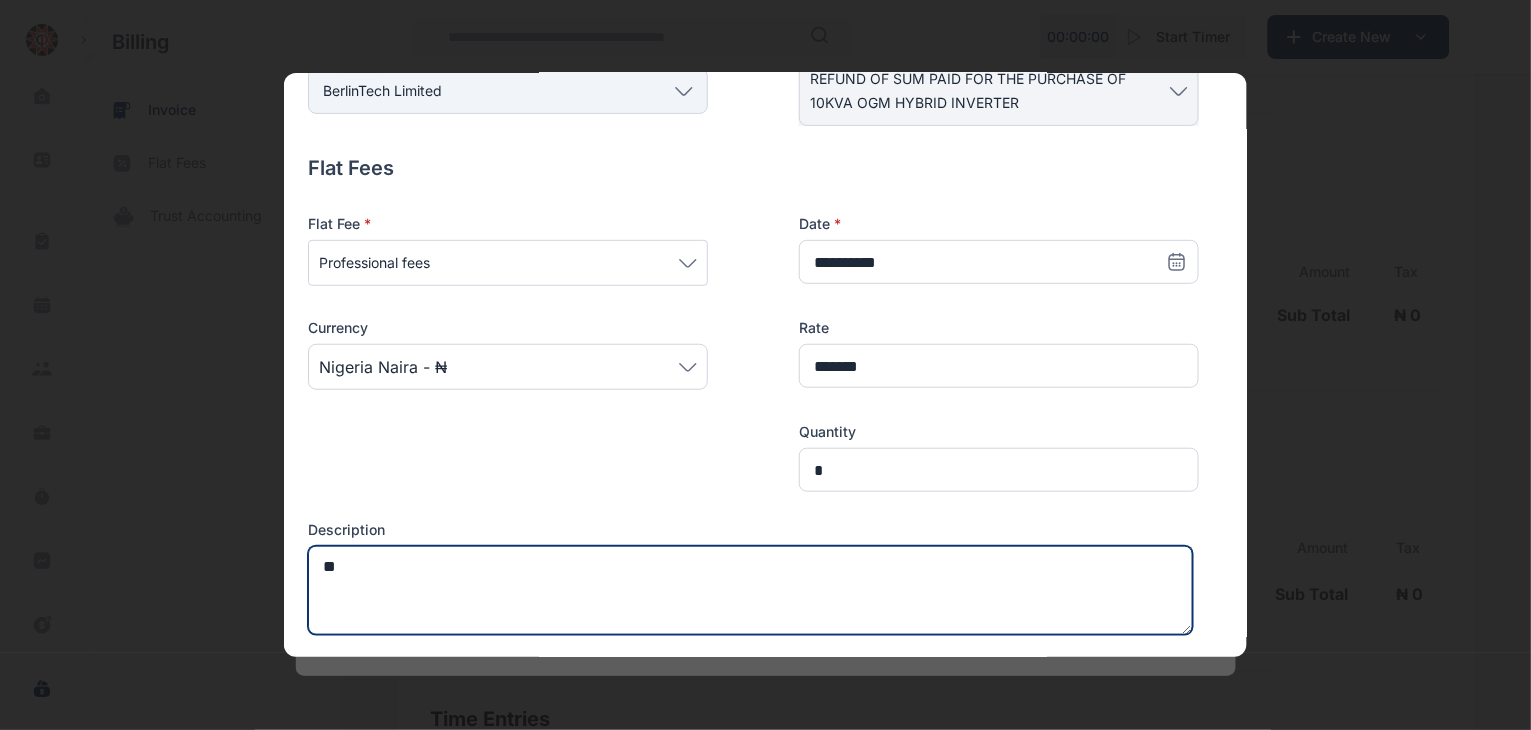 type on "*" 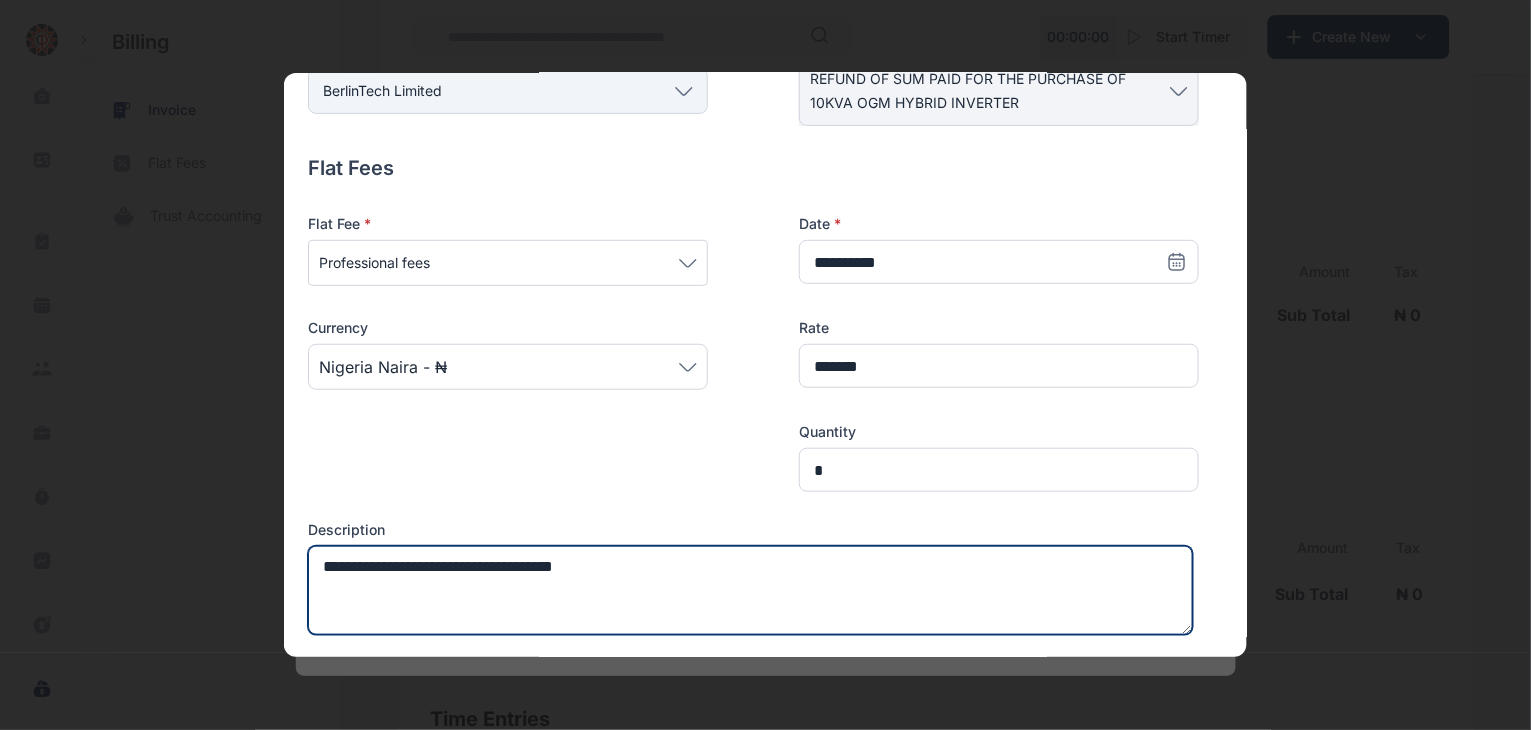 type on "**********" 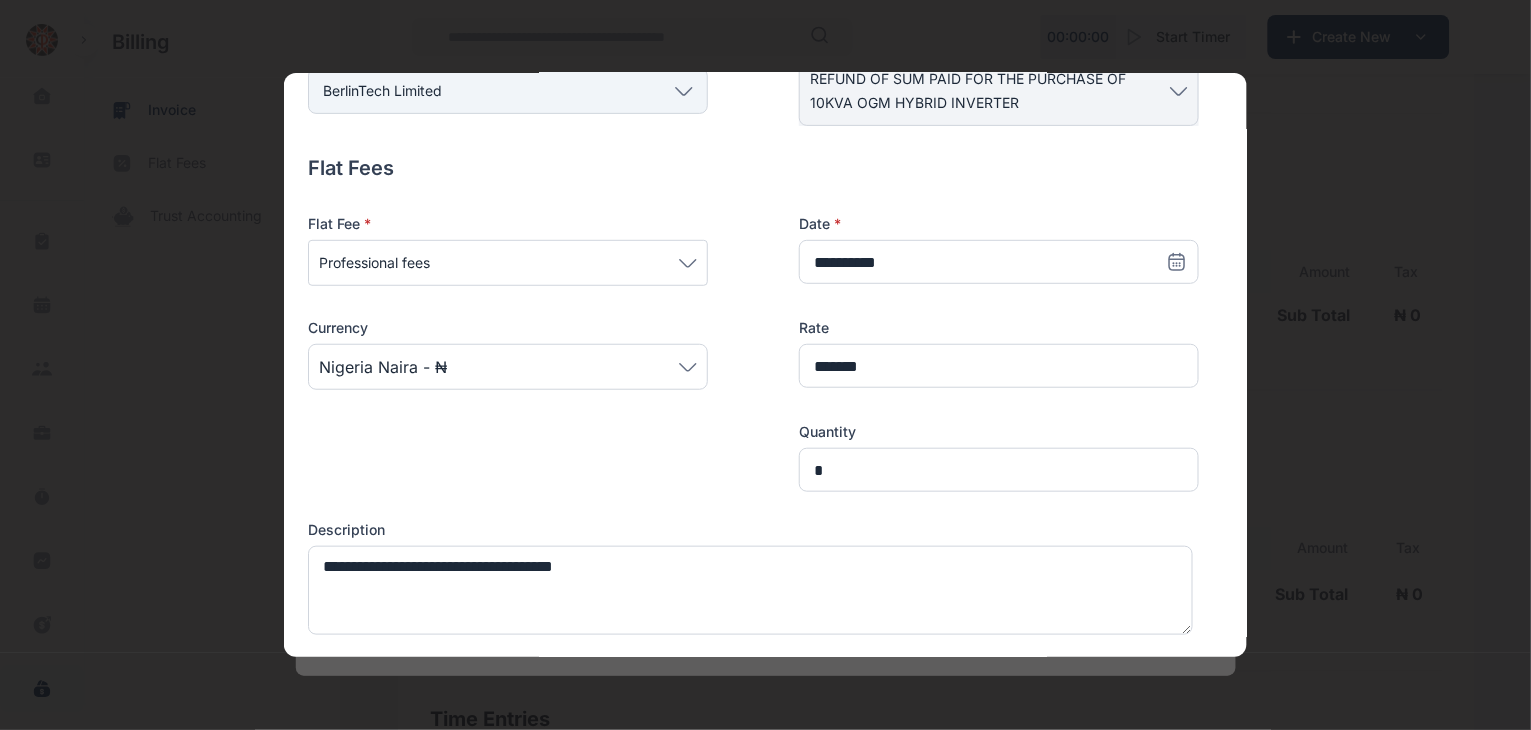 click on "**********" at bounding box center [753, 397] 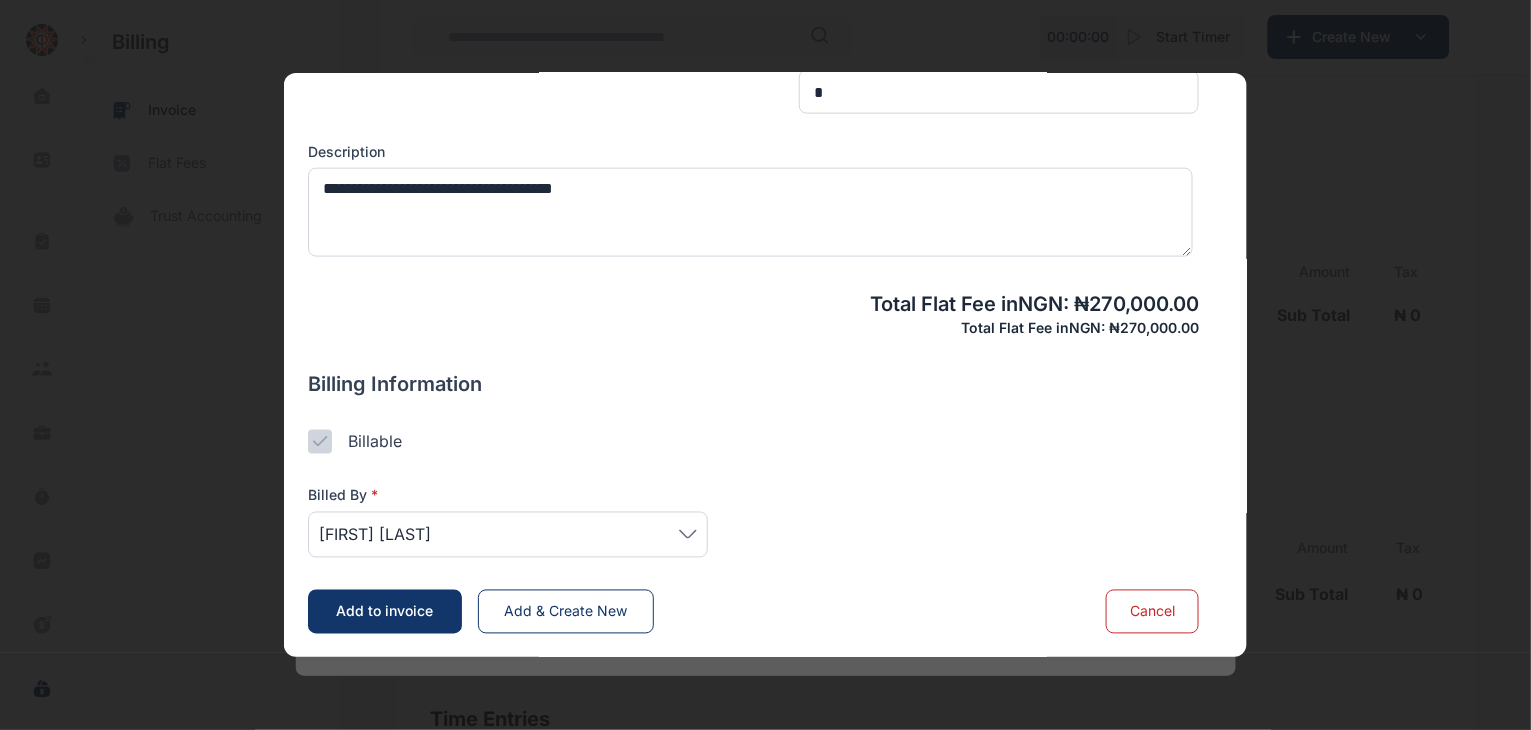 scroll, scrollTop: 578, scrollLeft: 0, axis: vertical 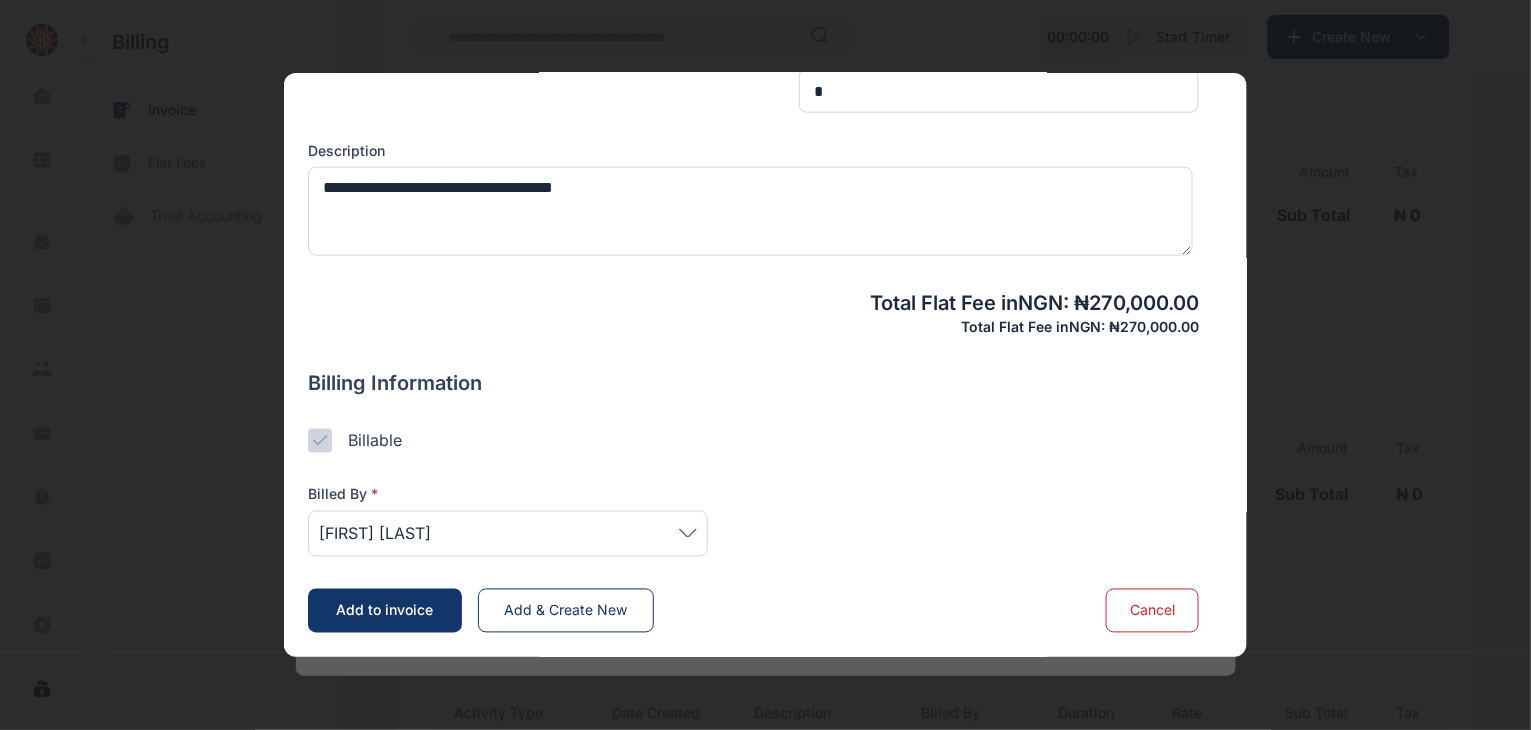 click on "[FIRST] [LAST]" at bounding box center (508, 534) 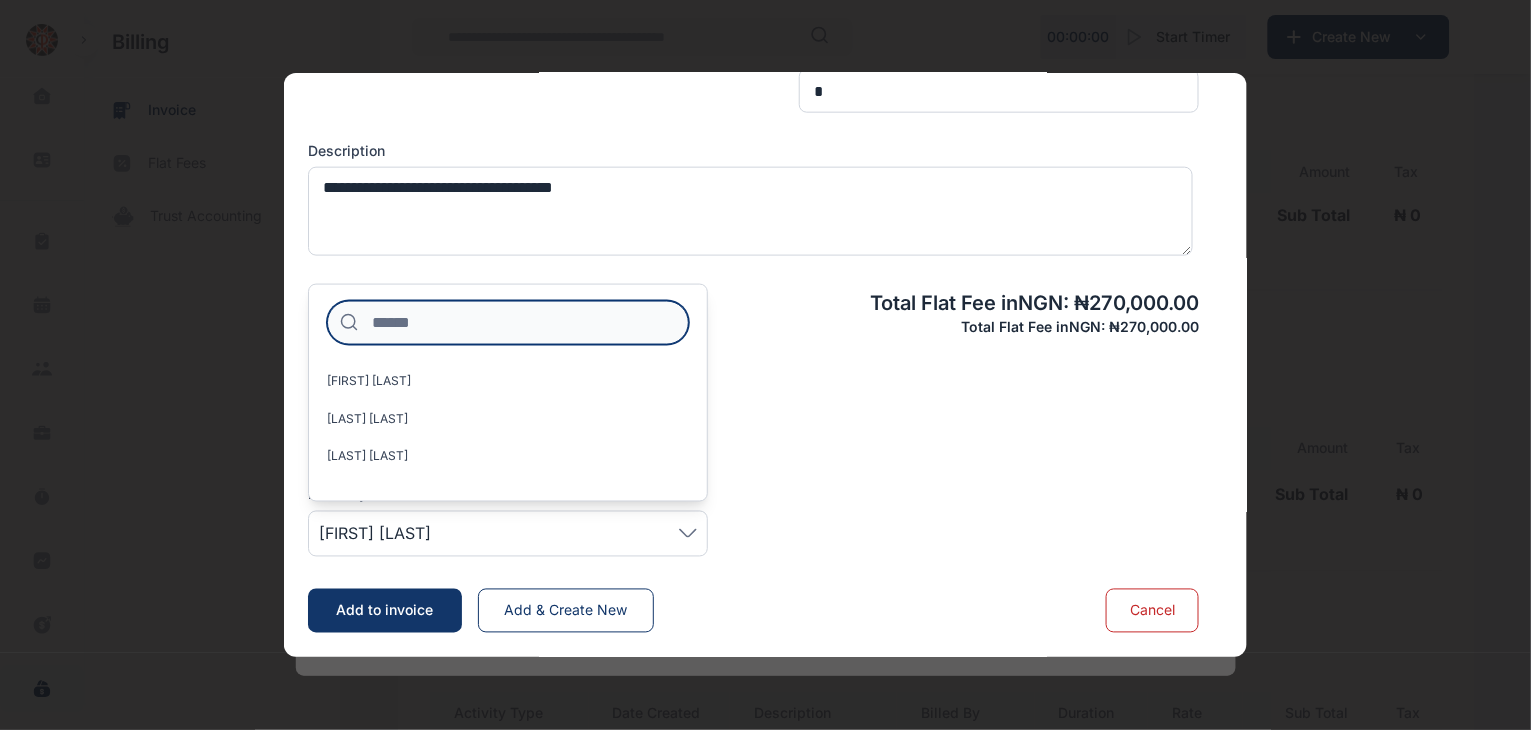 click at bounding box center [508, 323] 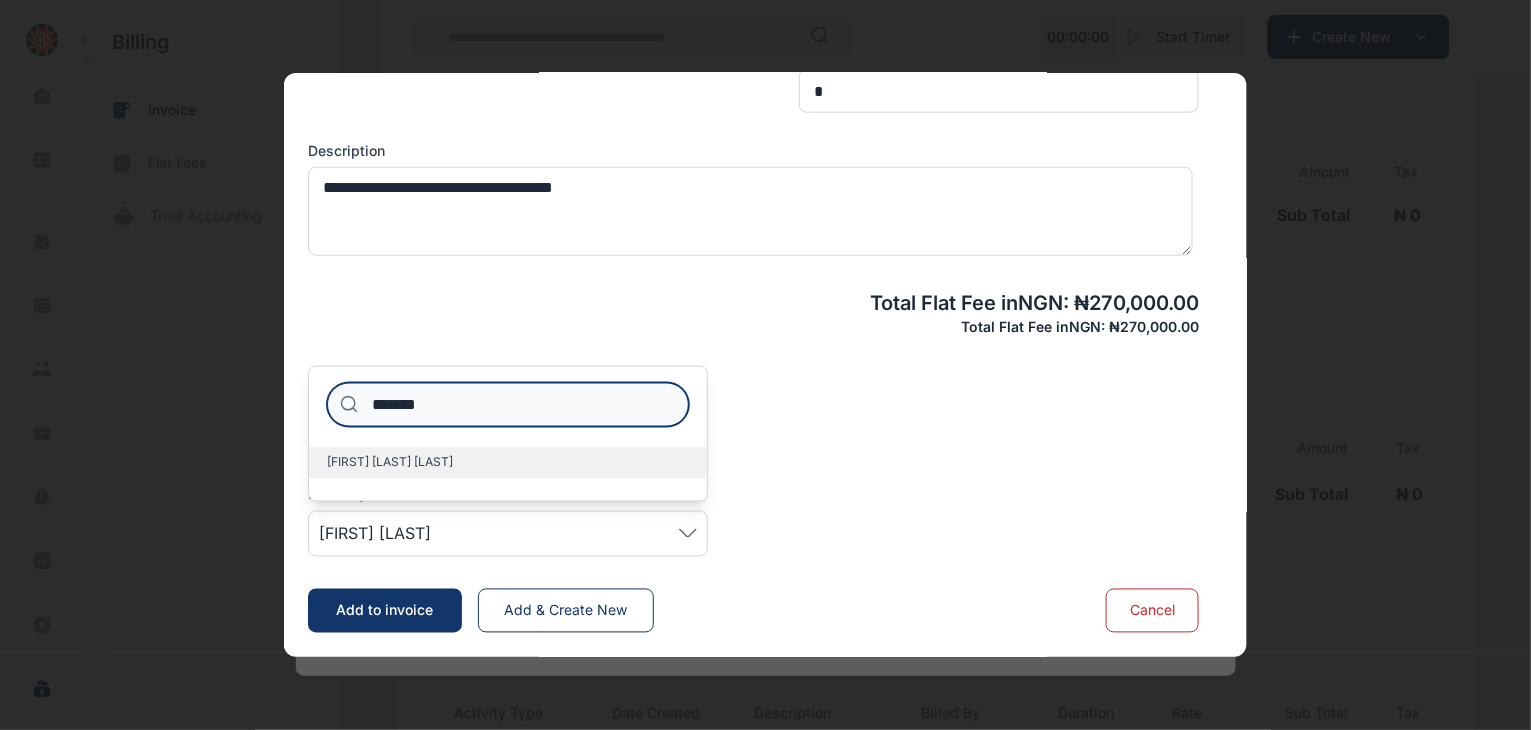 type on "*******" 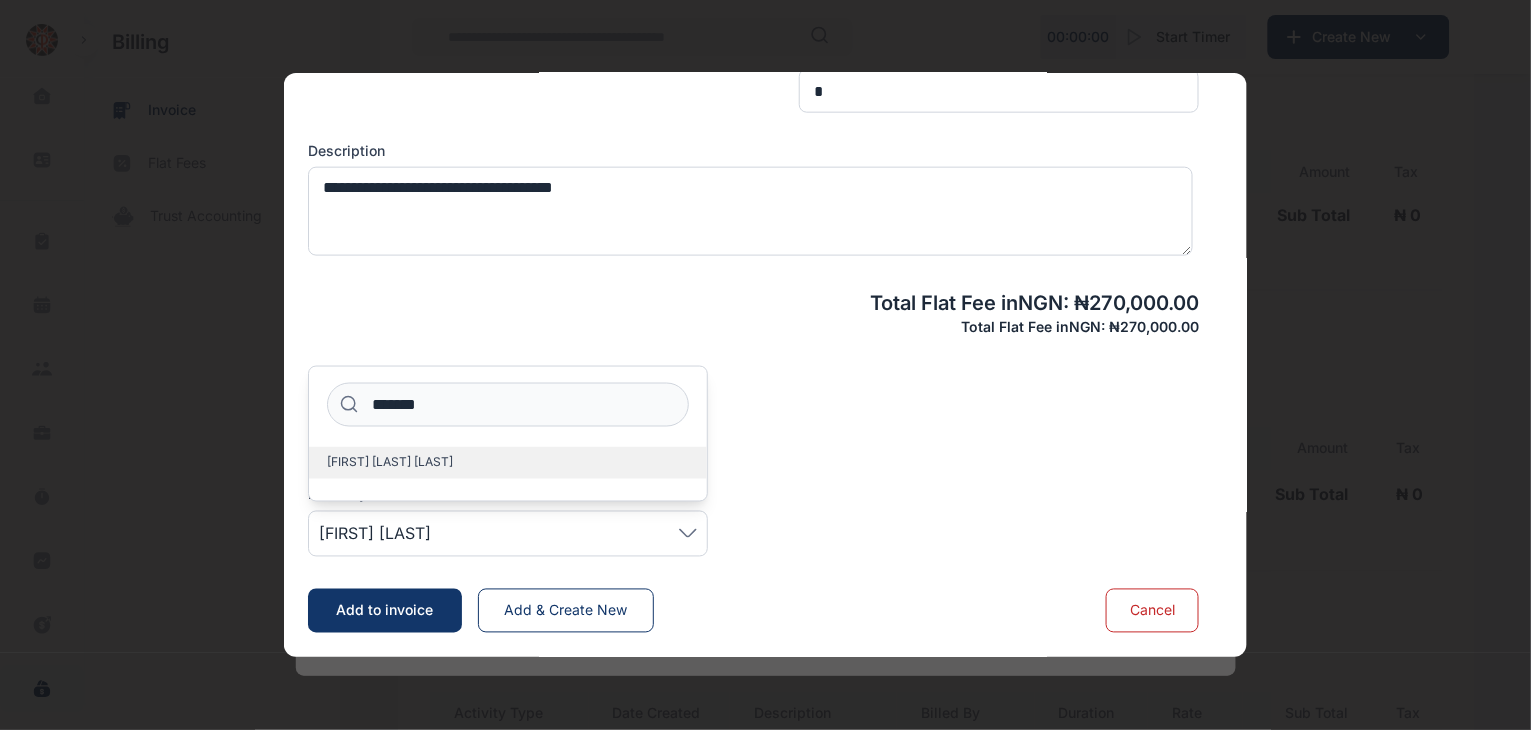 click on "[LAST] [LAST] [LAST]" at bounding box center [390, 463] 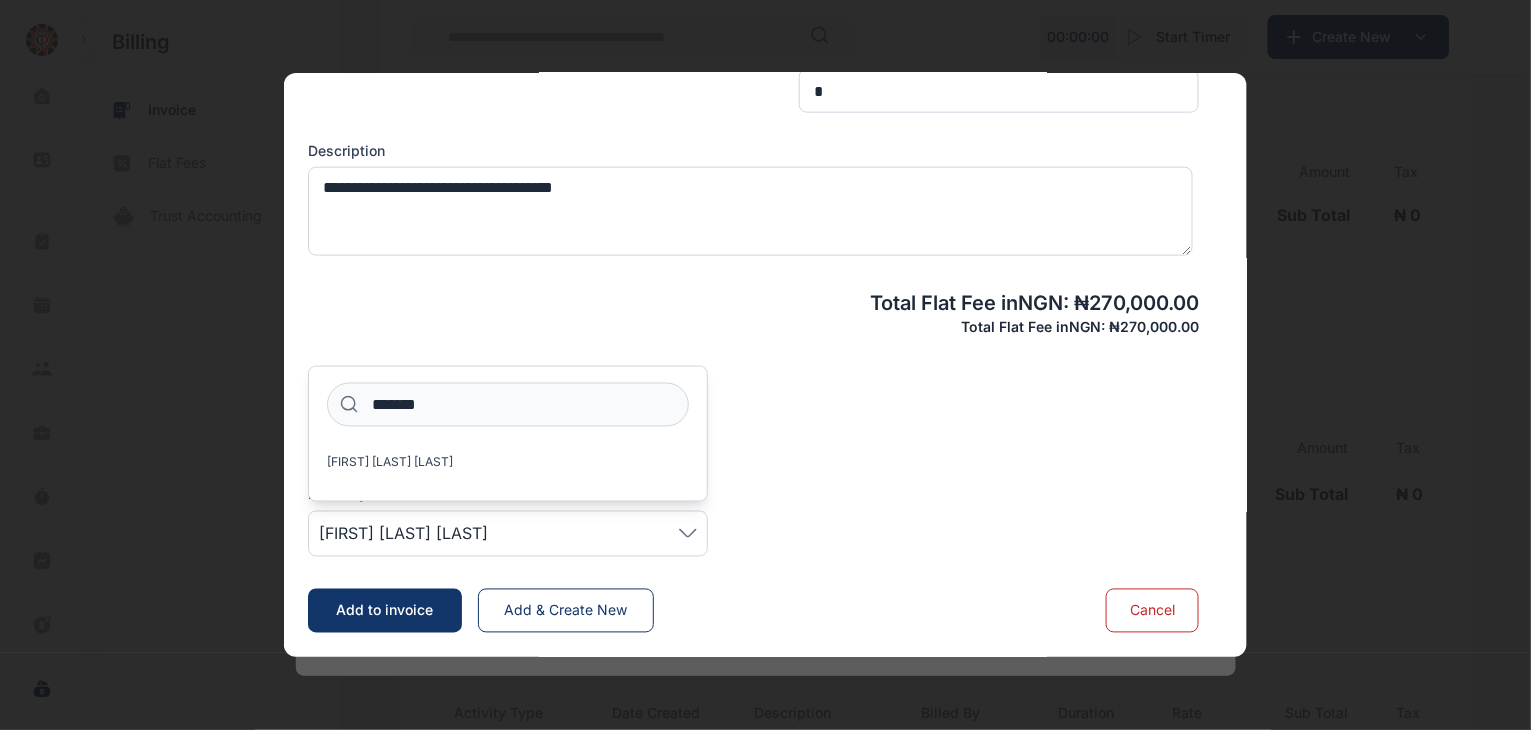 click on "Add to invoice" at bounding box center [385, 611] 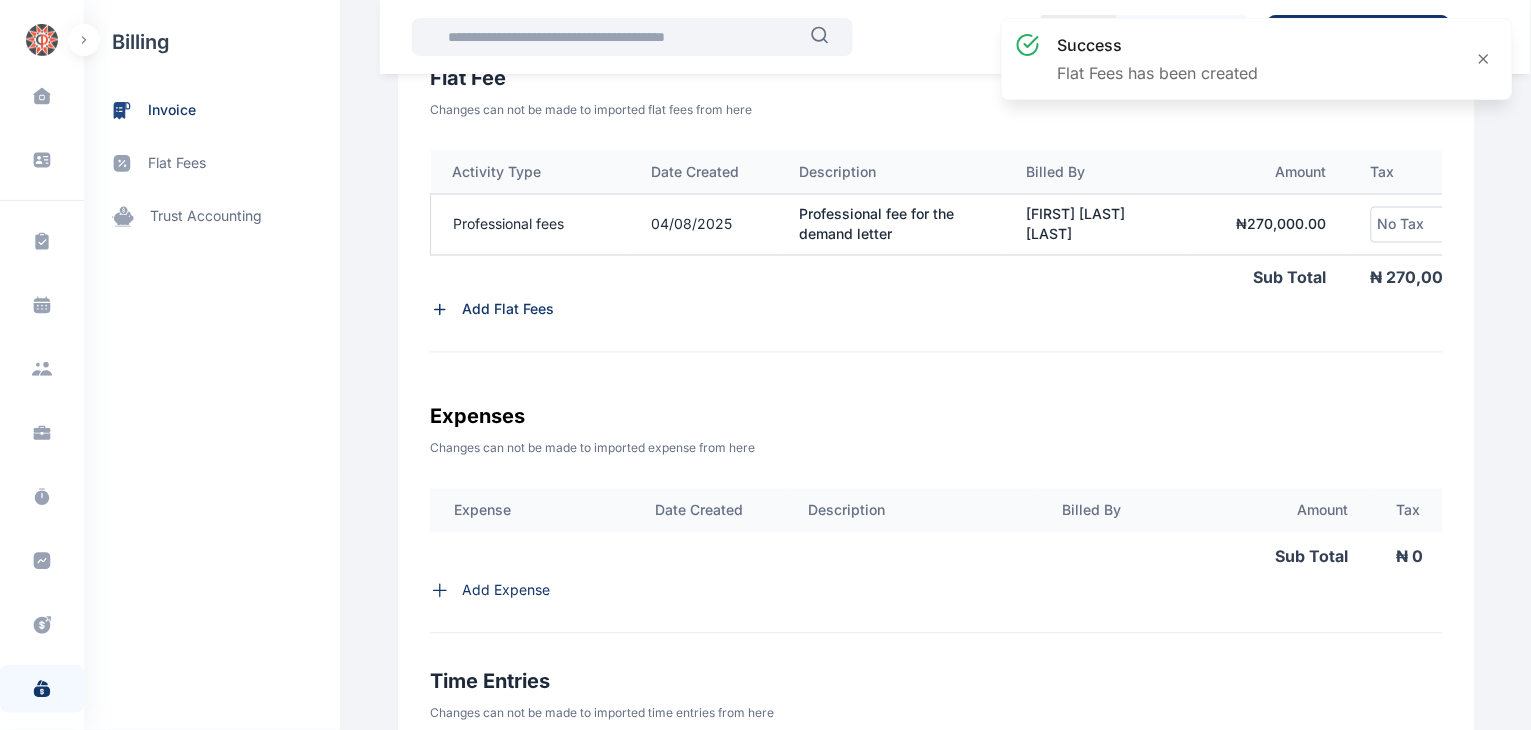 click on "No Tax" at bounding box center [1401, 225] 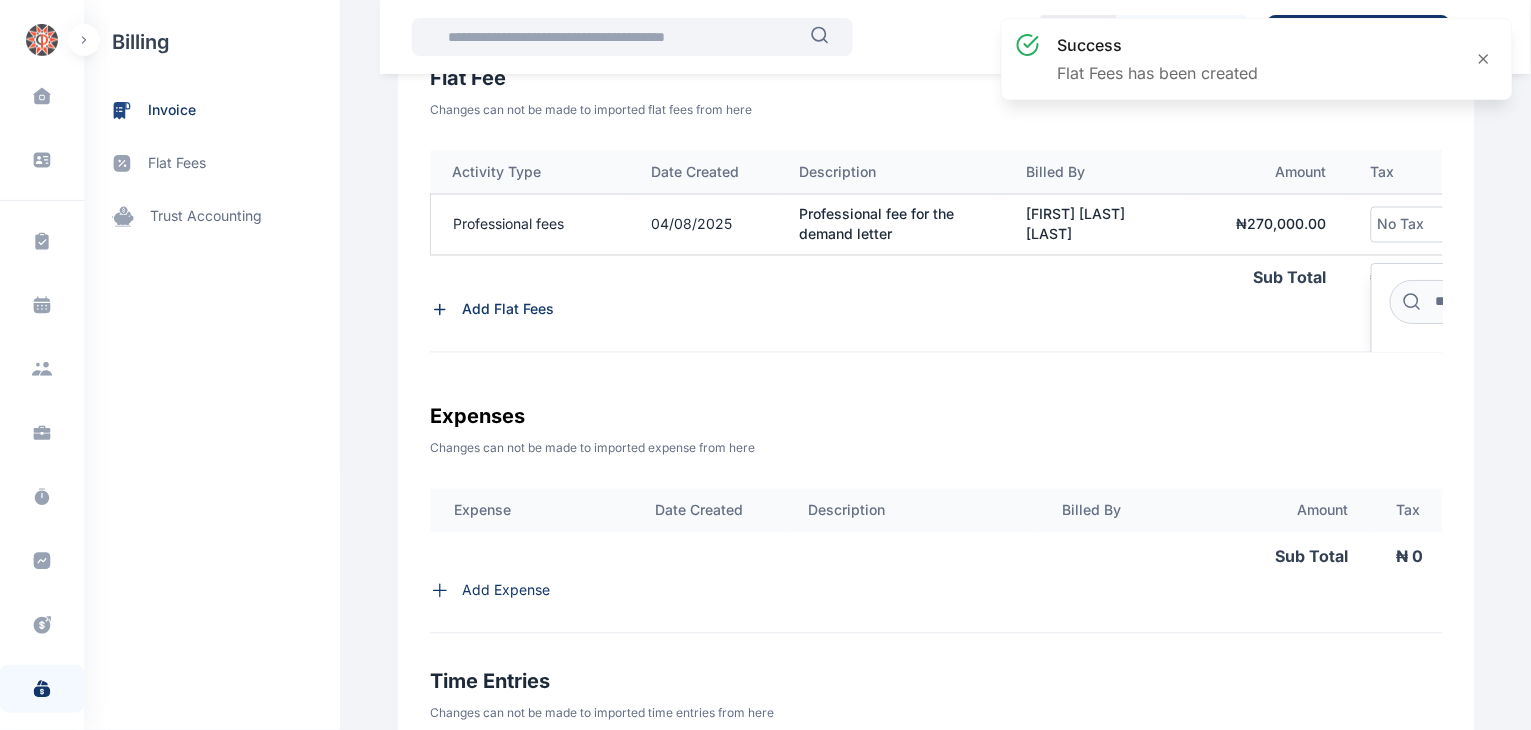 click at bounding box center (1449, 302) 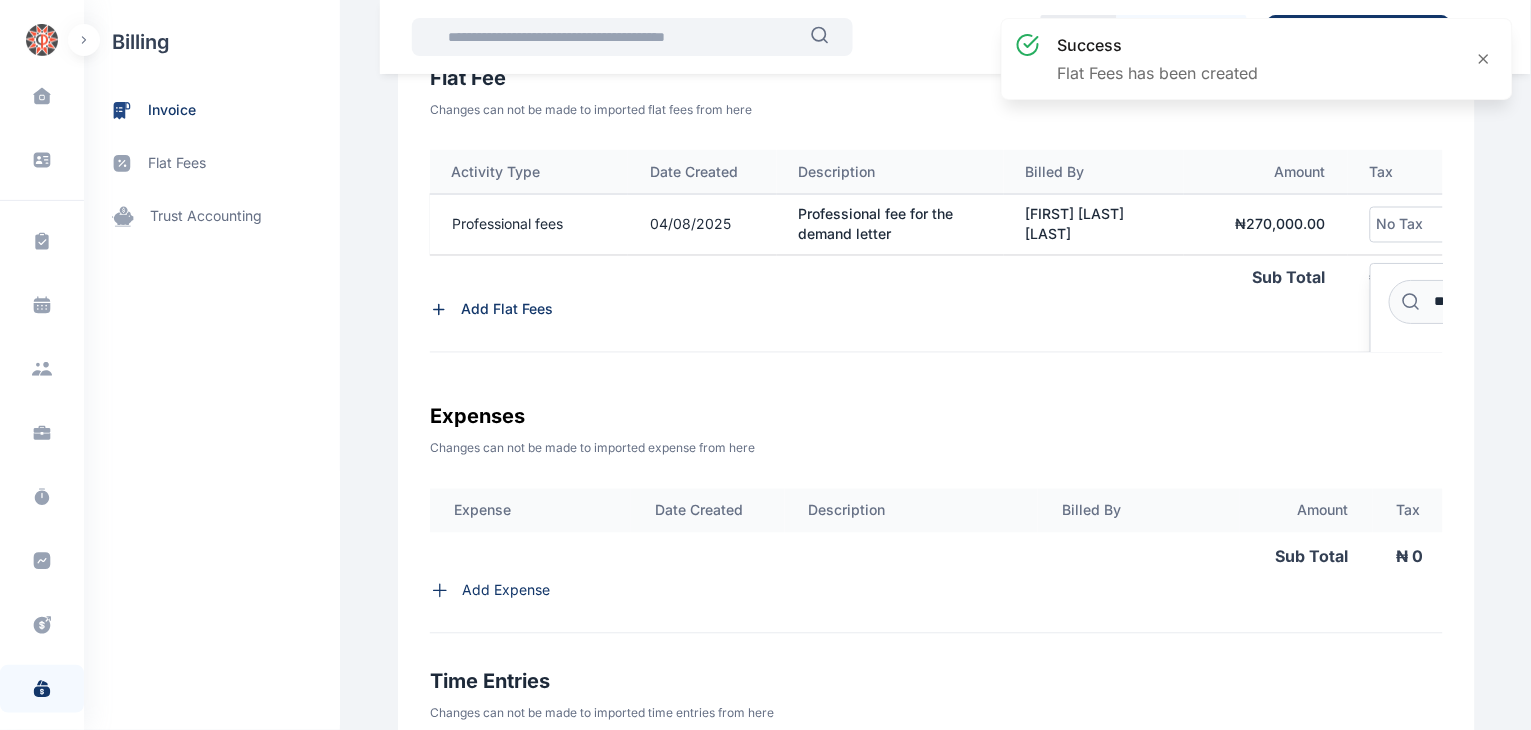 scroll, scrollTop: 0, scrollLeft: 13, axis: horizontal 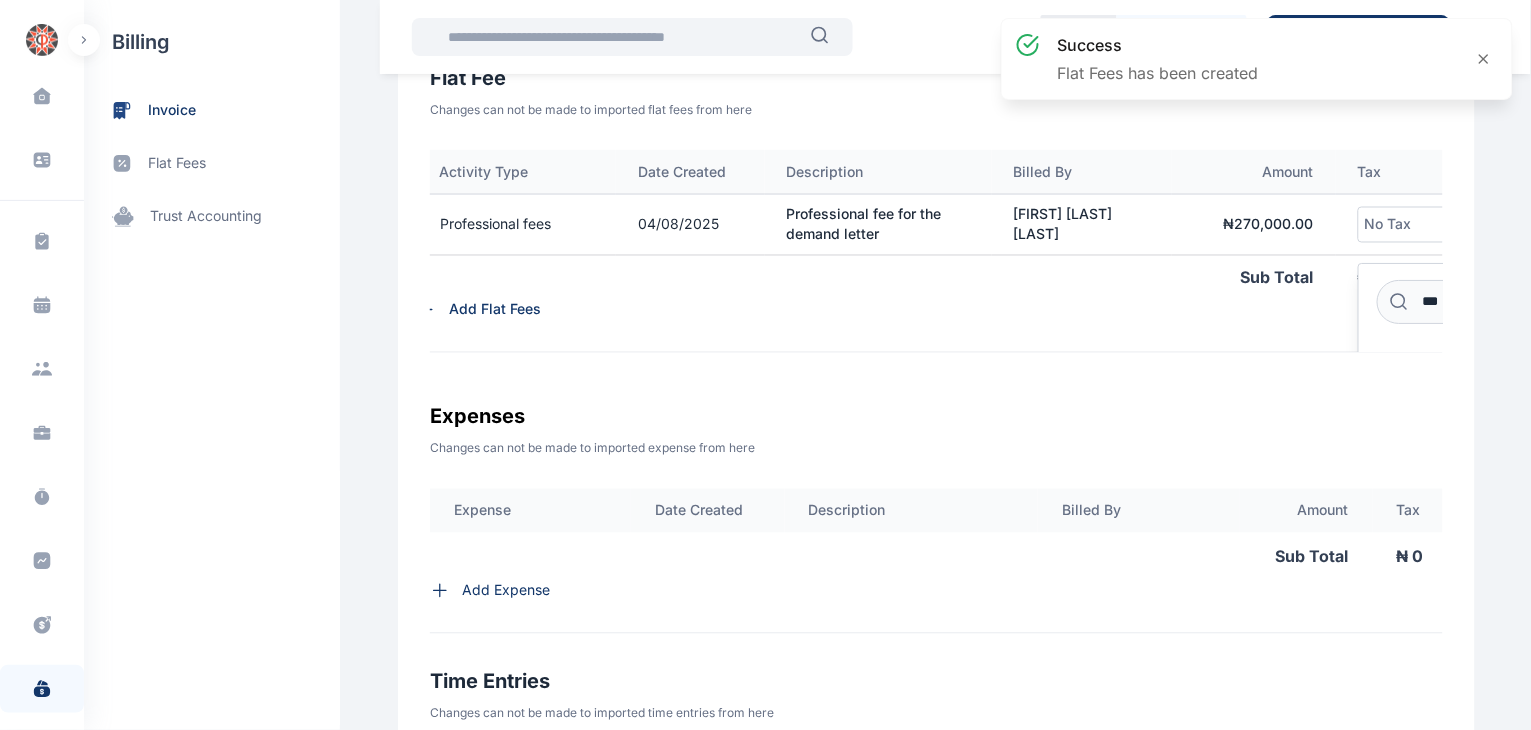 type on "***" 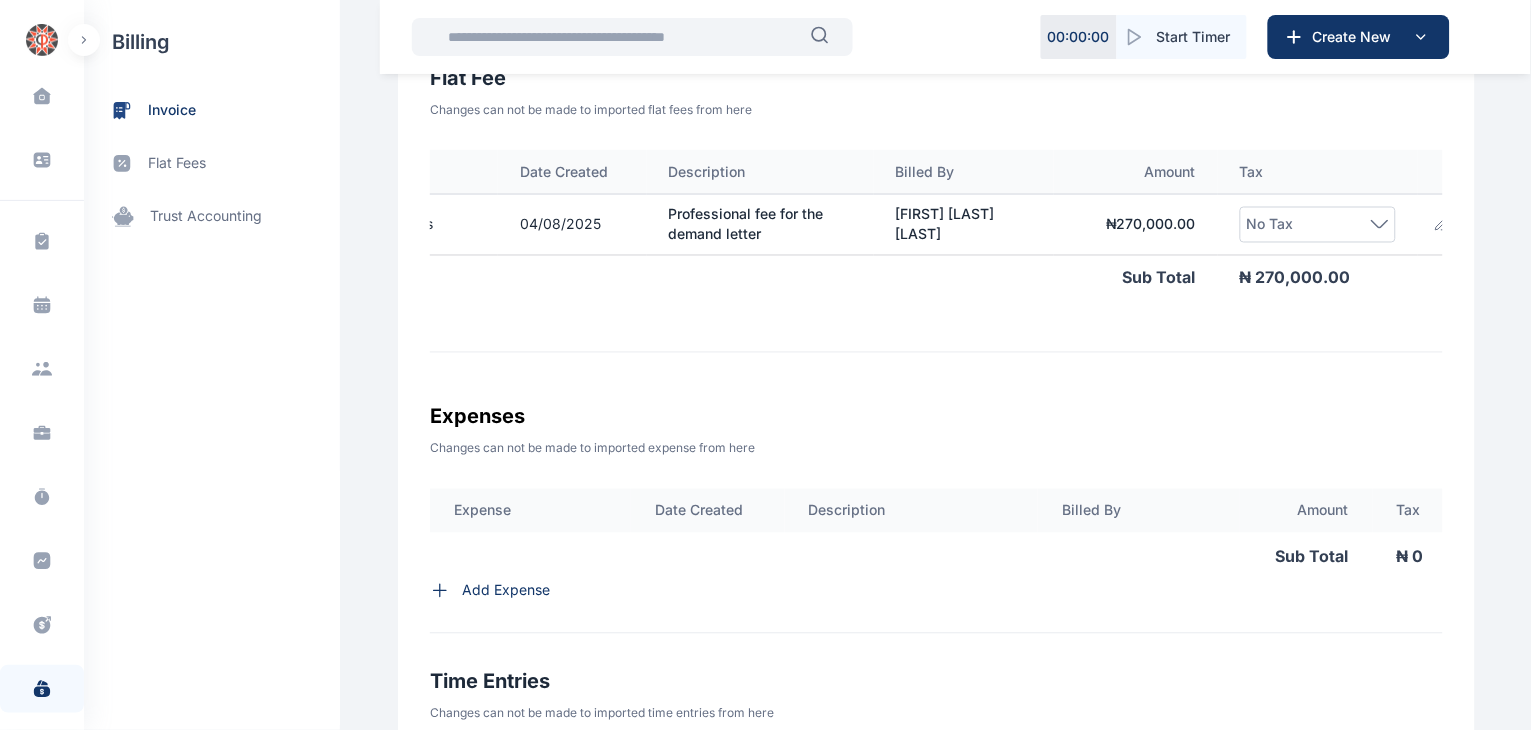 scroll, scrollTop: 0, scrollLeft: 171, axis: horizontal 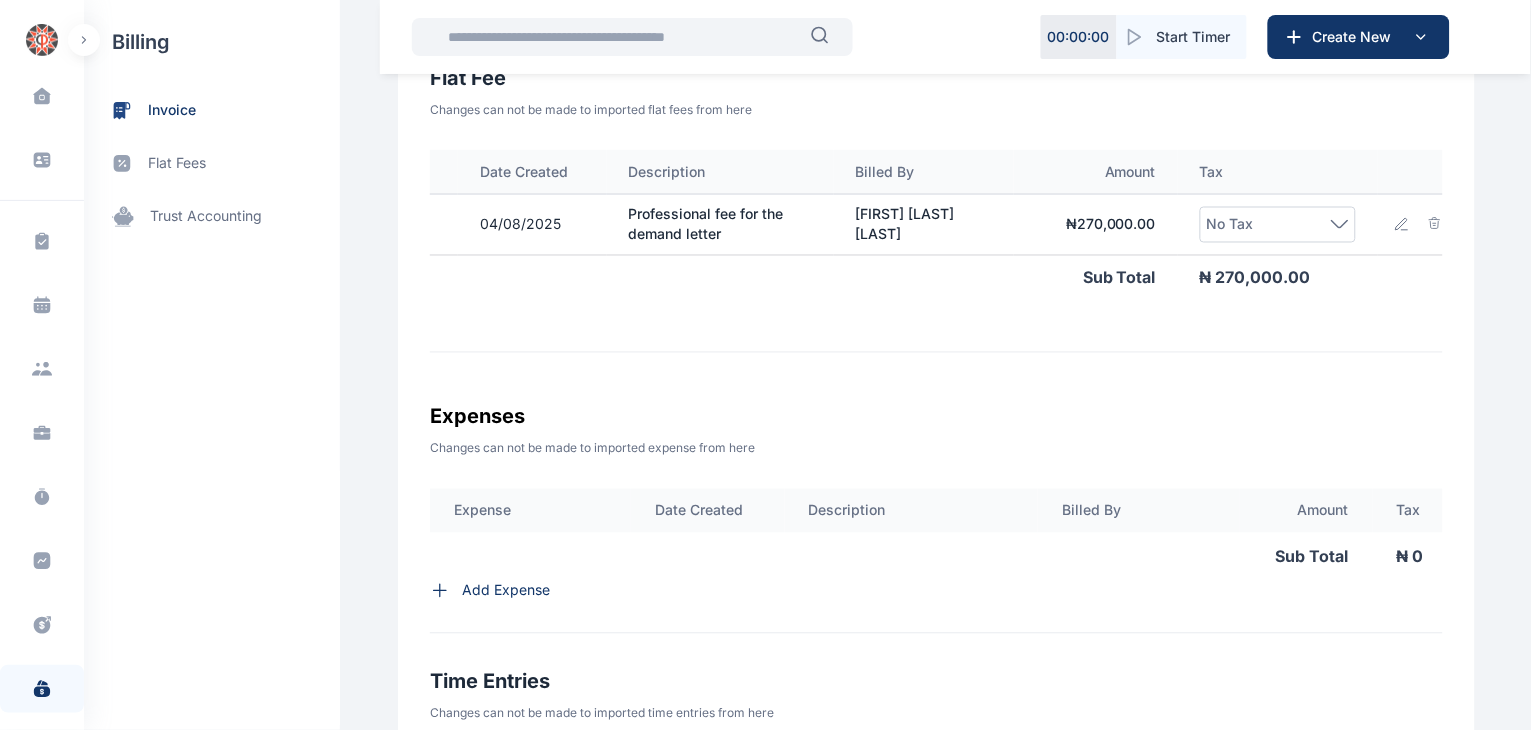 click on "No Tax" at bounding box center [1278, 225] 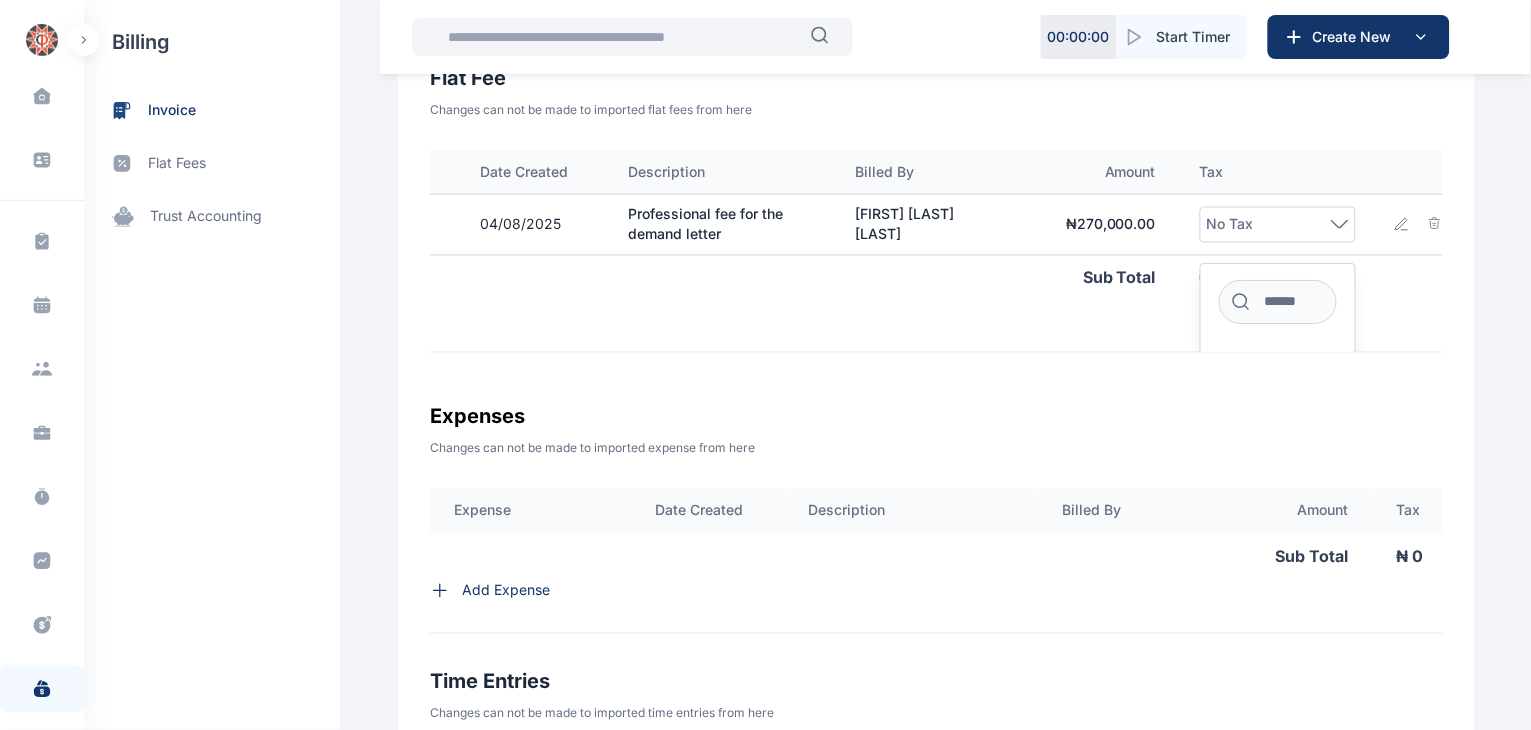 click at bounding box center (1278, 302) 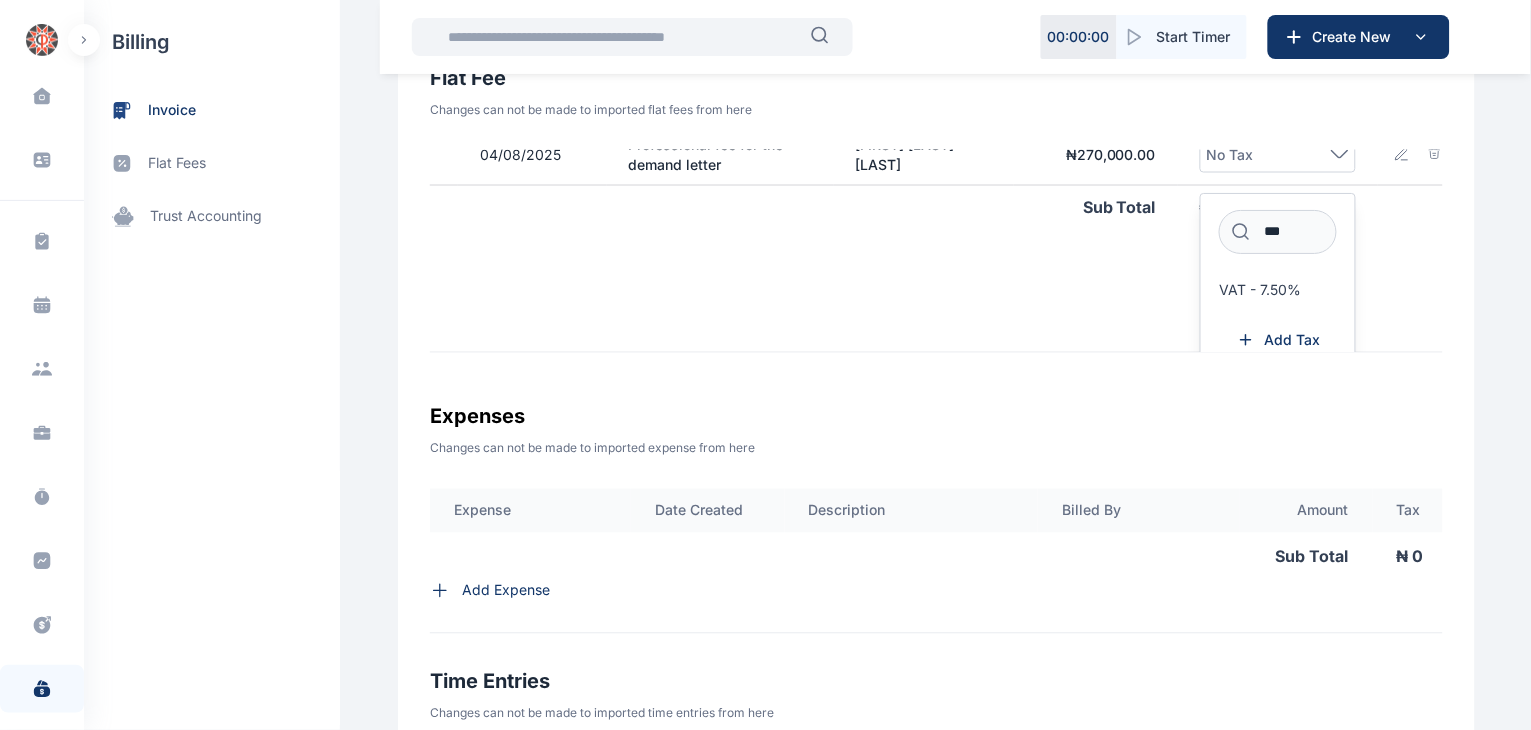scroll, scrollTop: 84, scrollLeft: 171, axis: both 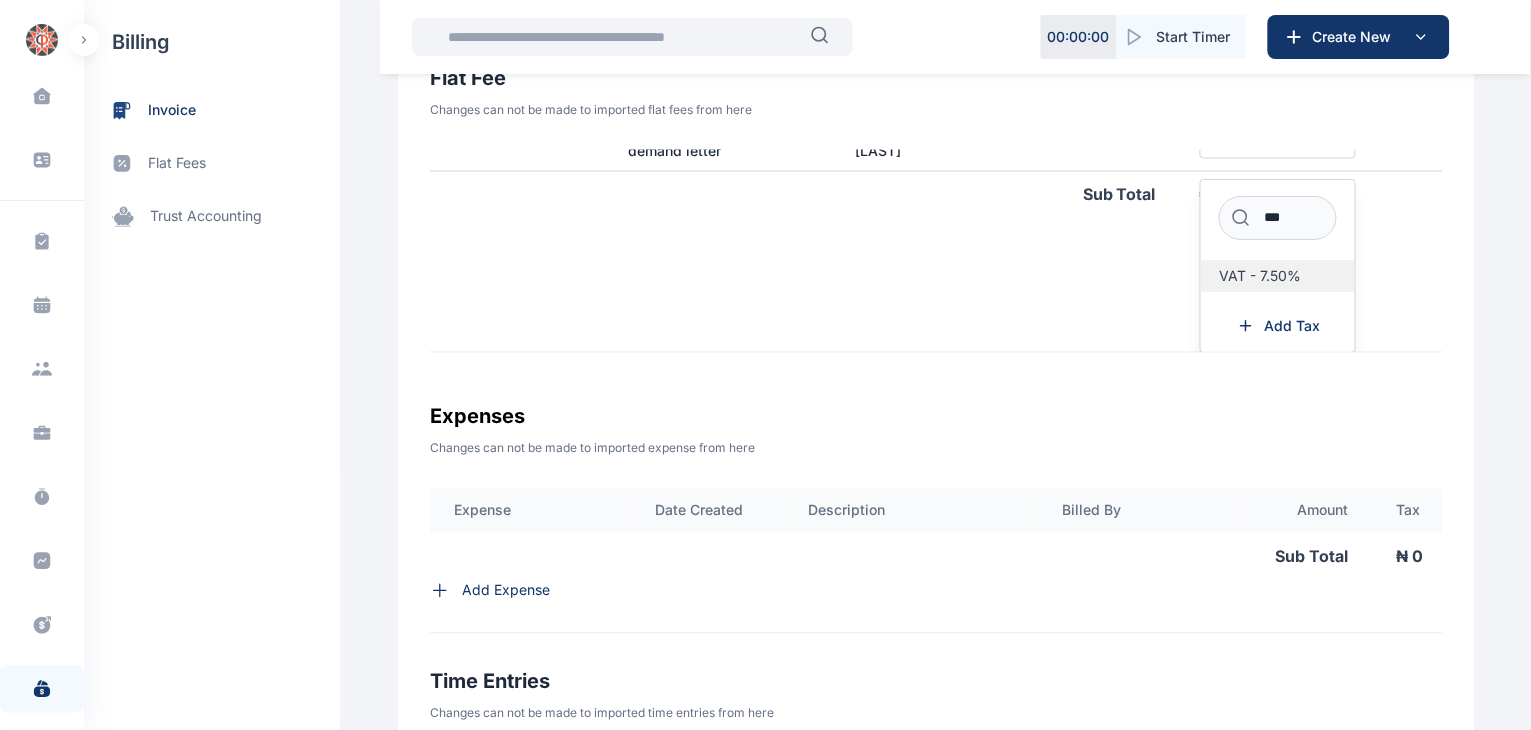 type on "***" 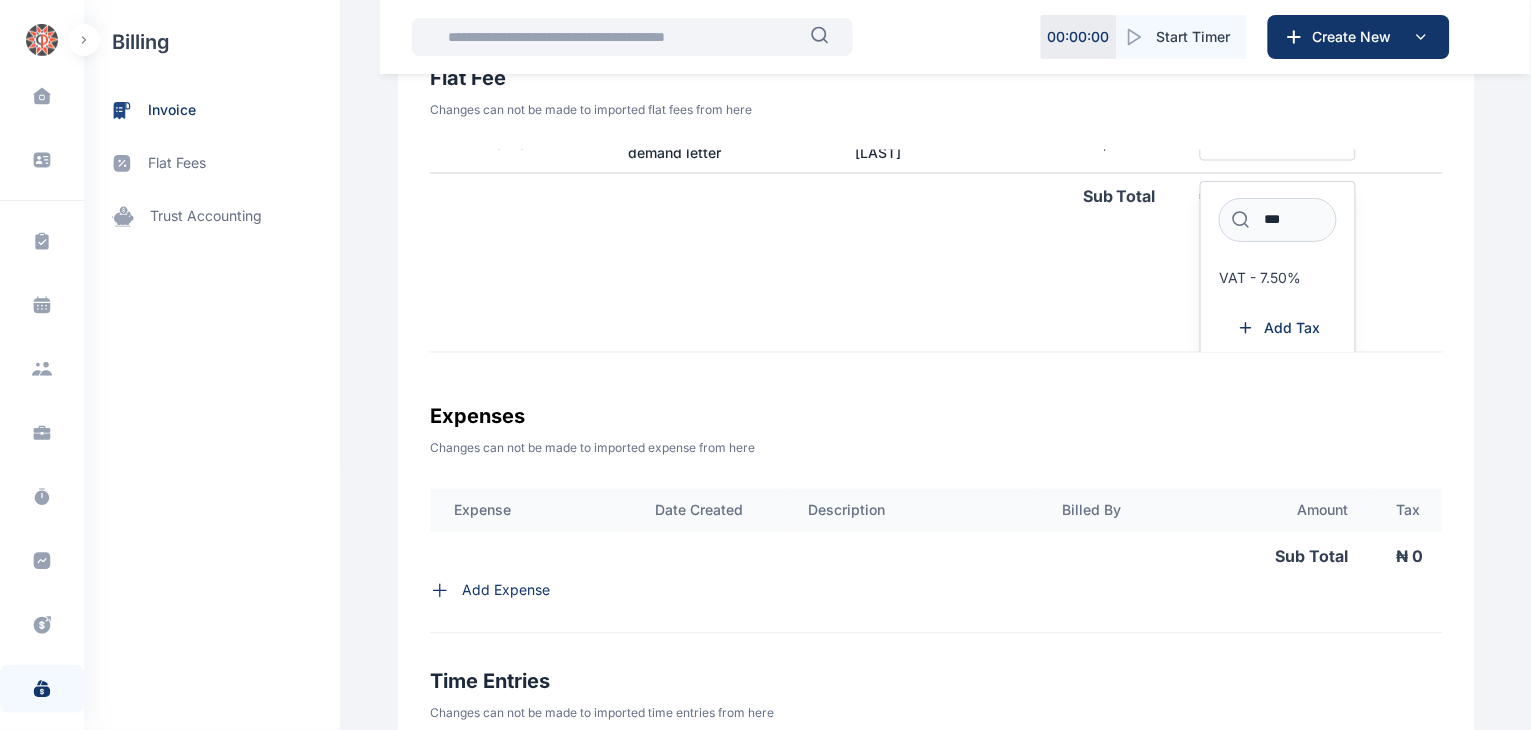 scroll, scrollTop: 84, scrollLeft: 171, axis: both 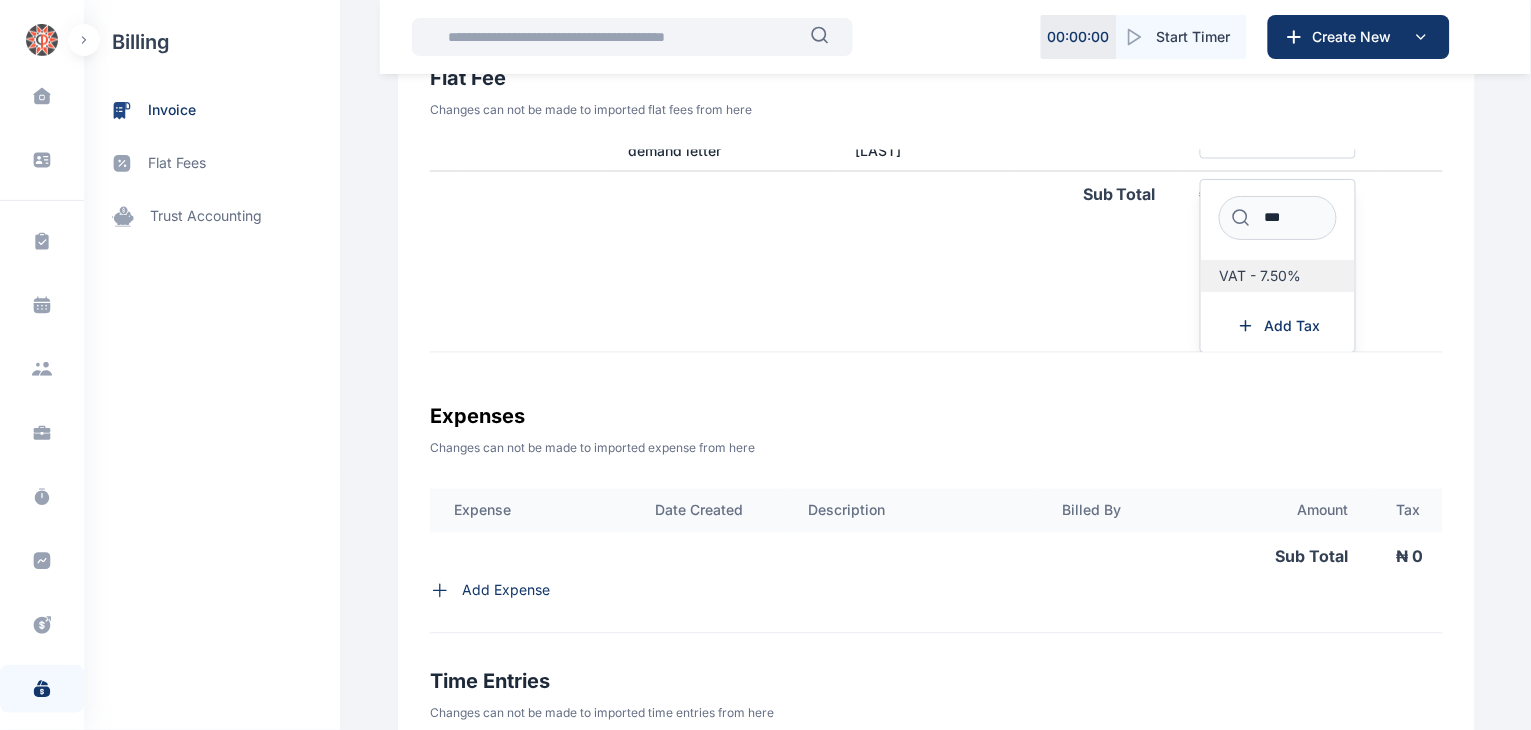 click on "VAT - 7.50%" at bounding box center [1260, 276] 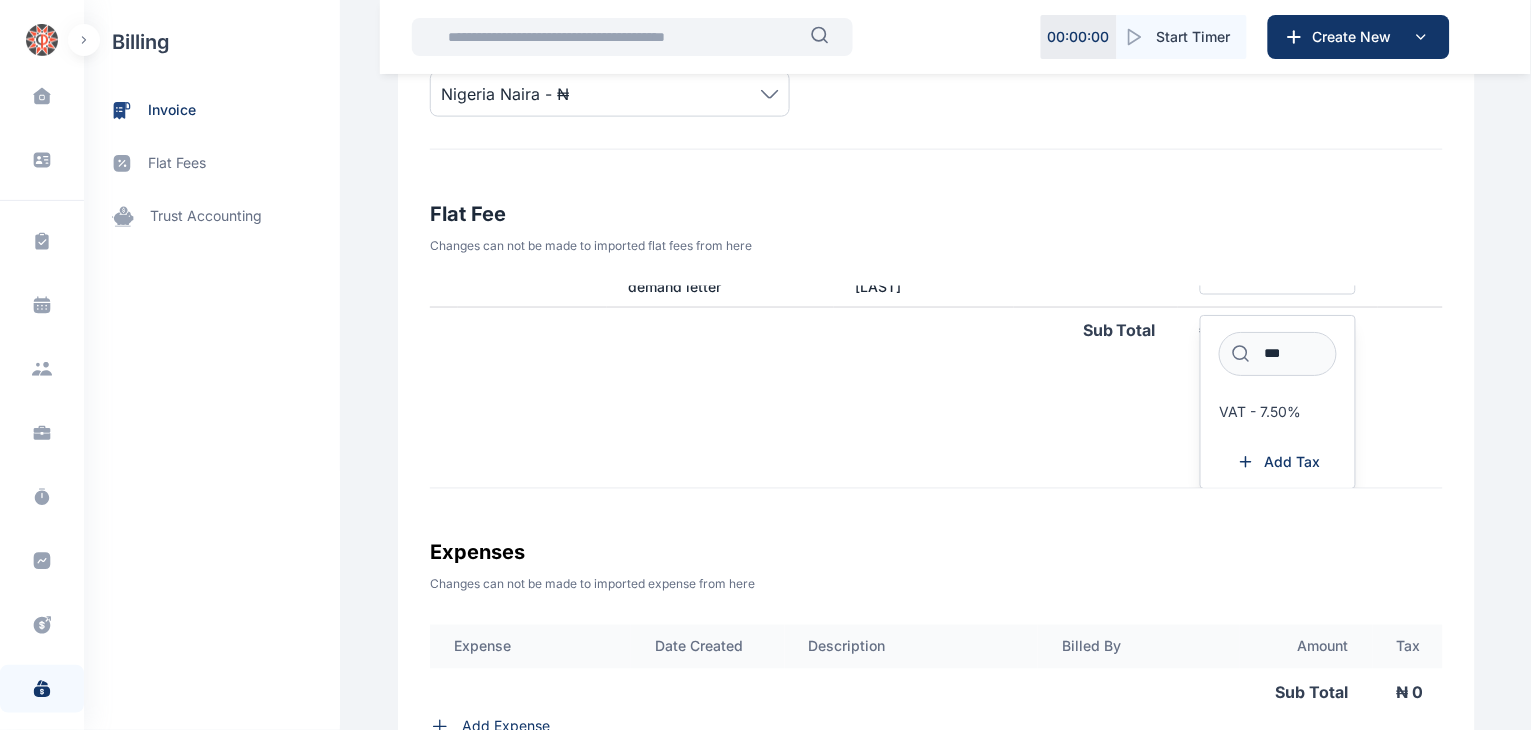 scroll, scrollTop: 594, scrollLeft: 0, axis: vertical 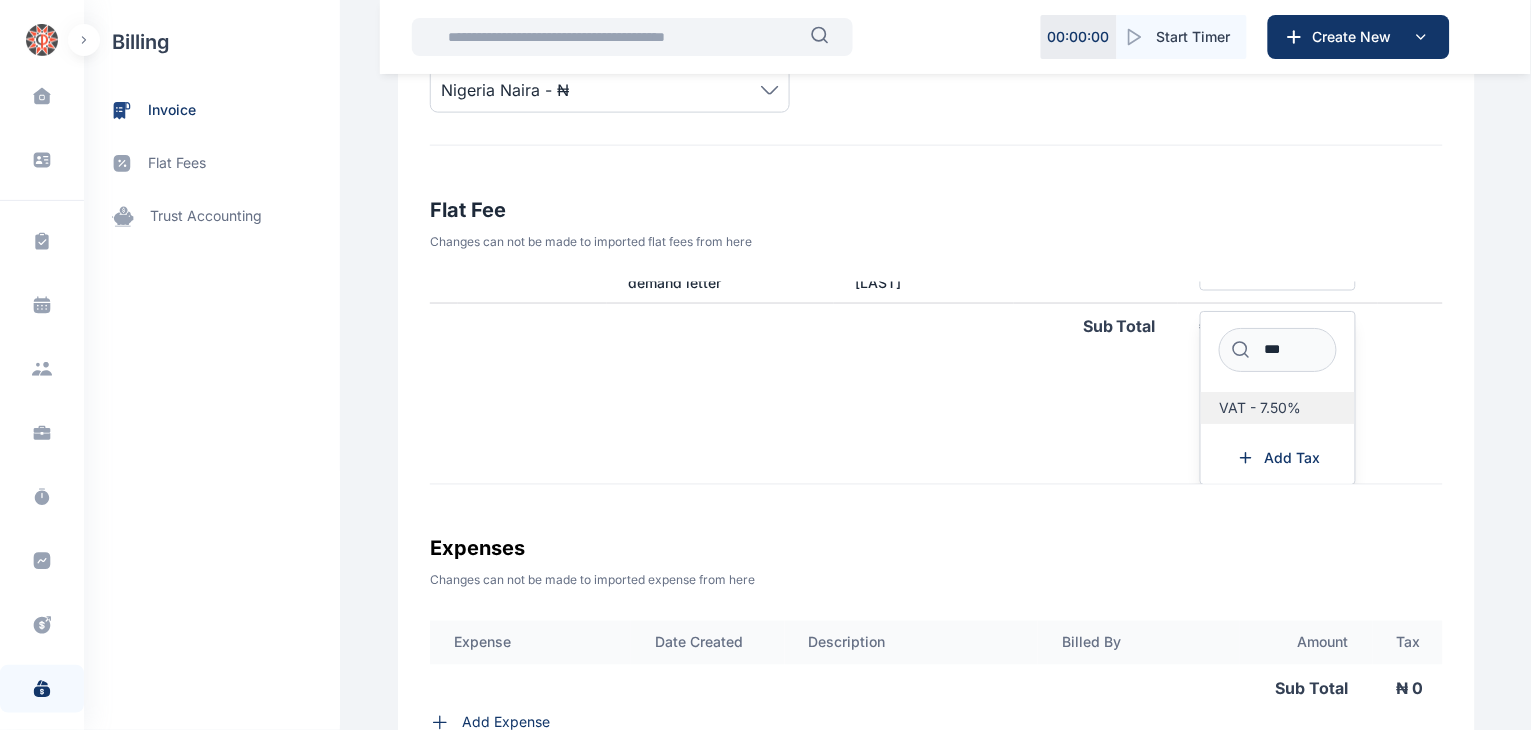 click on "VAT - 7.50%" at bounding box center [1260, 408] 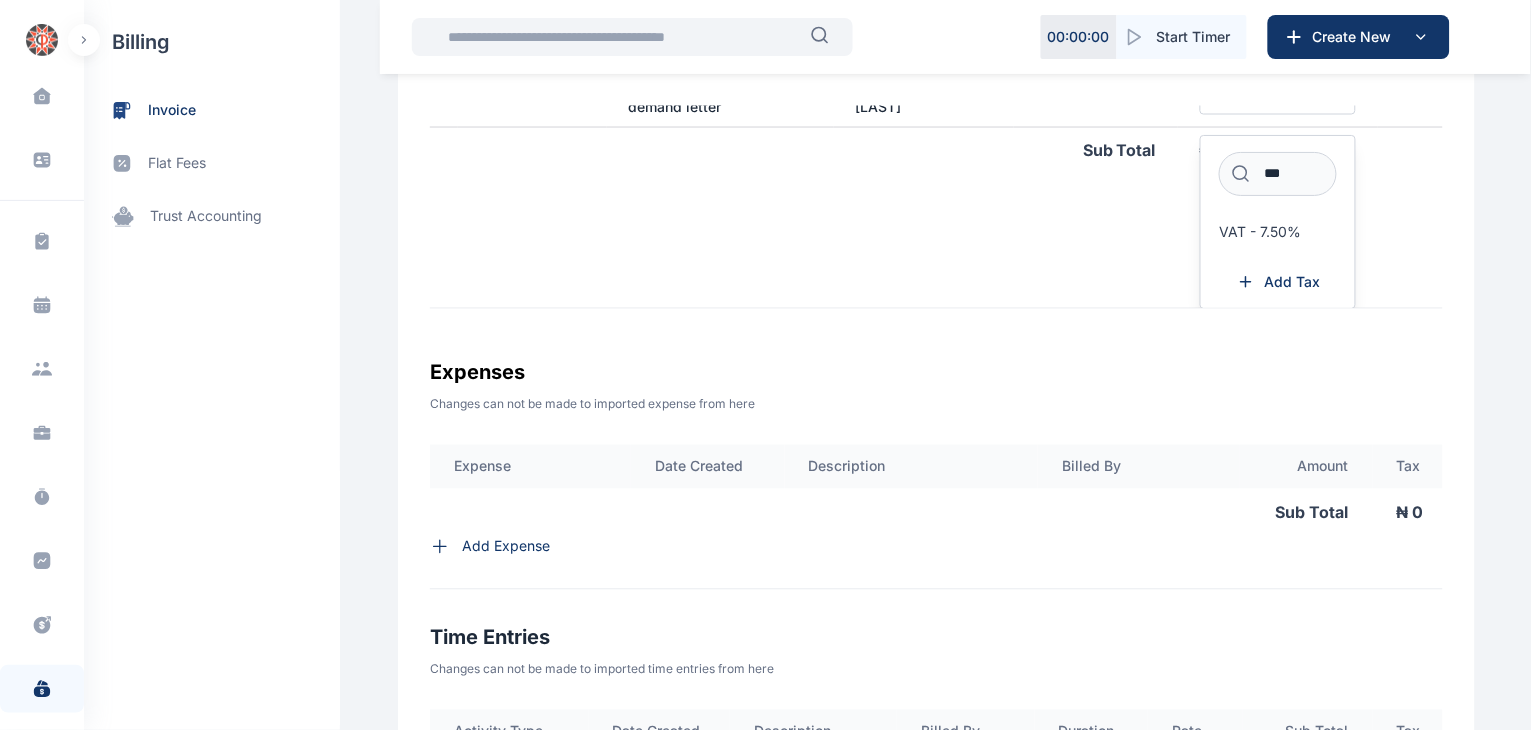 scroll, scrollTop: 814, scrollLeft: 0, axis: vertical 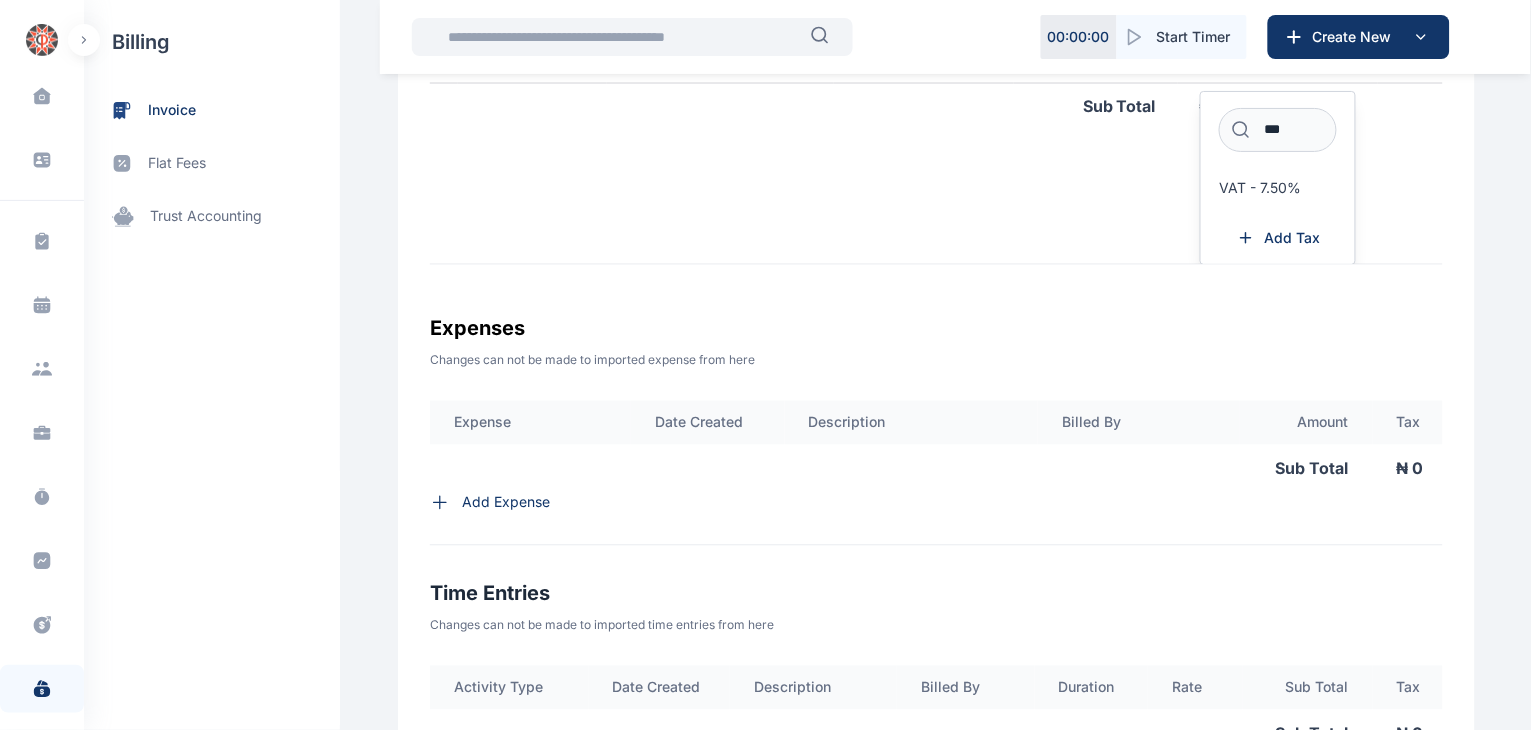 click on "**********" at bounding box center [936, 228] 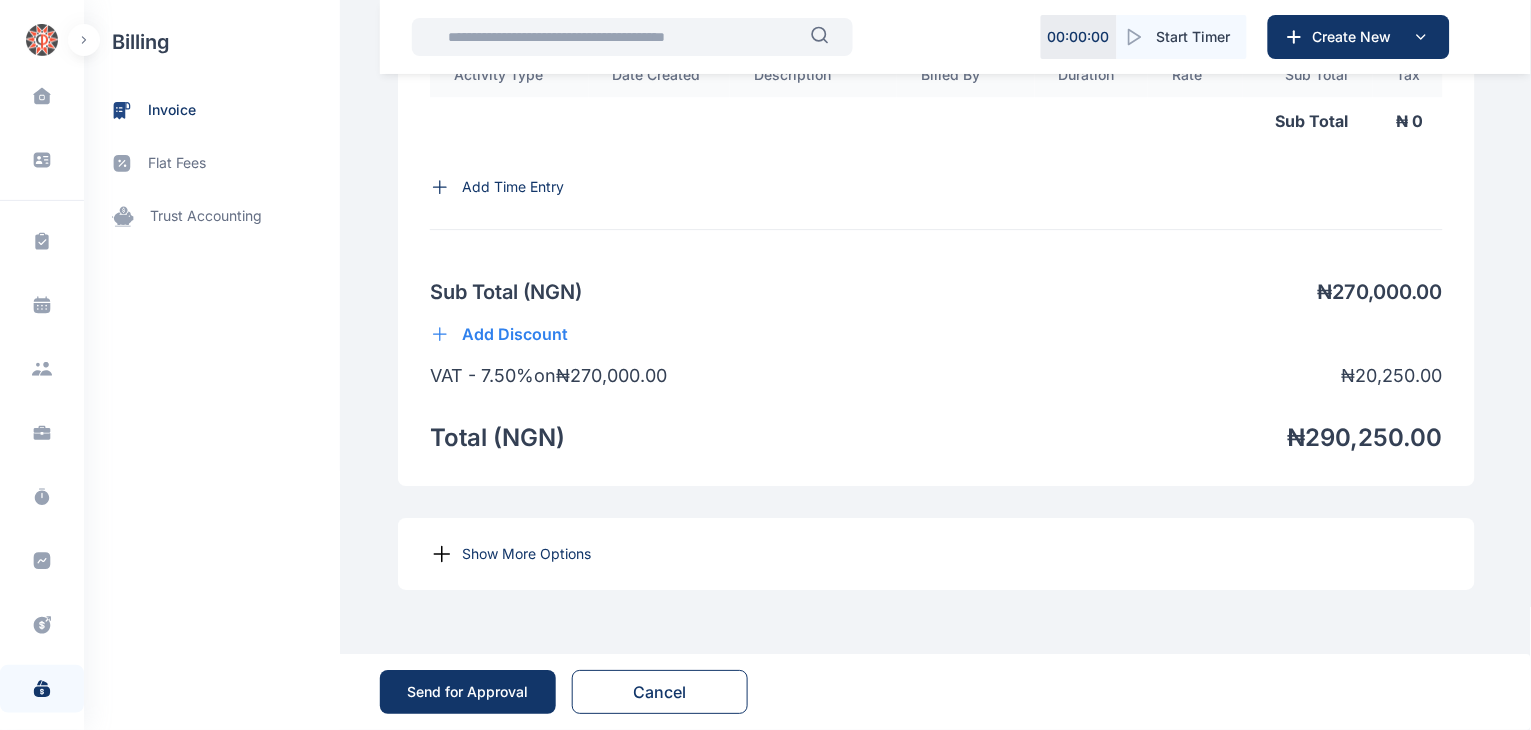 scroll, scrollTop: 1453, scrollLeft: 0, axis: vertical 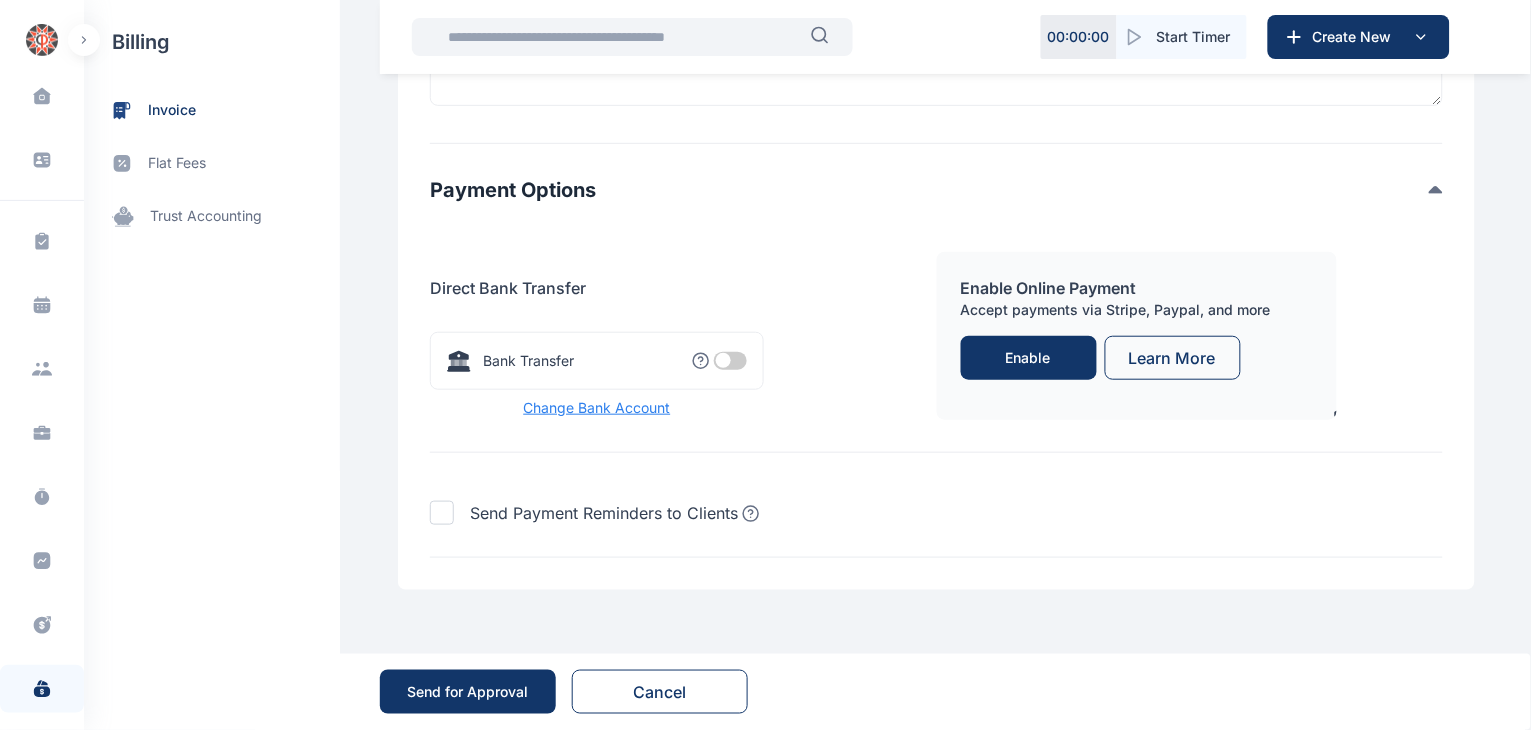 click at bounding box center [730, 361] 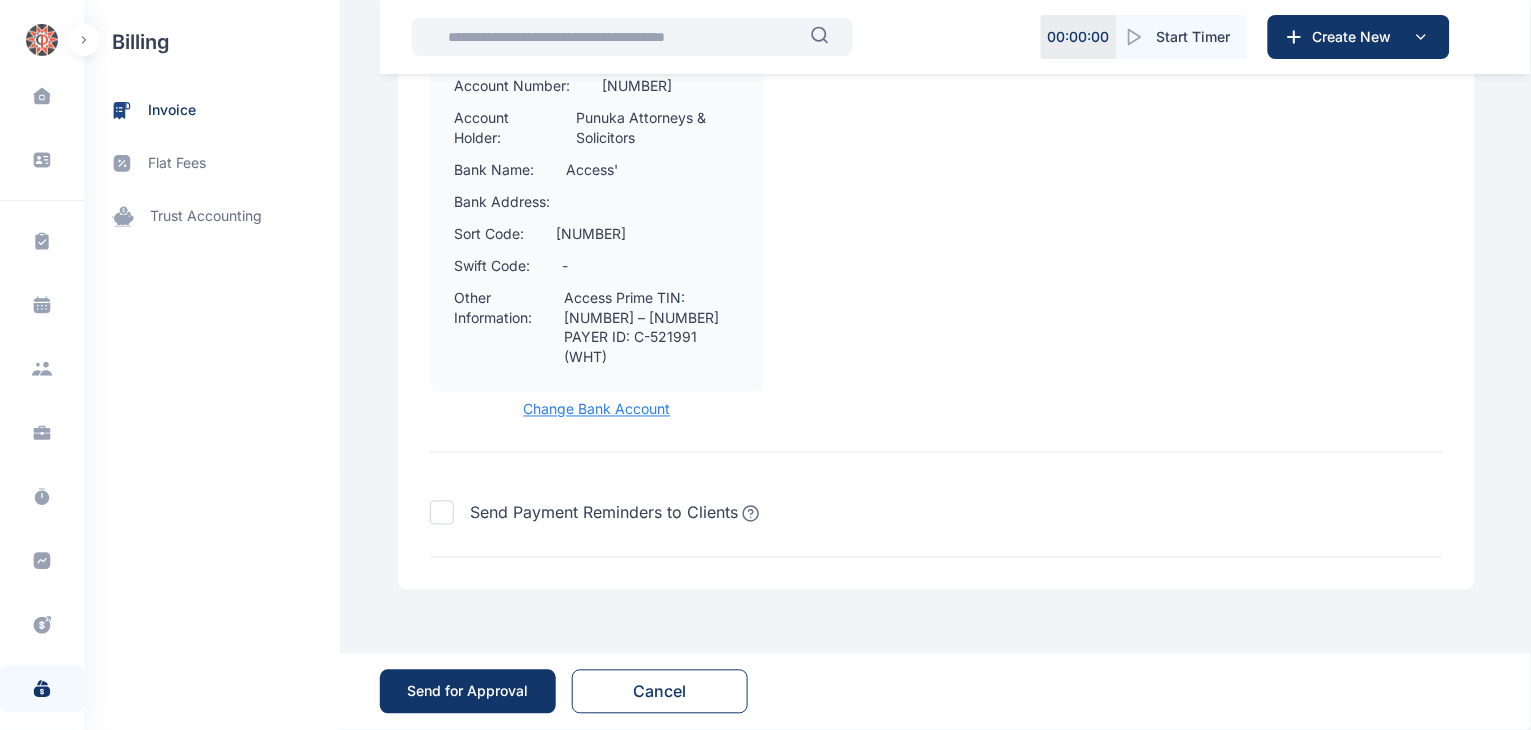 scroll, scrollTop: 2478, scrollLeft: 0, axis: vertical 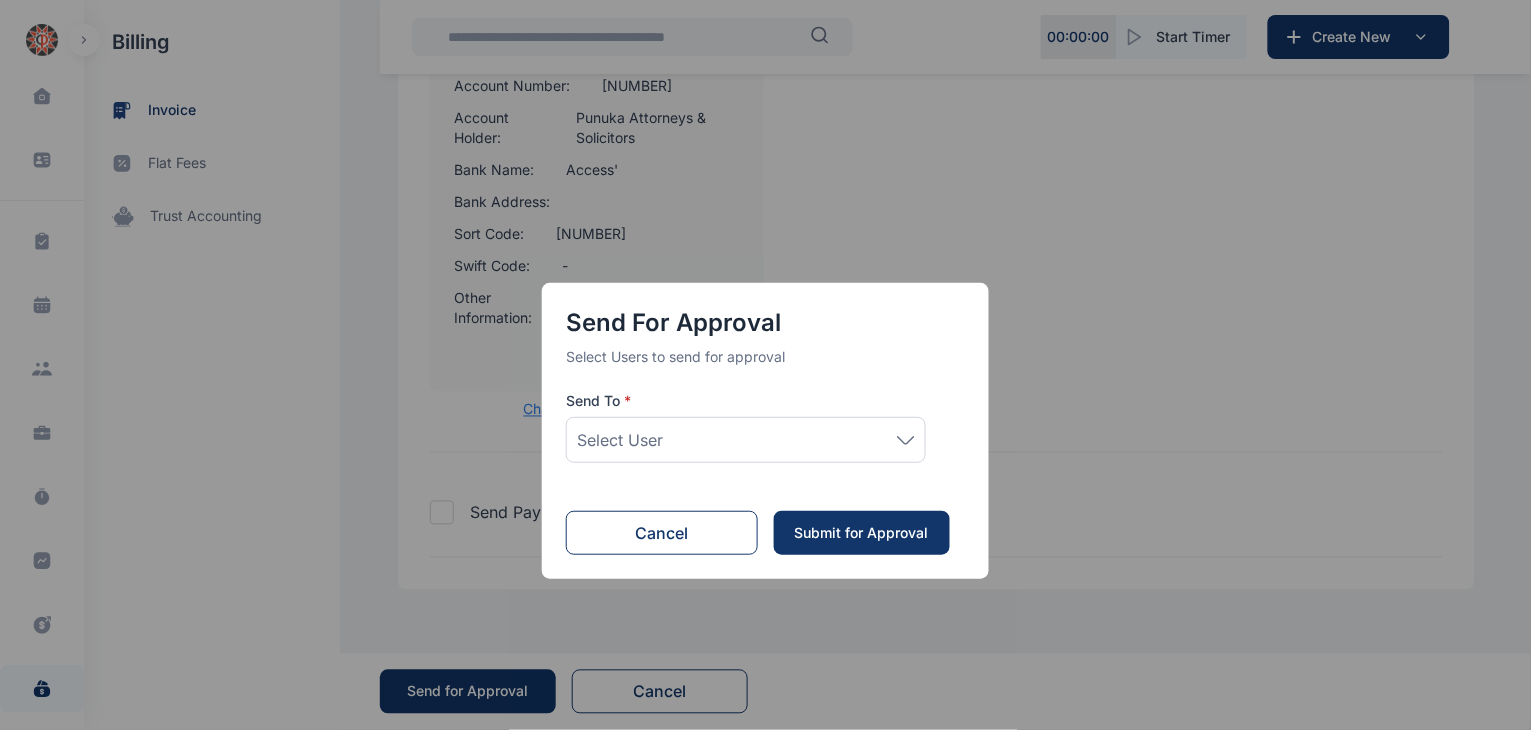 click on "Select User" at bounding box center (746, 440) 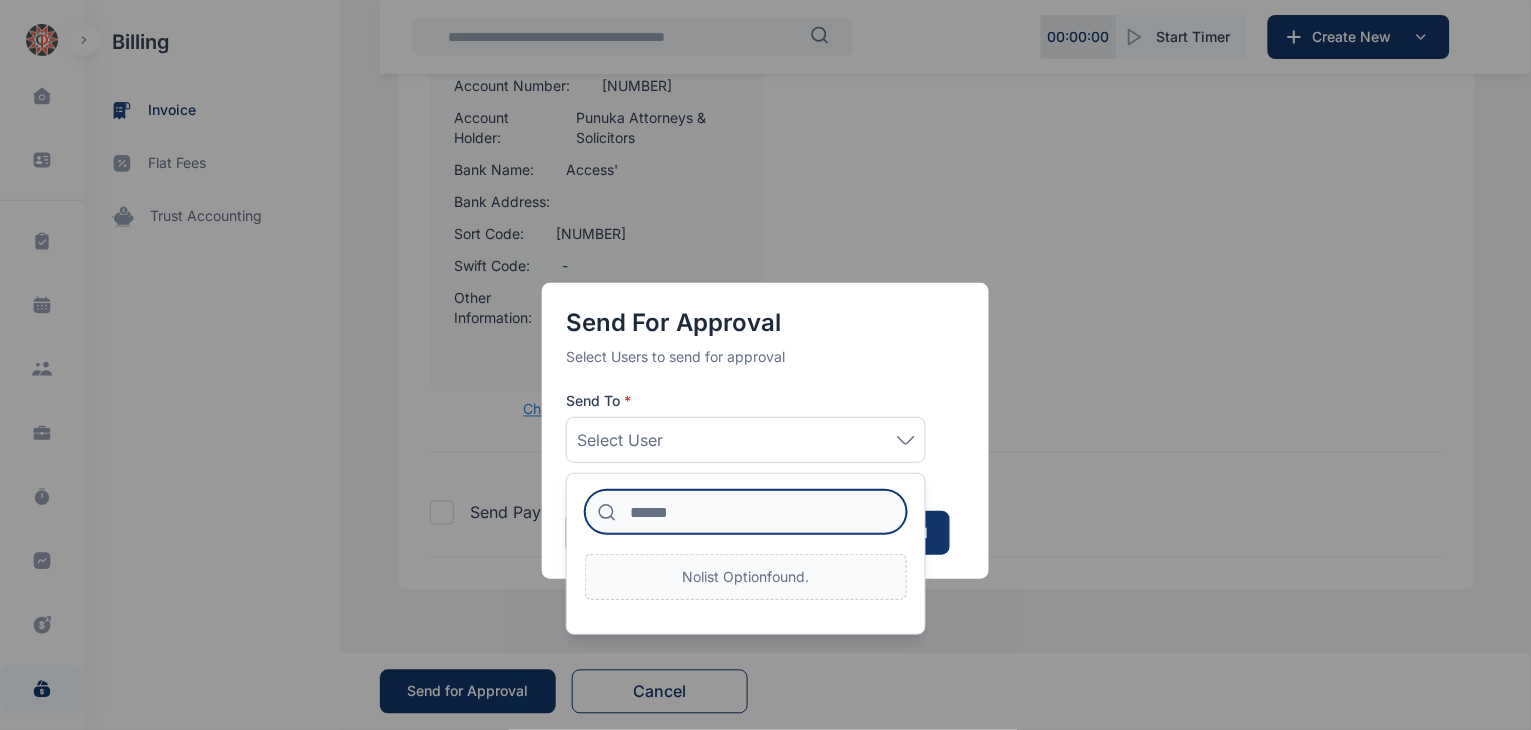 click at bounding box center [746, 512] 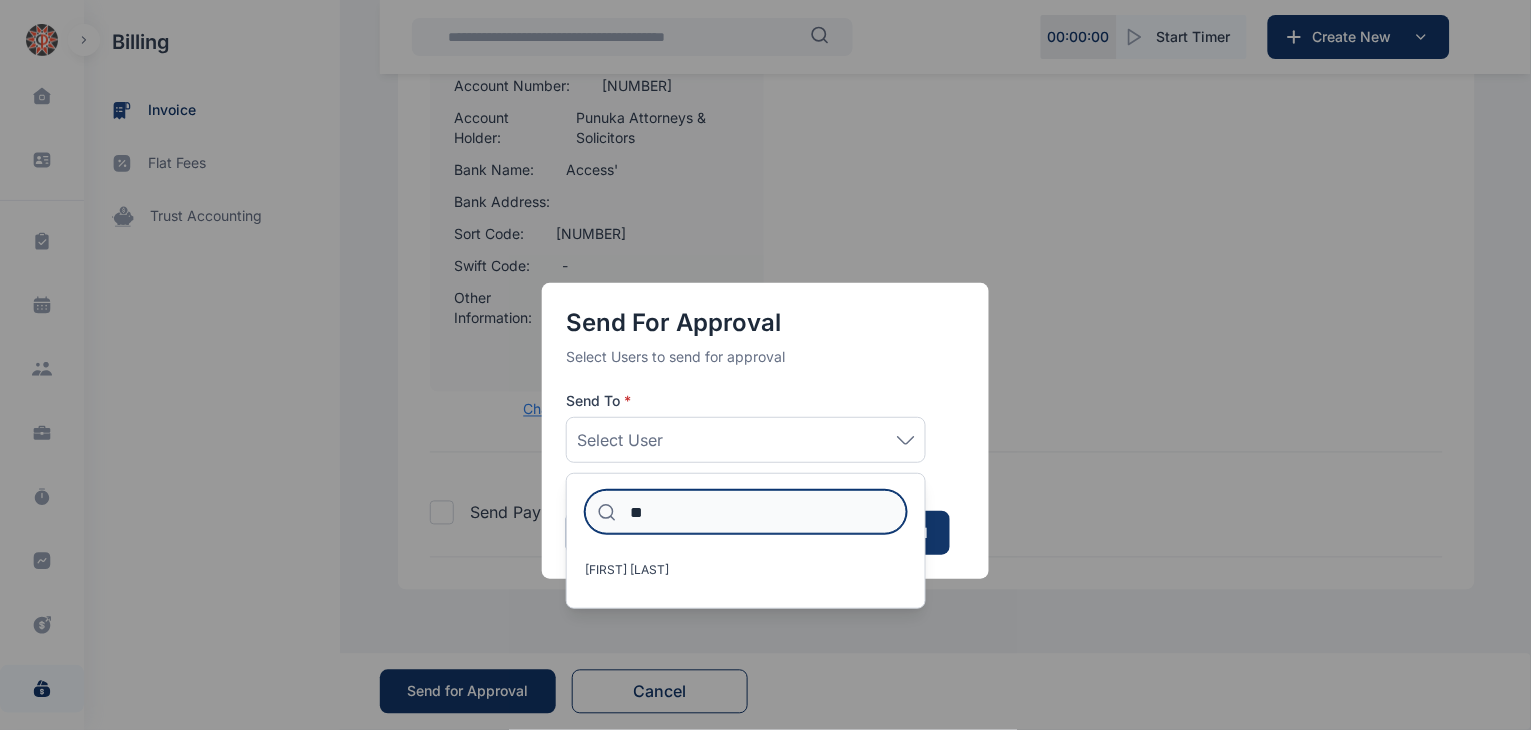 type on "*" 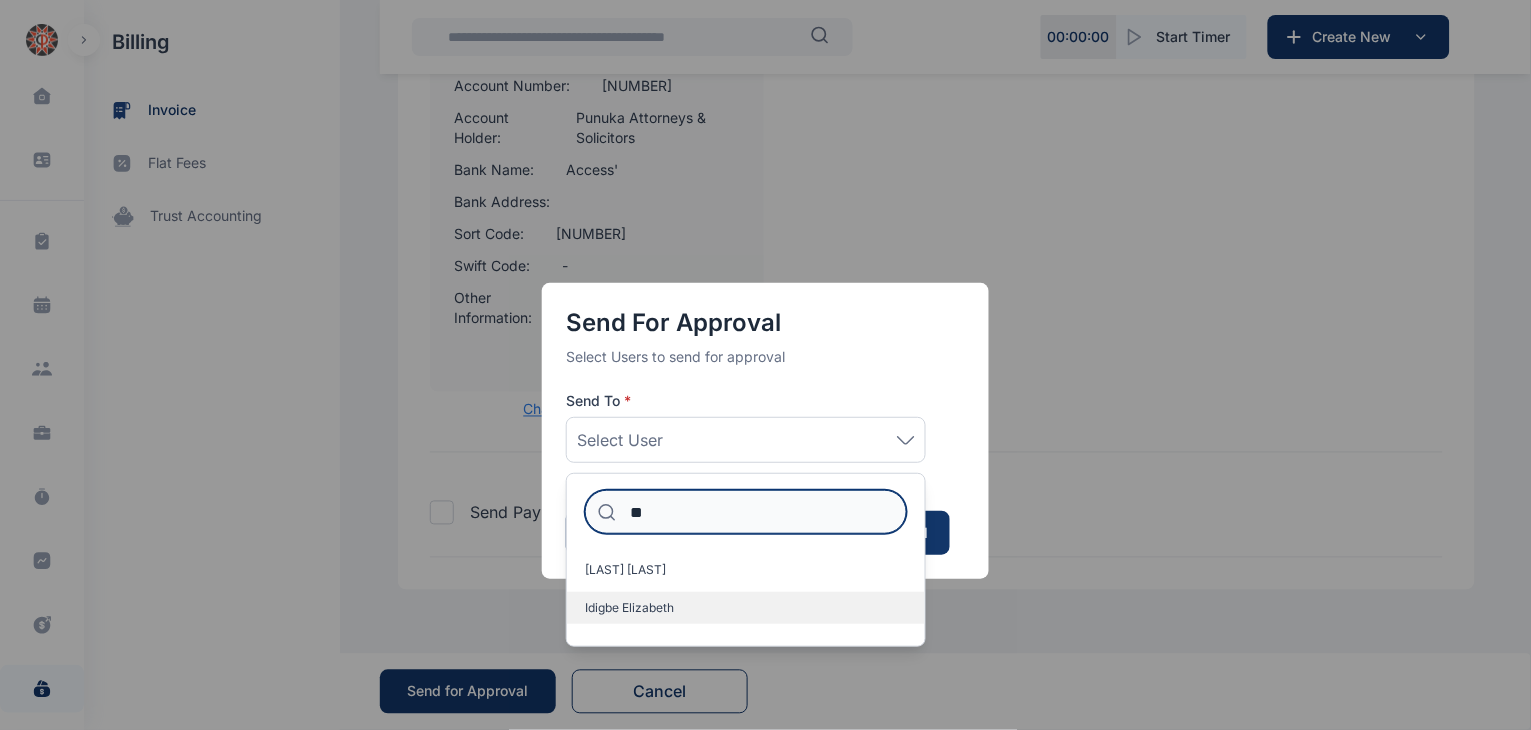 type on "**" 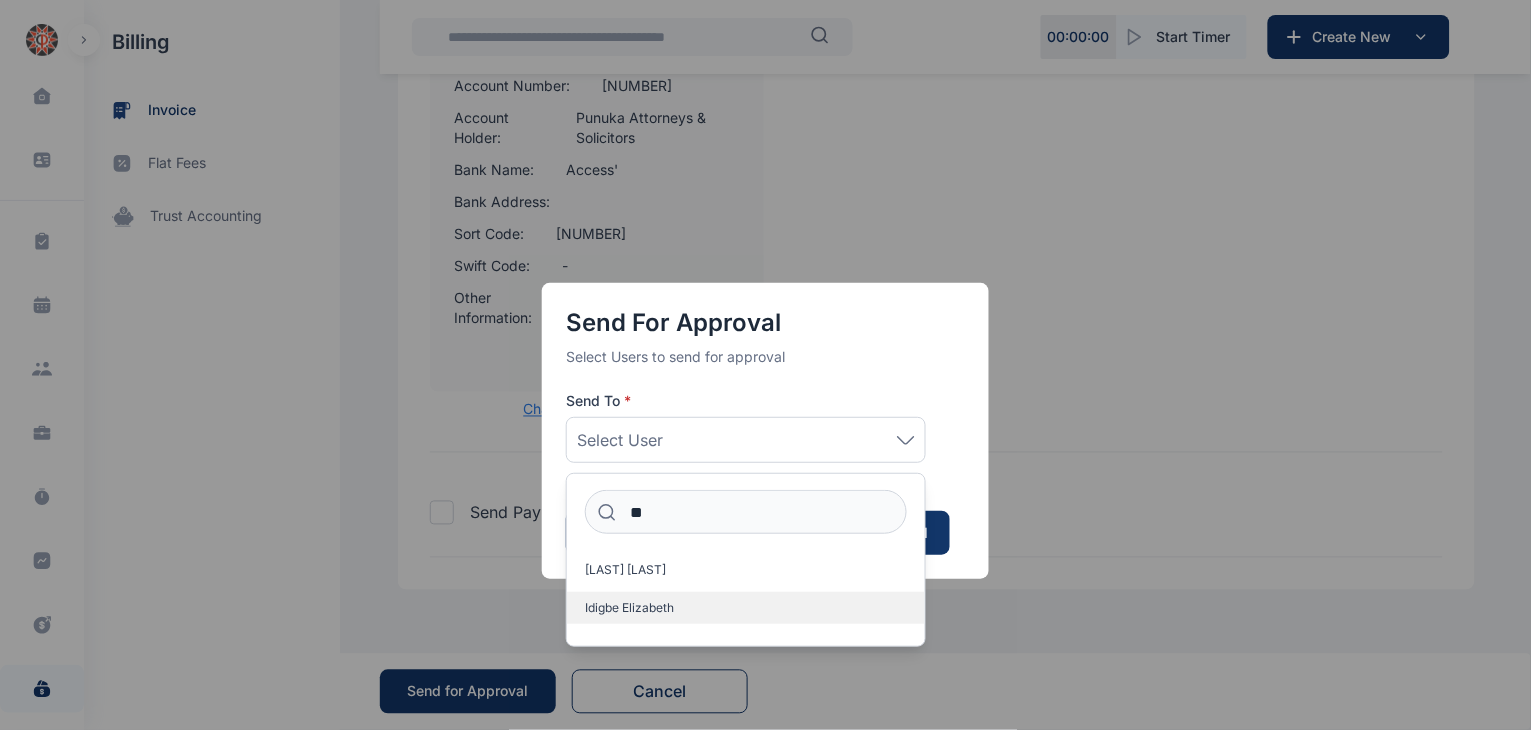 click on "Idigbe Elizabeth" at bounding box center (746, 608) 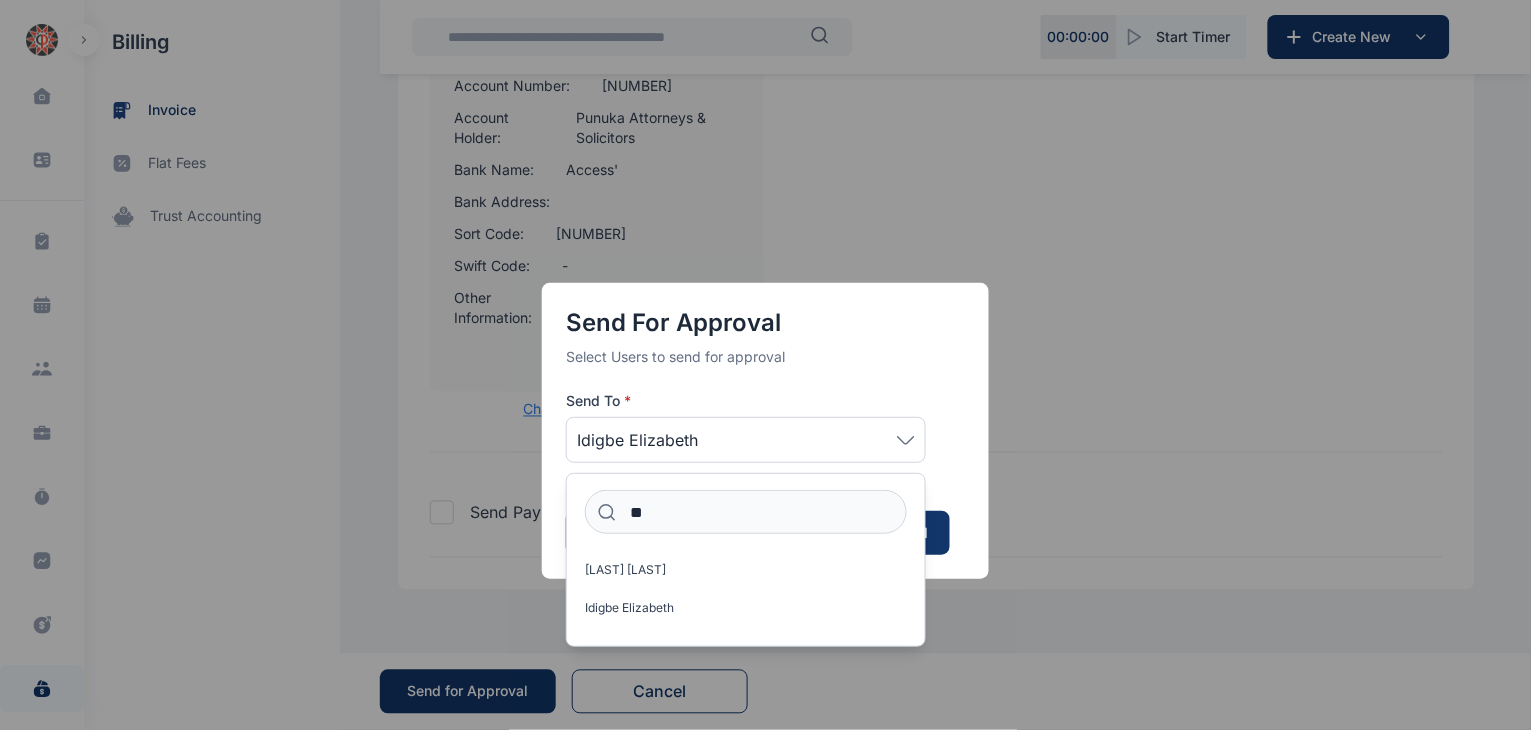 click on "Send for Approval Select Users to send for approval Send To   * Idigbe Elizabeth ** Onilude Ezekiel Idigbe Elizabeth Cancel Submit for Approval" at bounding box center [765, 431] 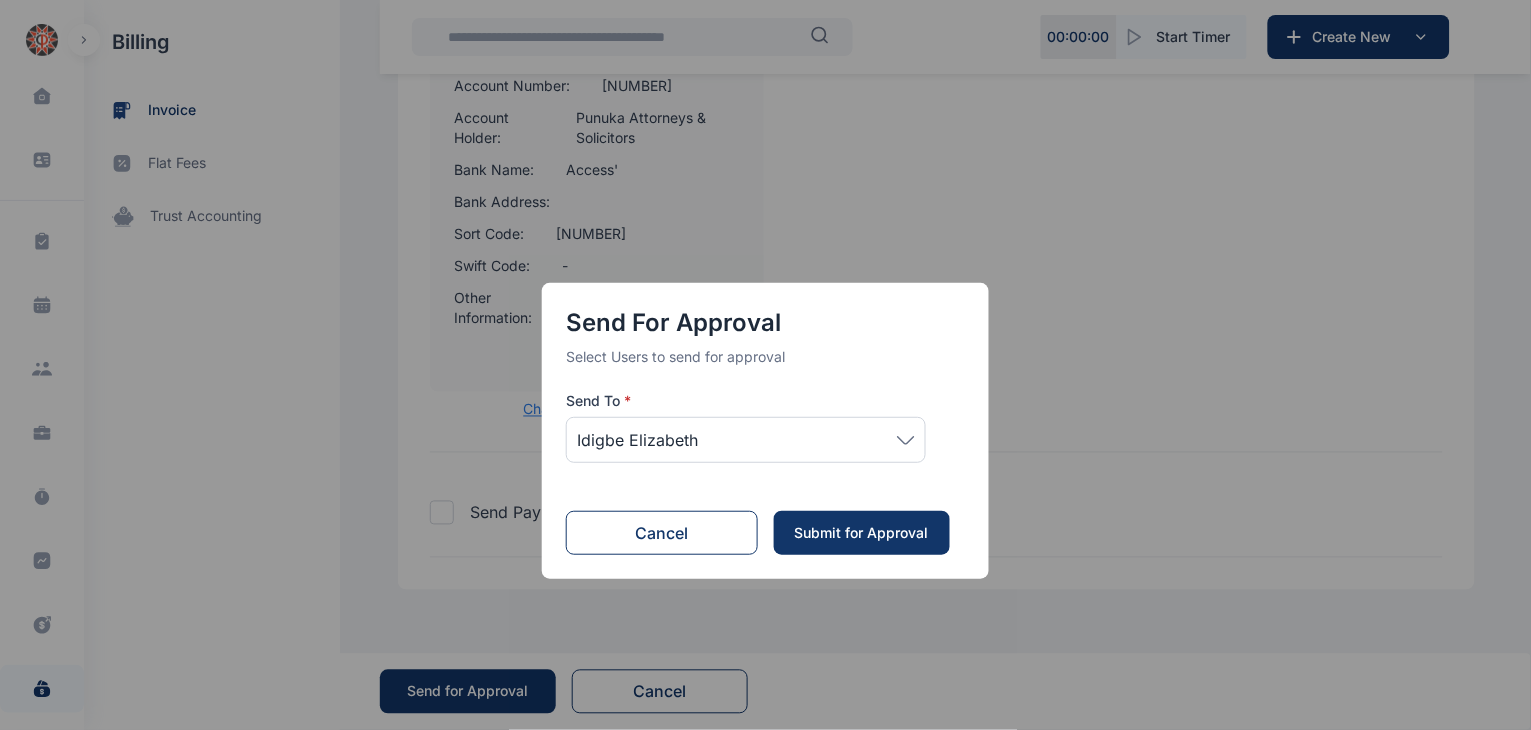 click on "Submit for Approval" at bounding box center [861, 533] 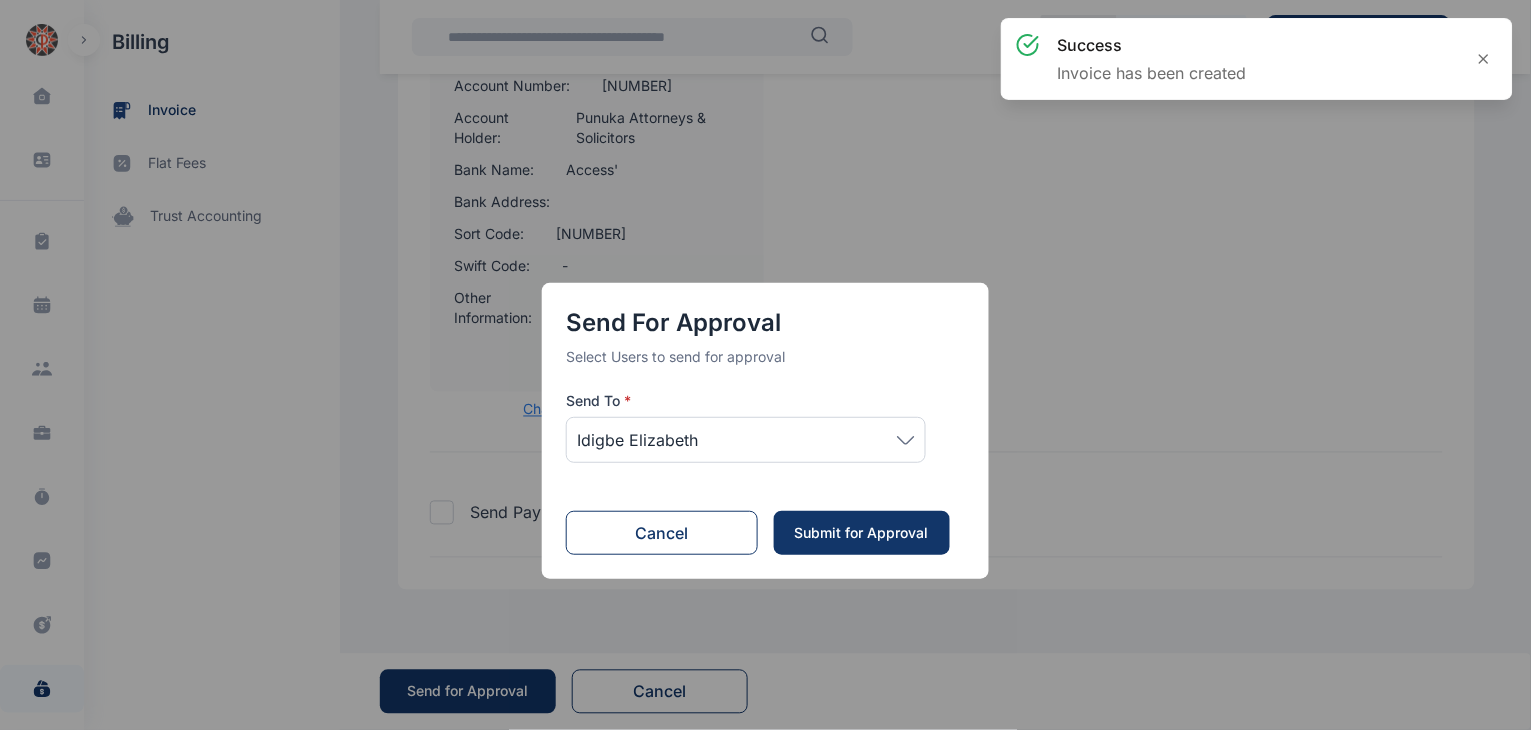 scroll, scrollTop: 0, scrollLeft: 0, axis: both 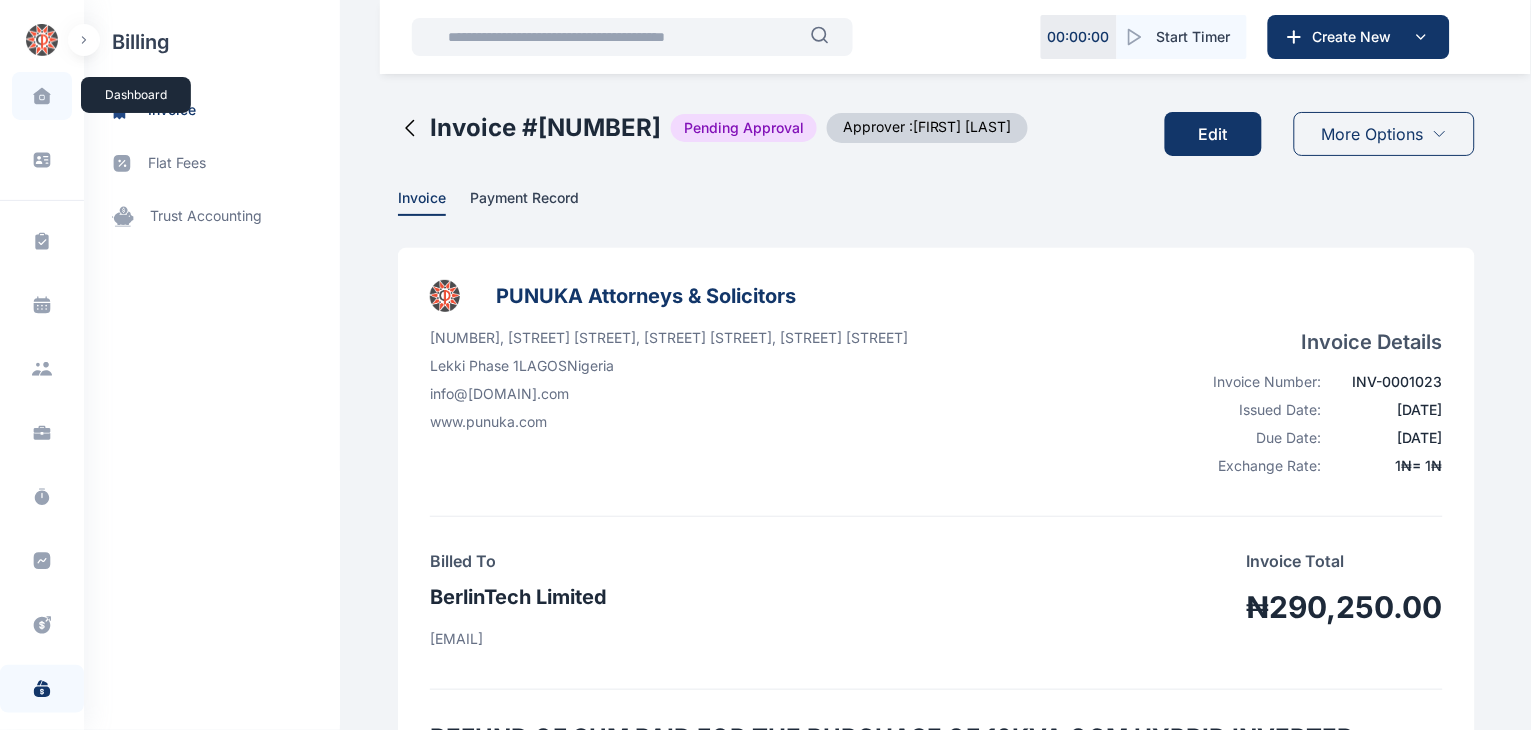 click at bounding box center [42, 96] 